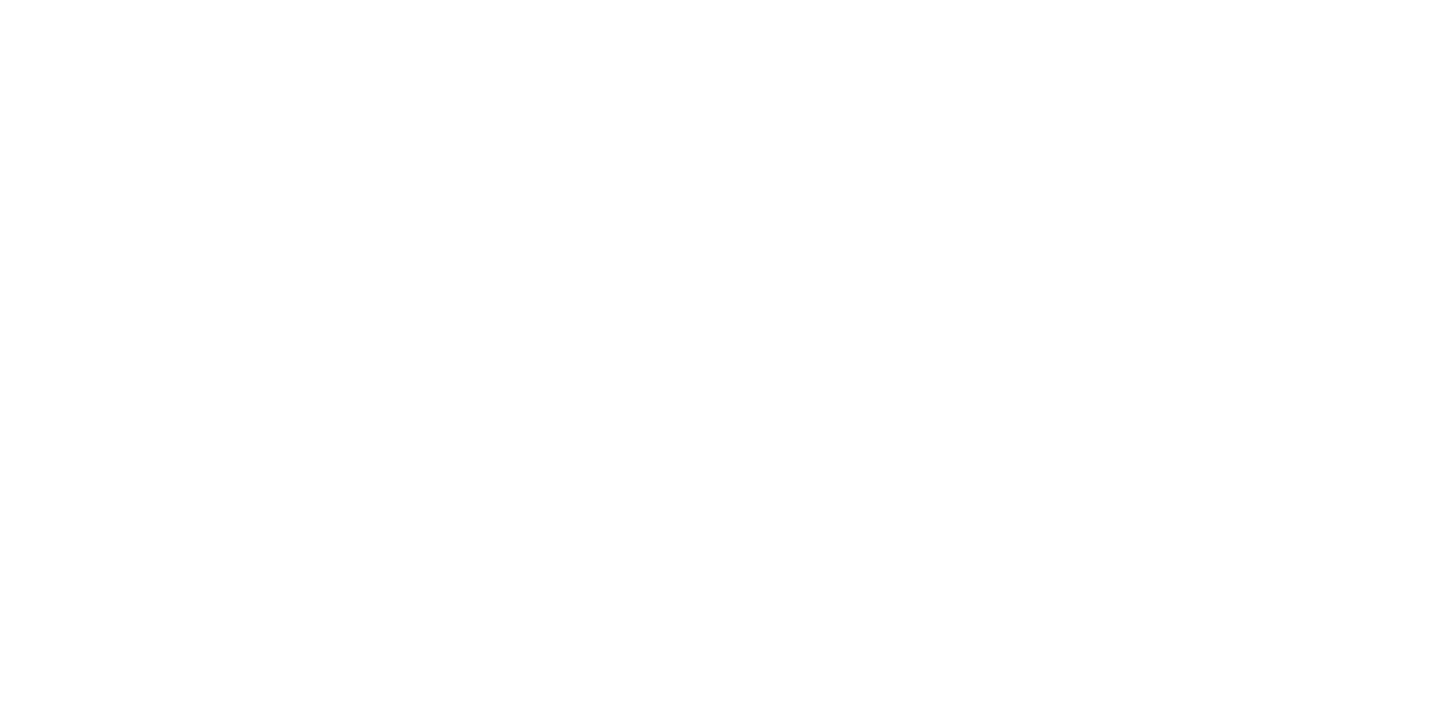 scroll, scrollTop: 0, scrollLeft: 0, axis: both 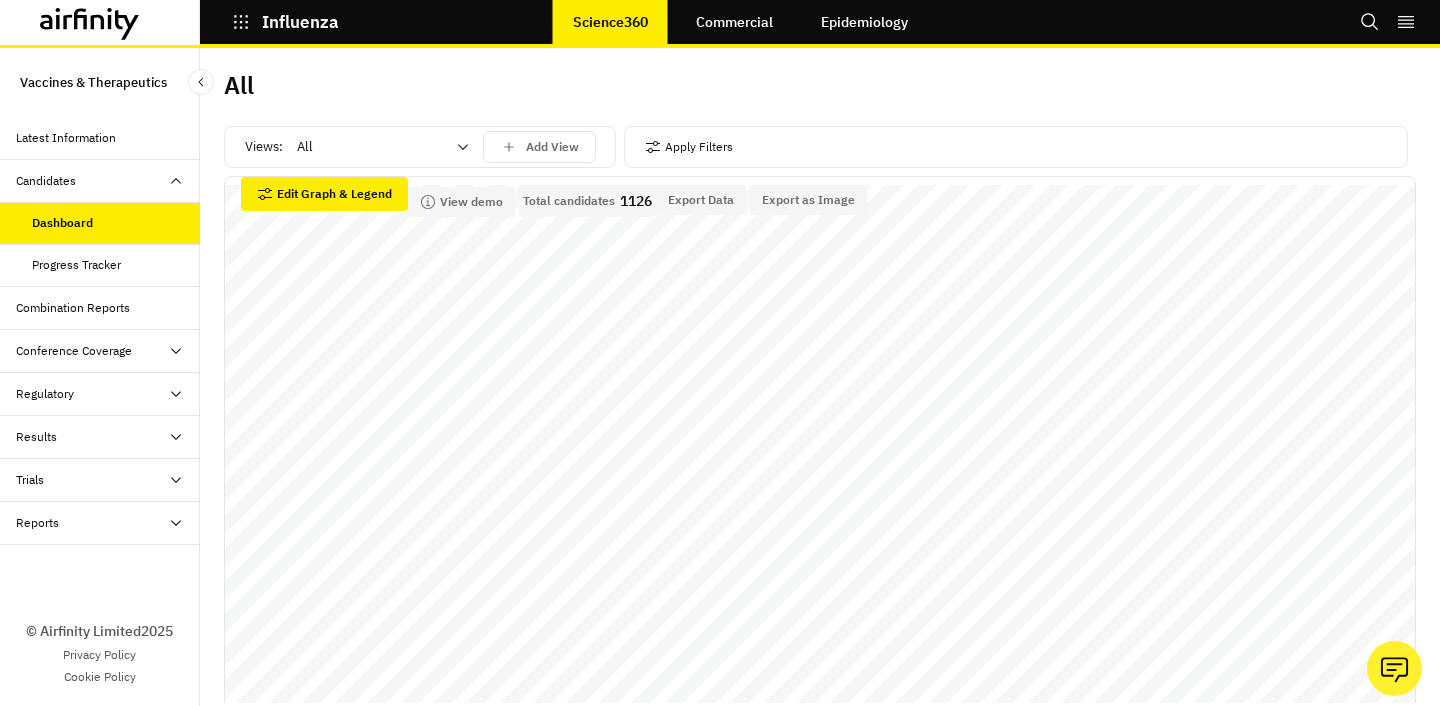 click 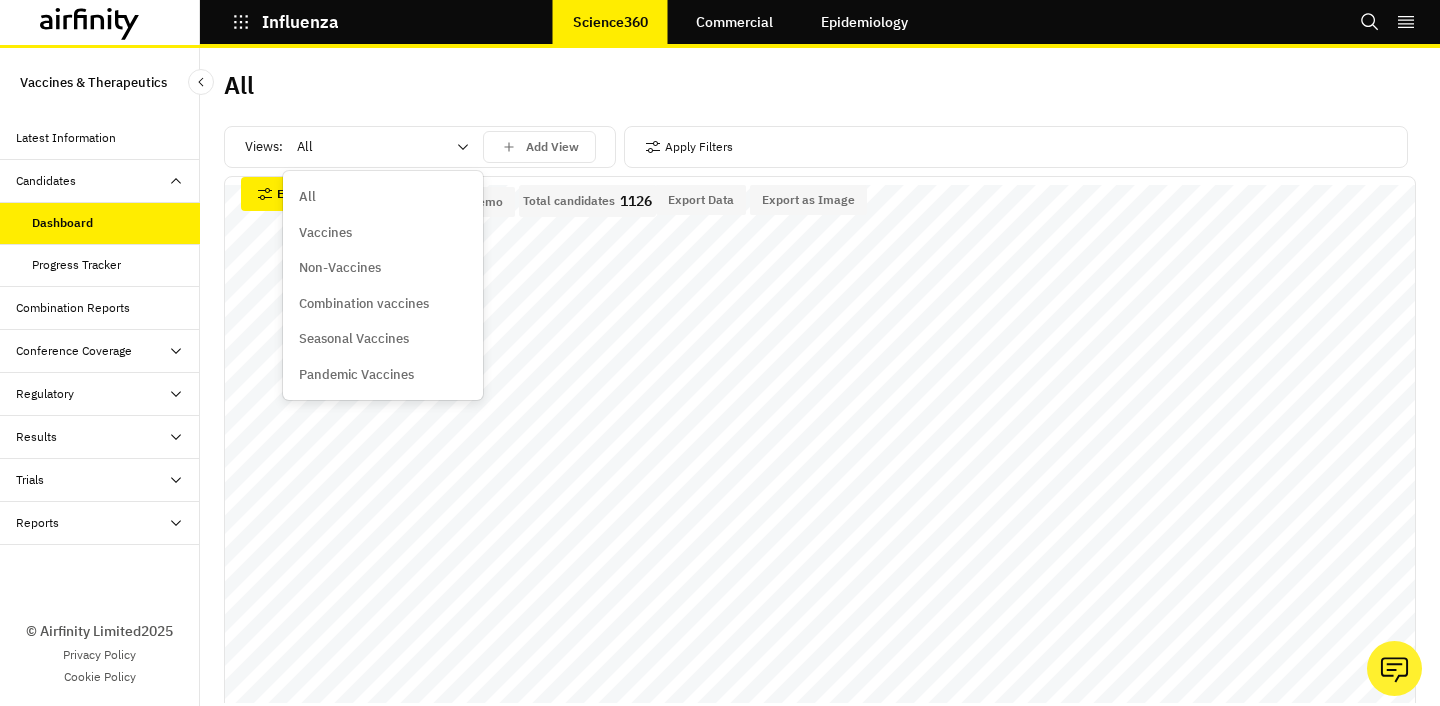 click on "Combination vaccines" at bounding box center (364, 304) 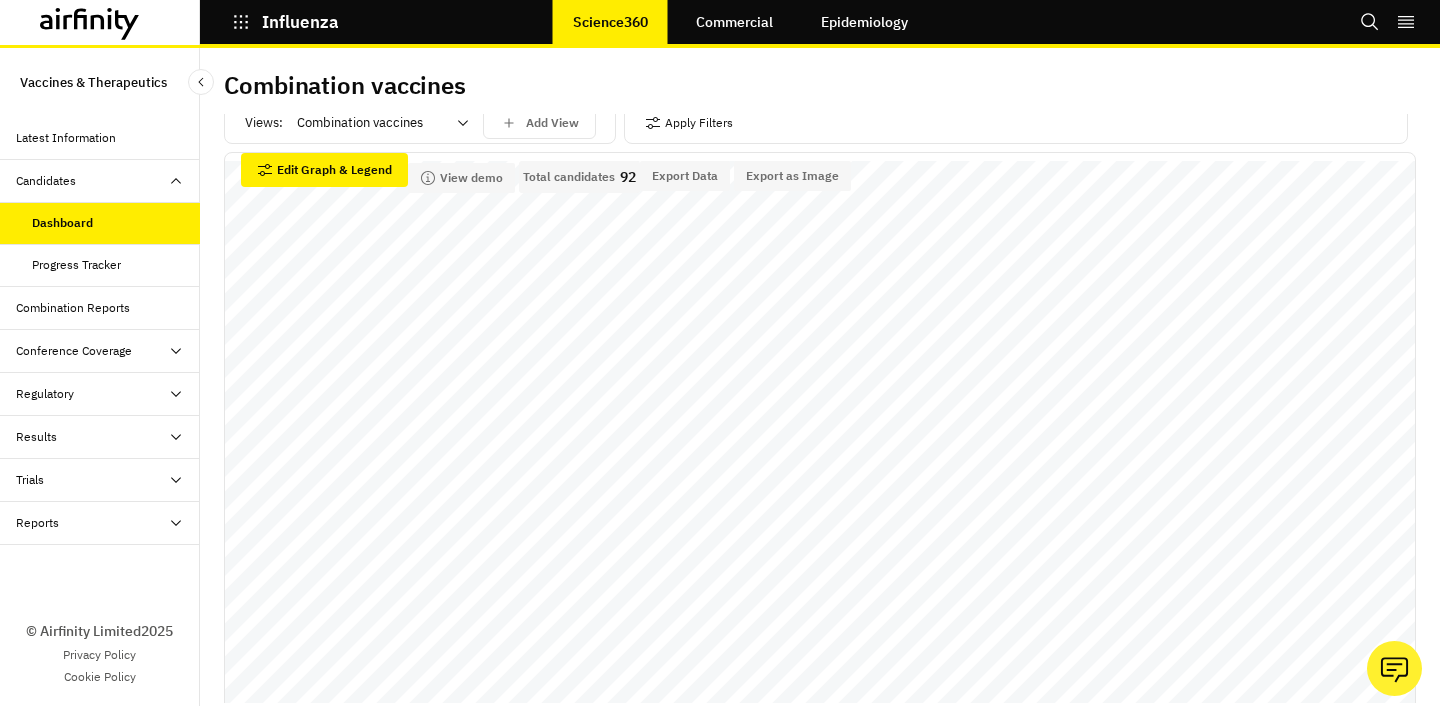 scroll, scrollTop: 0, scrollLeft: 0, axis: both 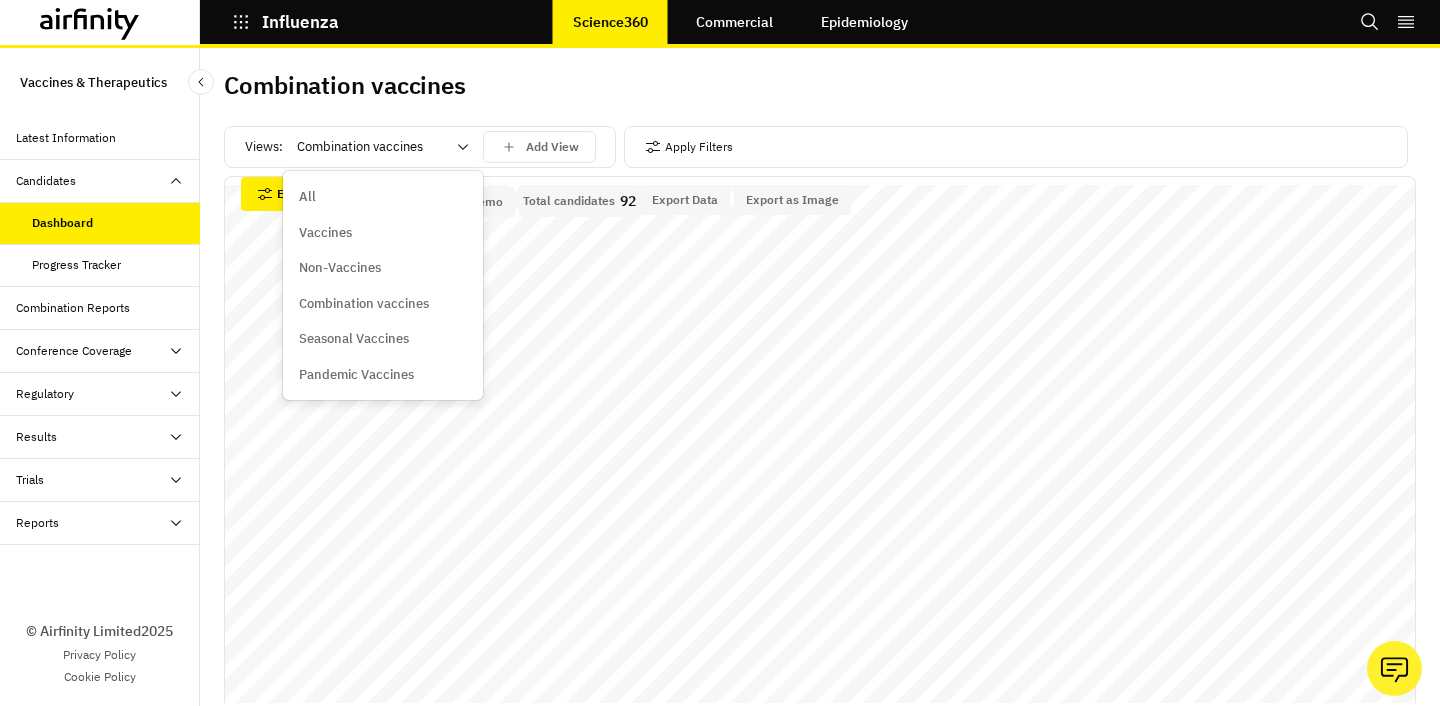 click on "Combination vaccines" at bounding box center (383, 147) 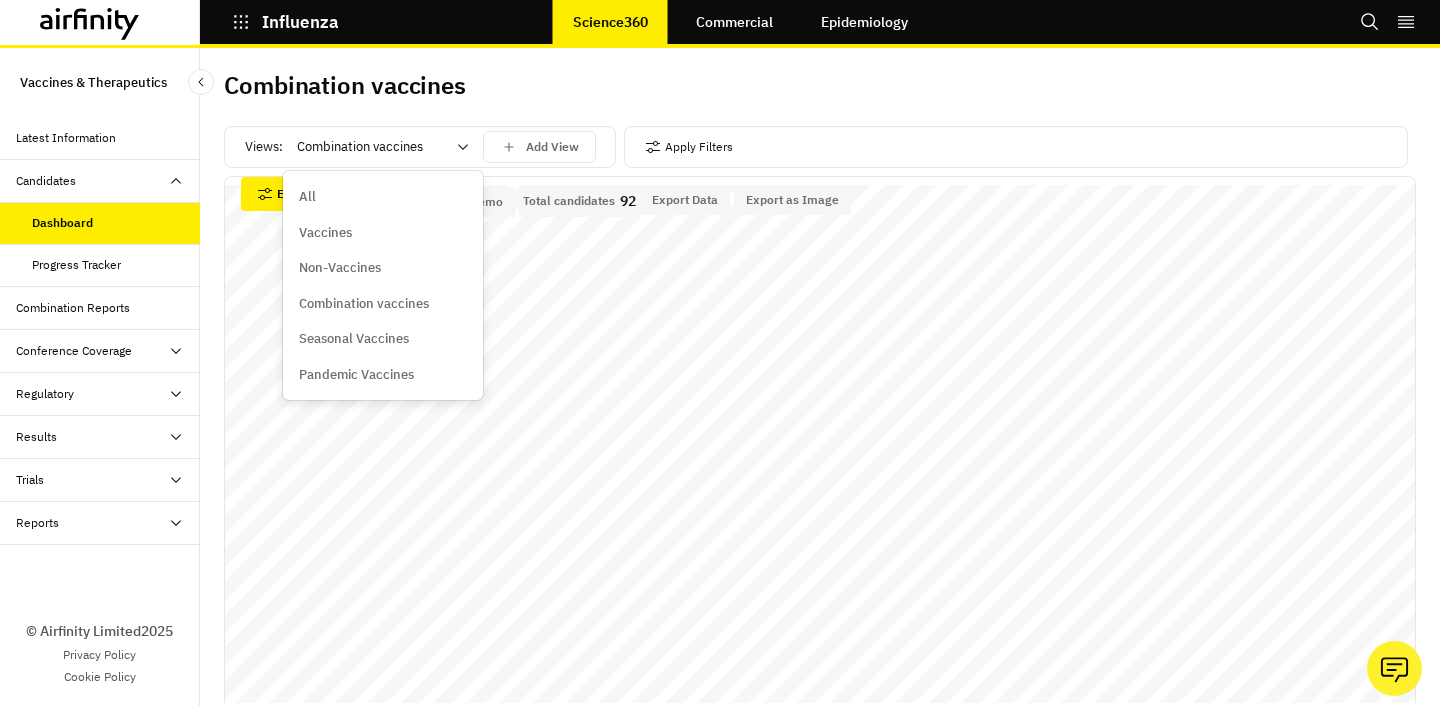 click on "Pandemic Vaccines" at bounding box center [356, 375] 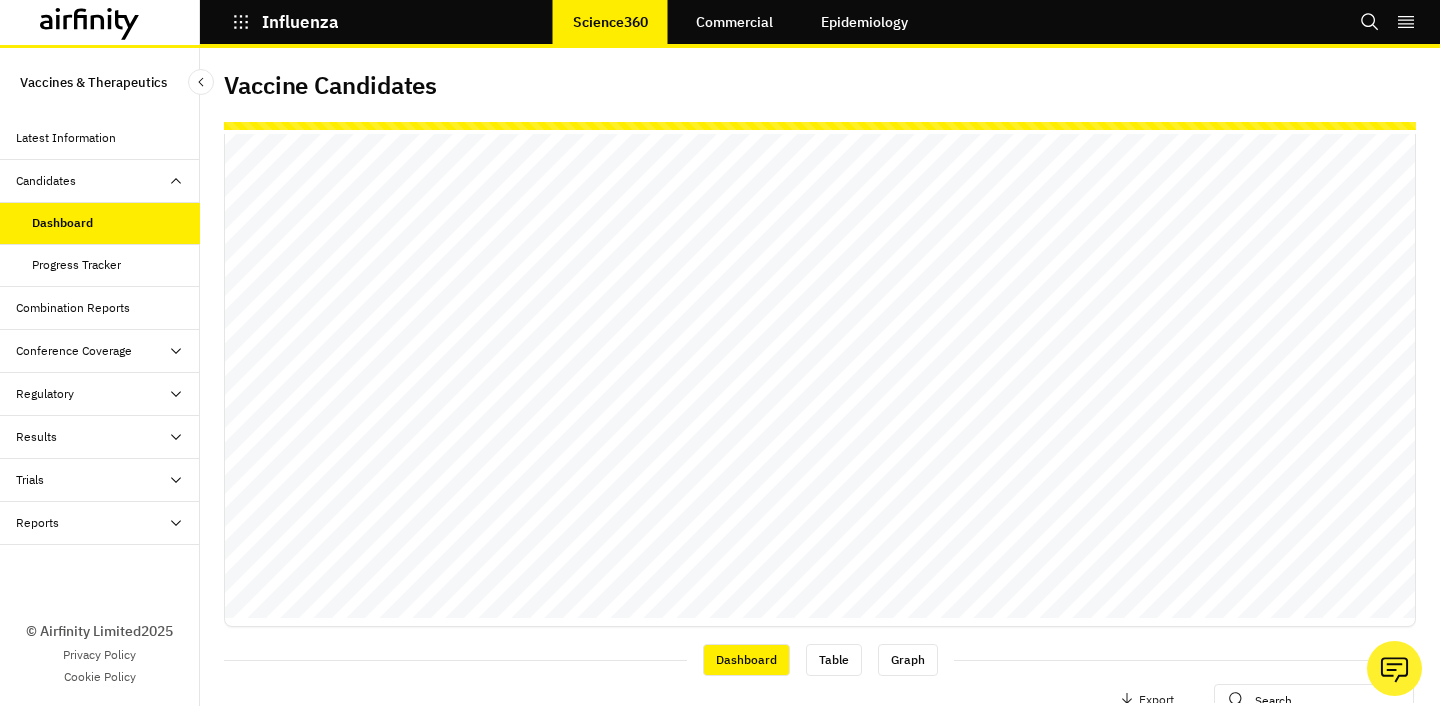 scroll, scrollTop: 0, scrollLeft: 0, axis: both 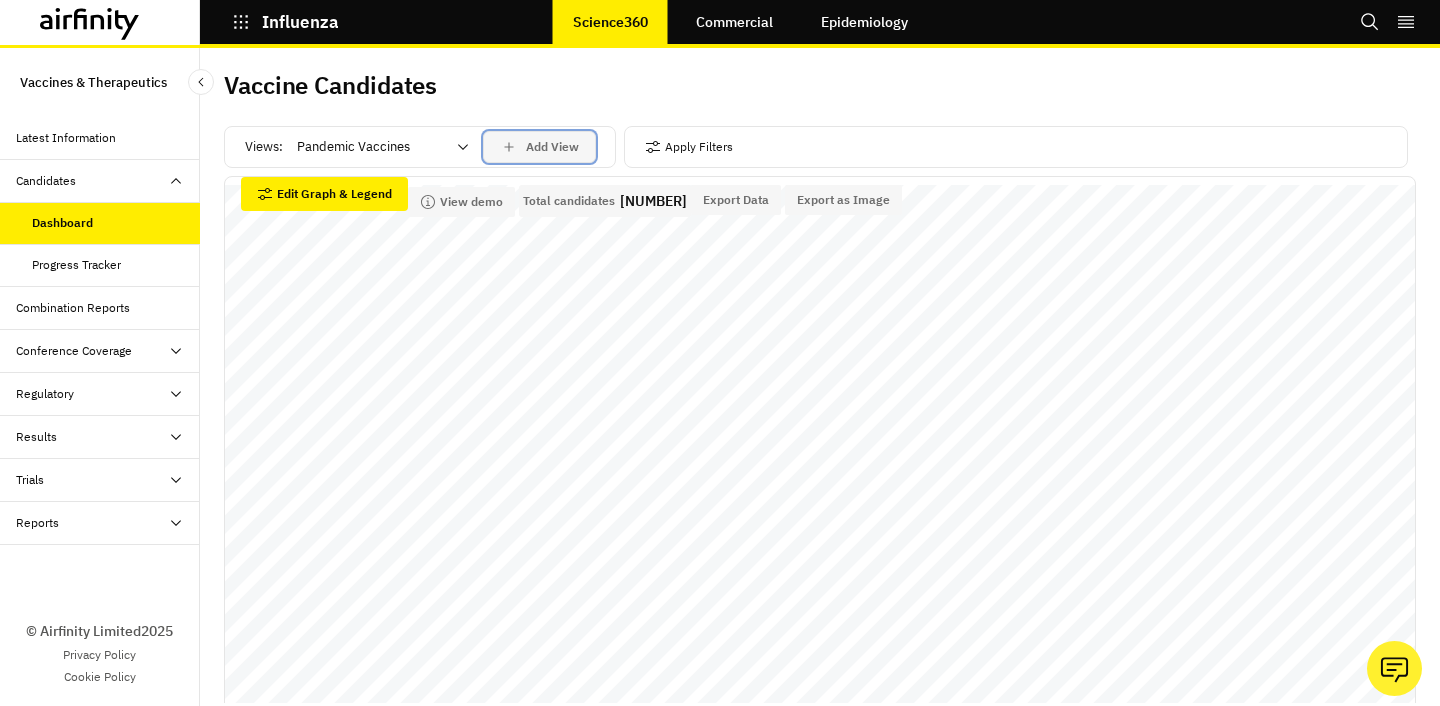 click on "Add View" at bounding box center (552, 147) 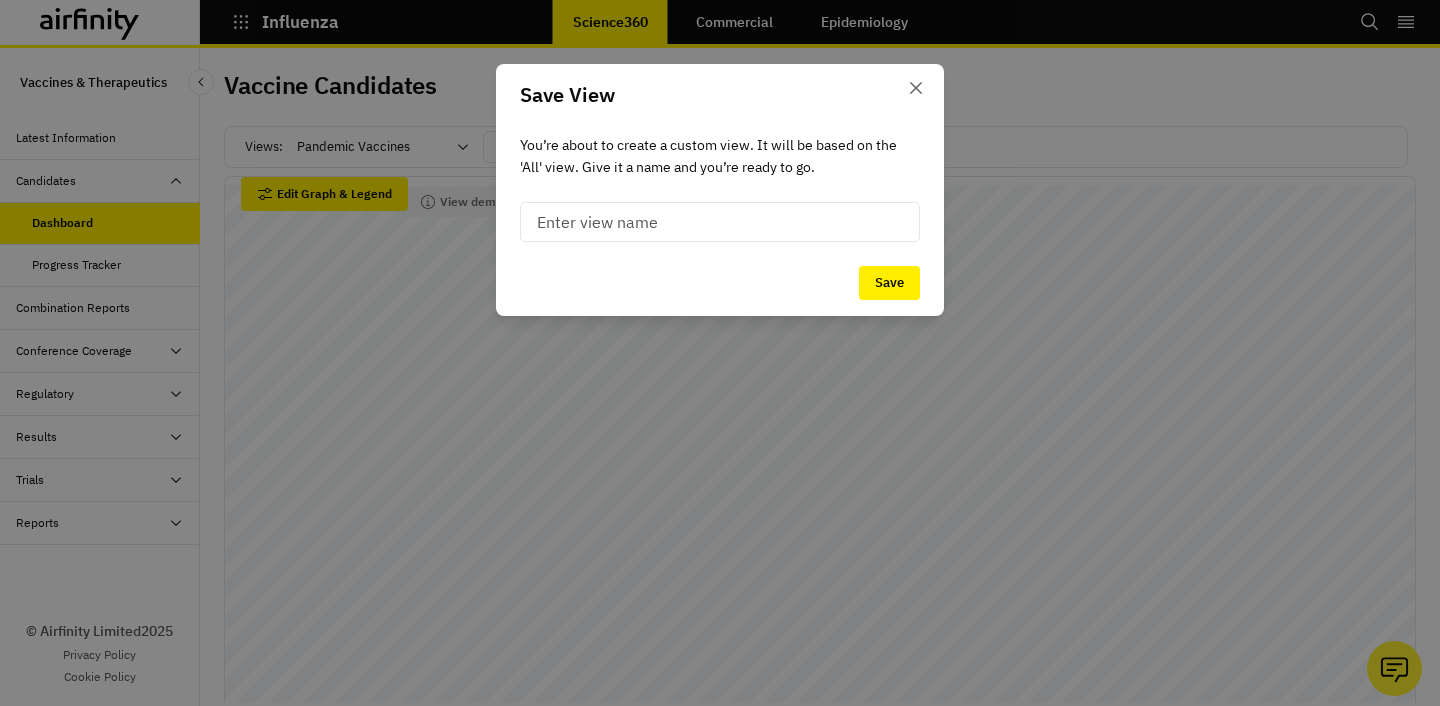 click on "You’re about to create a custom view. It will be based on the ' All ' view. Give it a name and you’re ready to go." at bounding box center (720, 188) 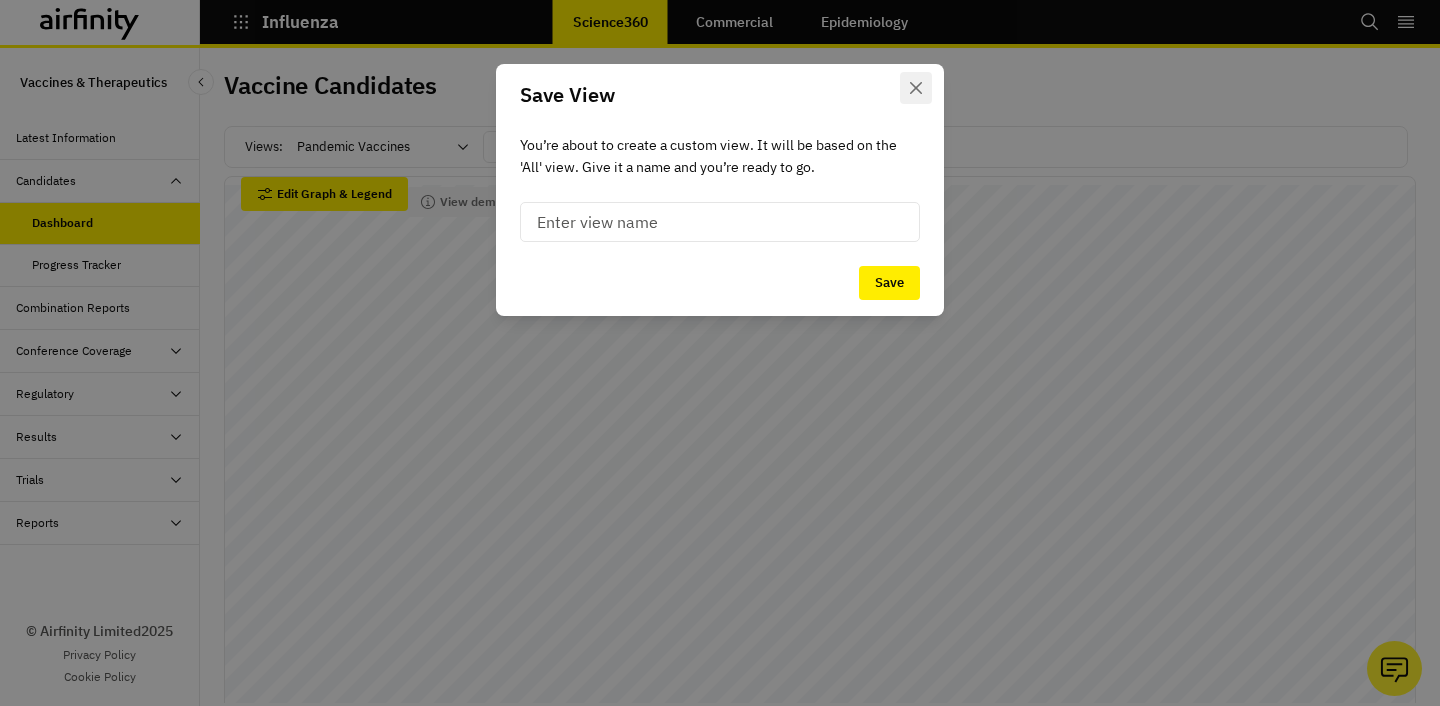 click at bounding box center (916, 88) 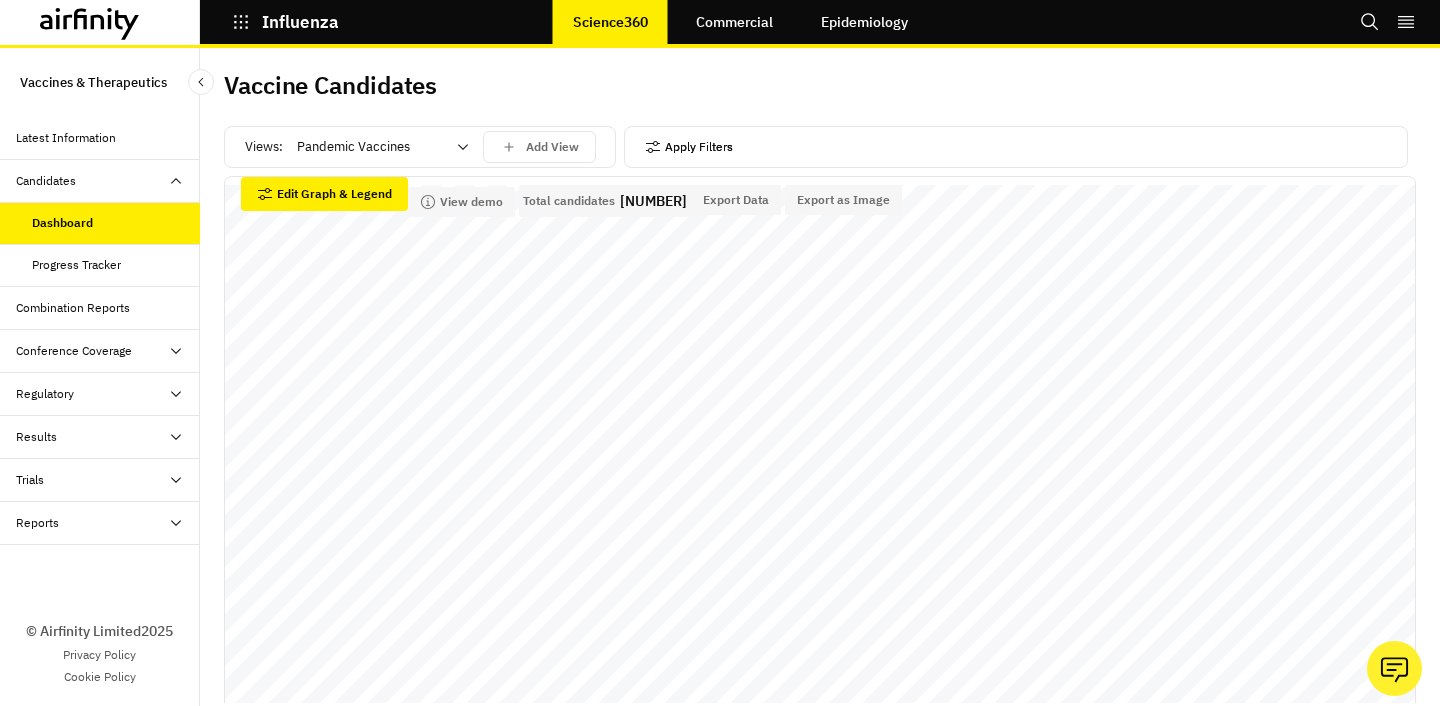 click on "Apply Filters" at bounding box center [689, 147] 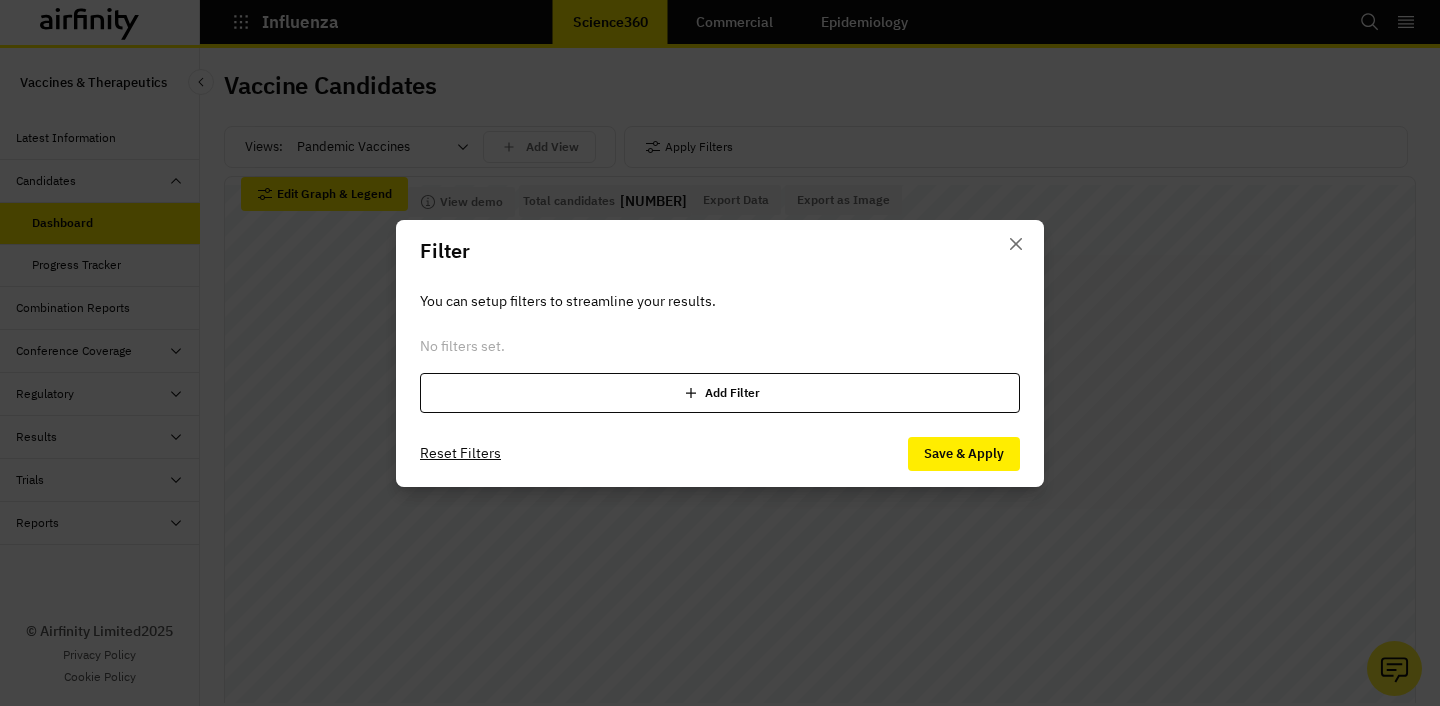 click on "Add Filter" at bounding box center [720, 393] 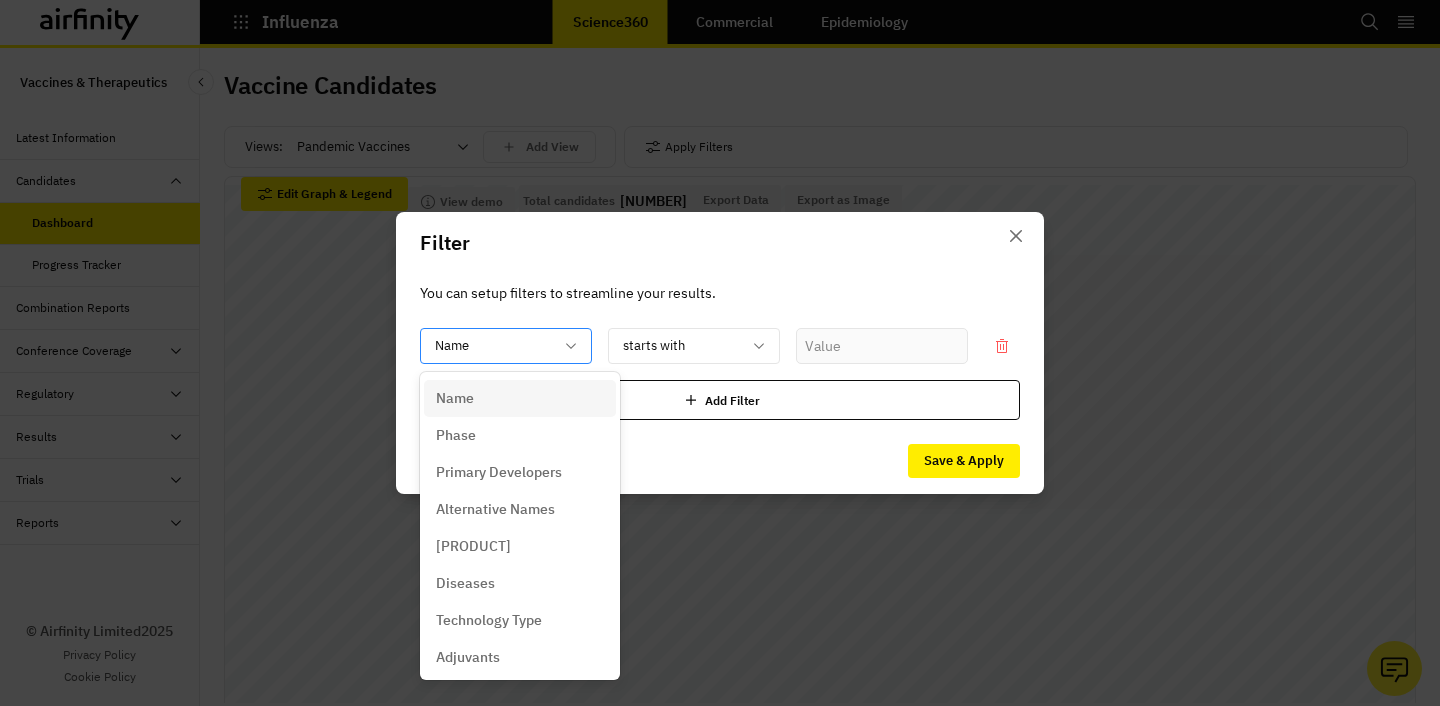 click at bounding box center (494, 346) 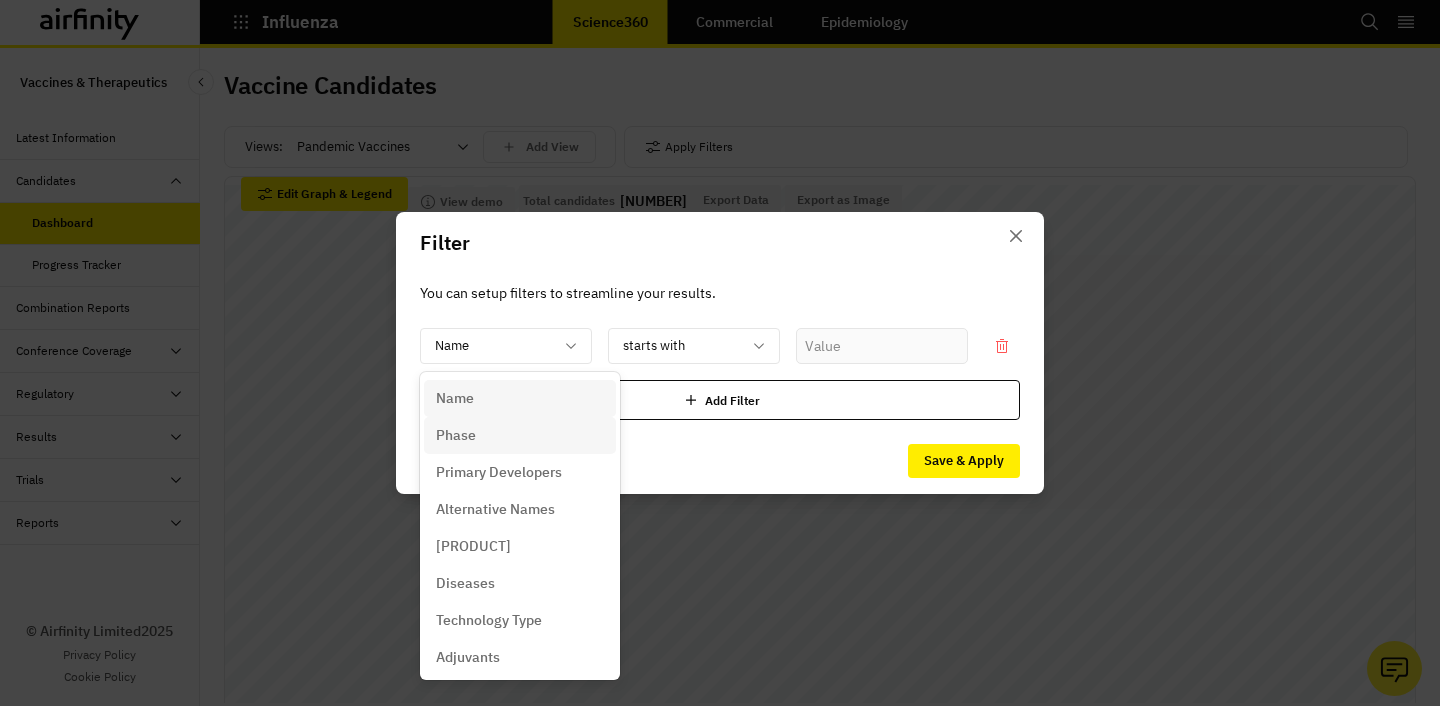 click on "Phase" at bounding box center (520, 435) 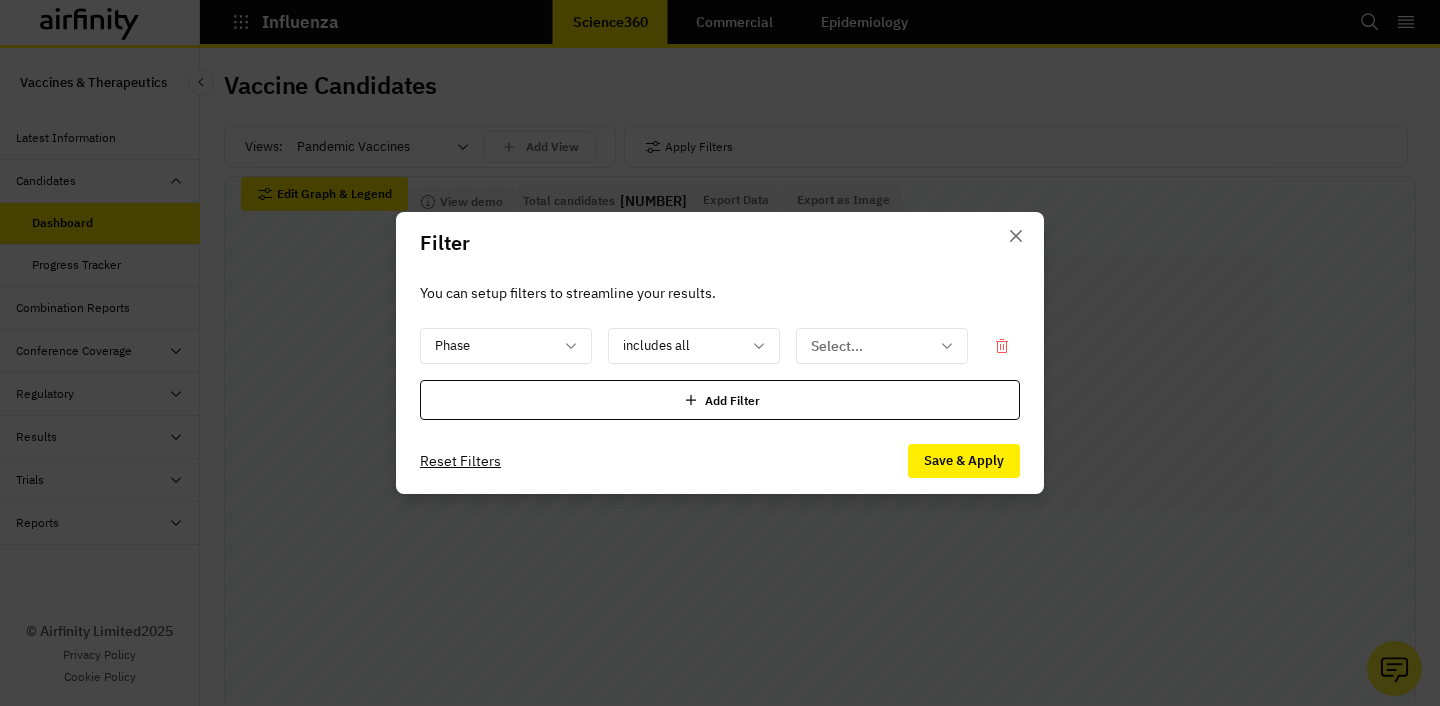 click on "You can setup filters to streamline your results. option Phase, selected.   Select is focused ,type to refine list, press Down to open the menu,  Phase includes all Select... Add Filter" at bounding box center [720, 351] 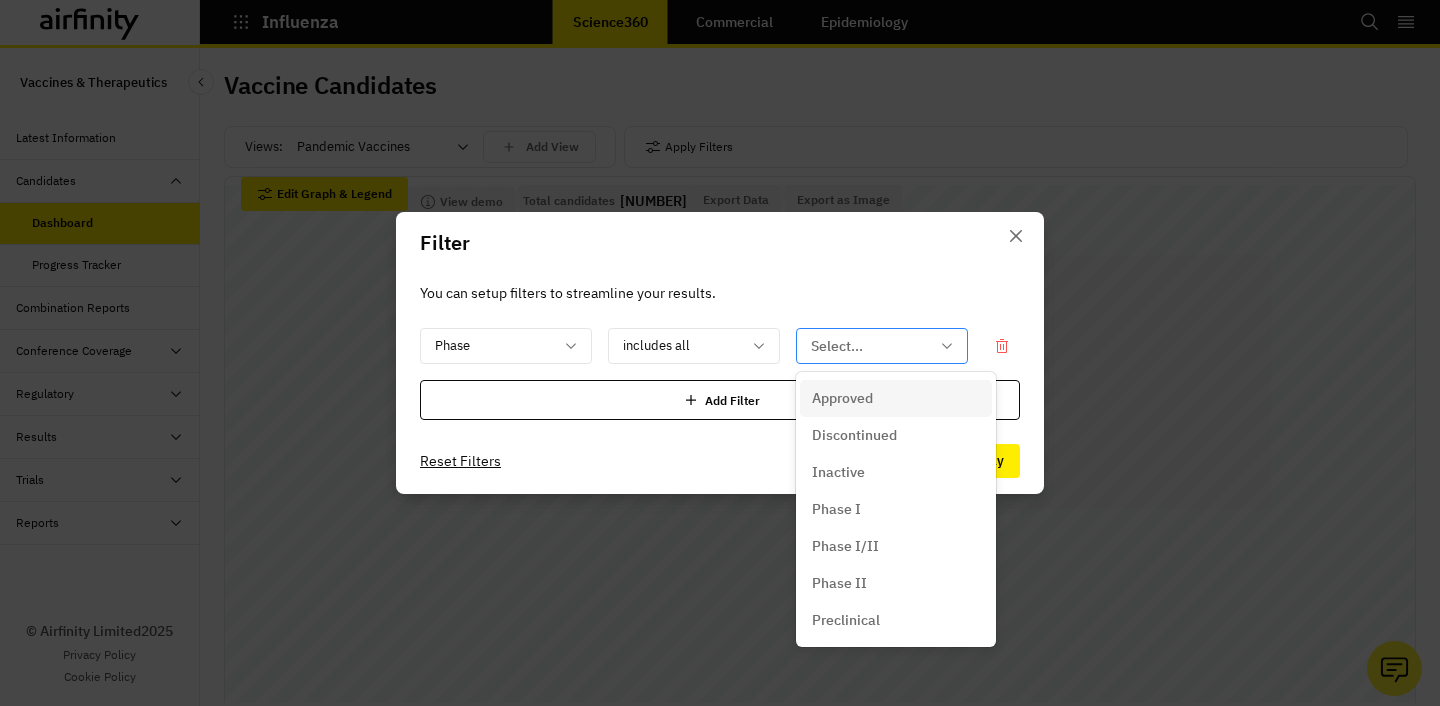 click at bounding box center (870, 346) 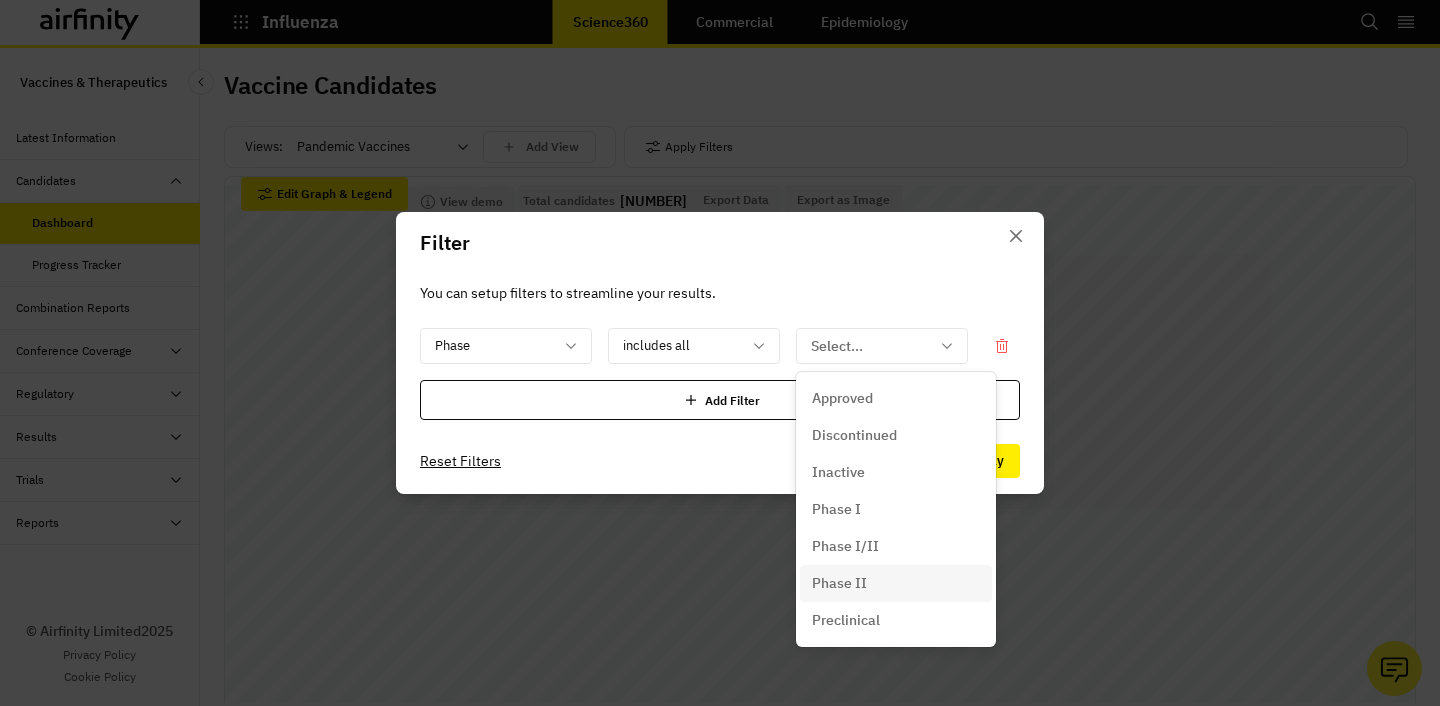 click on "Phase II" at bounding box center (896, 583) 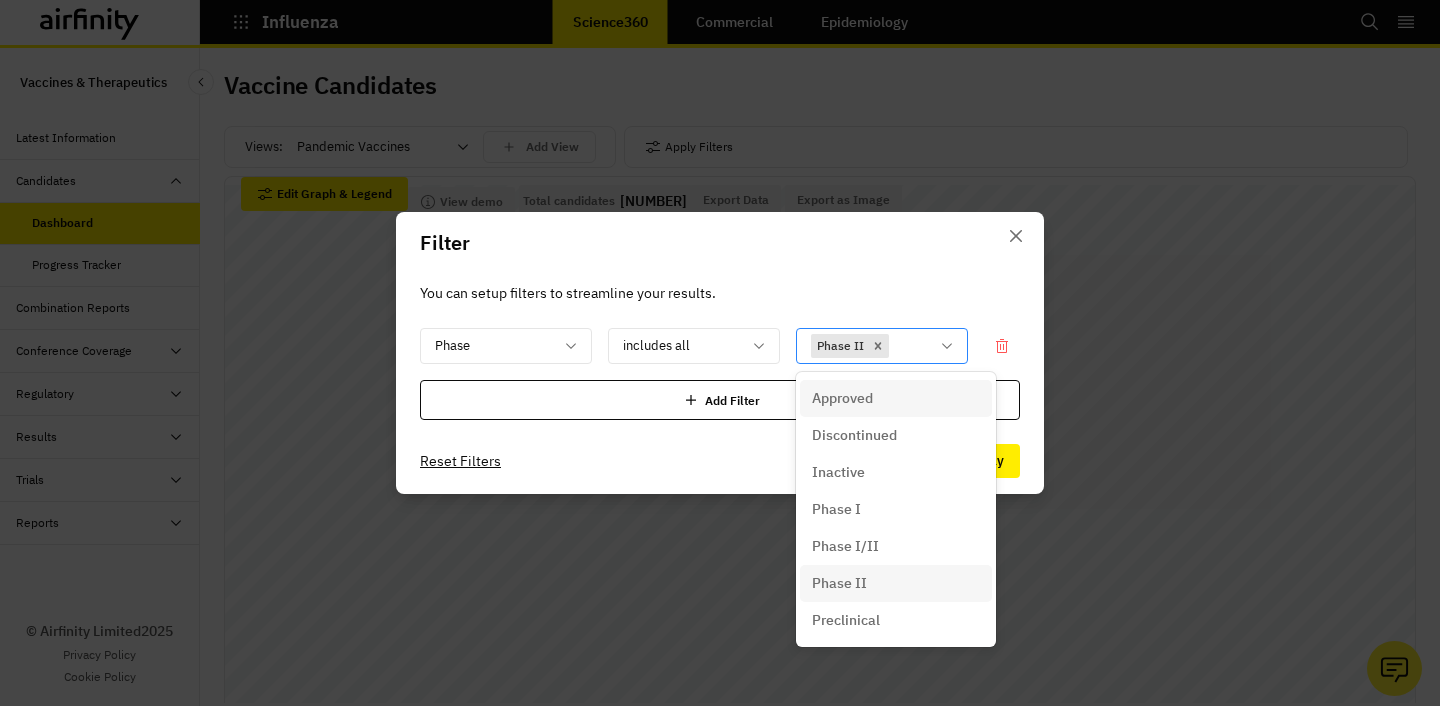 click at bounding box center (911, 346) 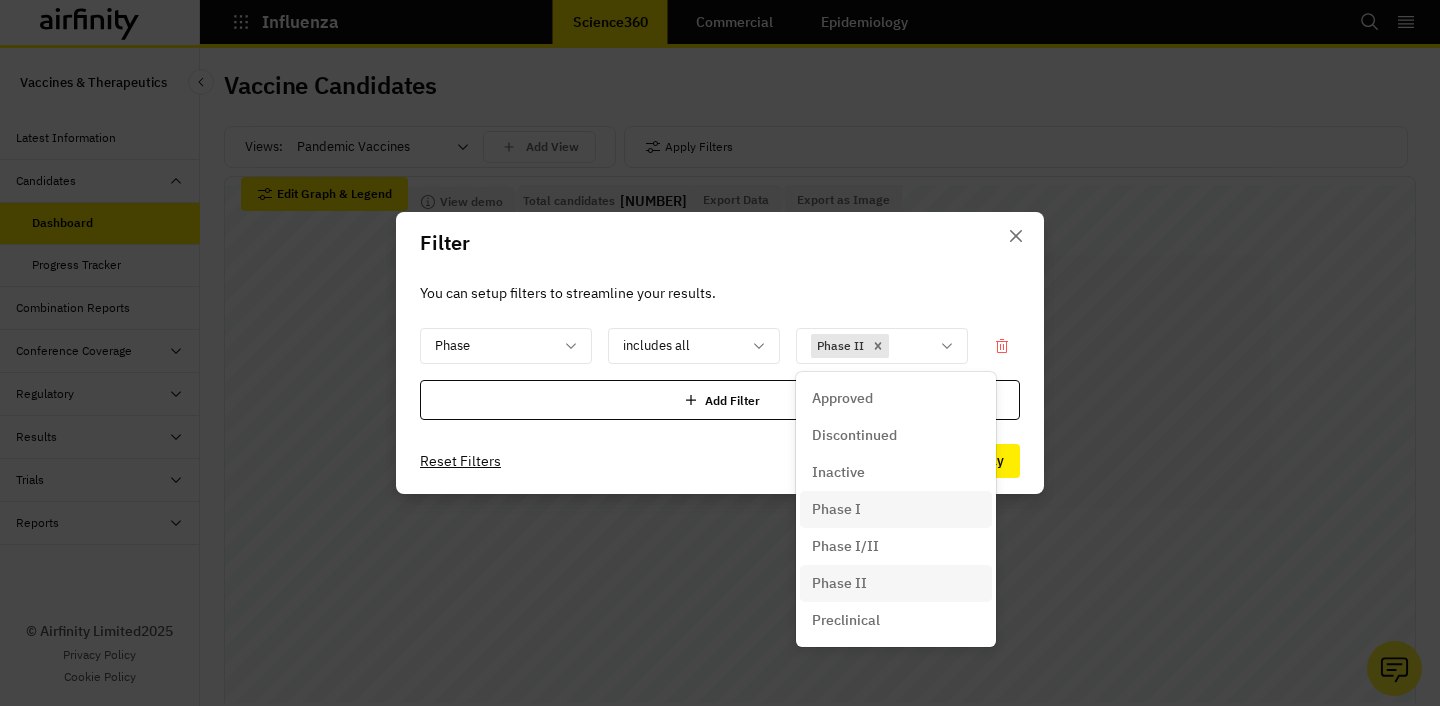 click on "Phase I" at bounding box center [896, 509] 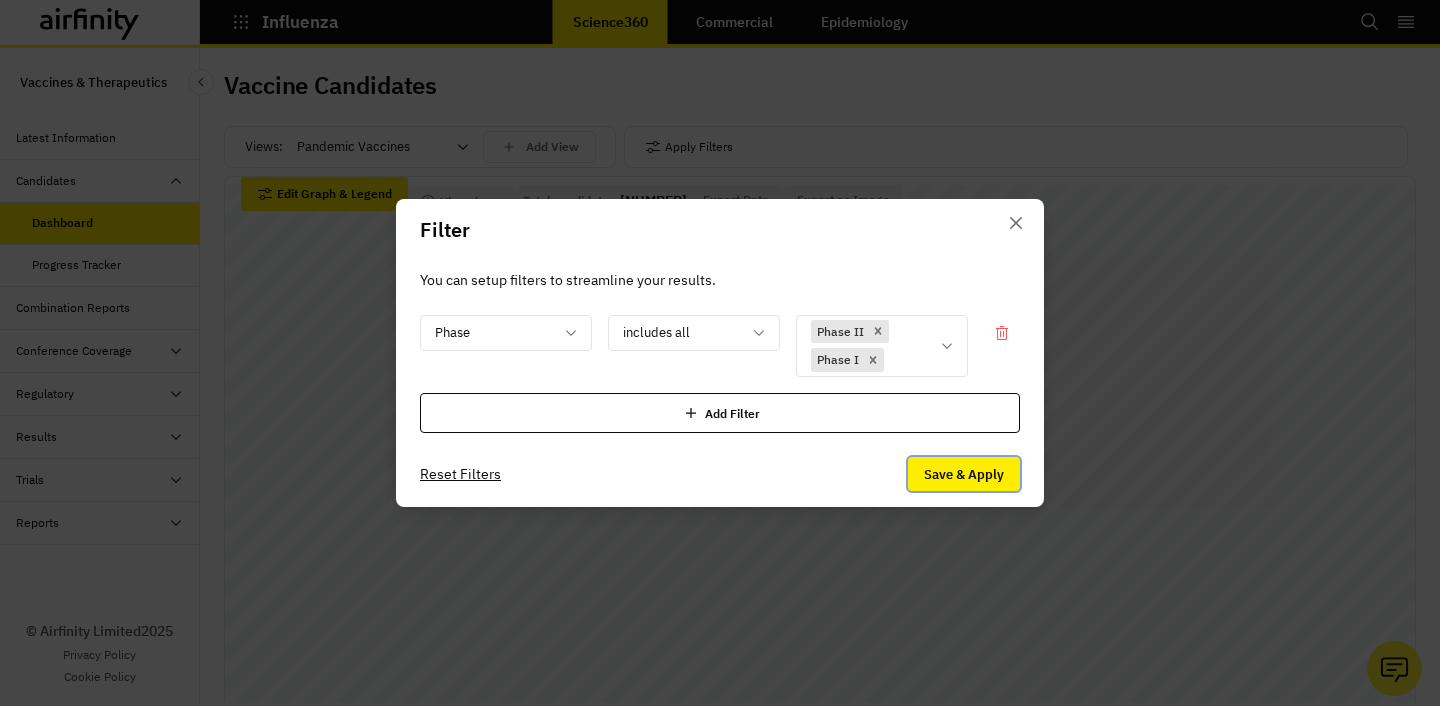 click on "Save & Apply" at bounding box center (964, 474) 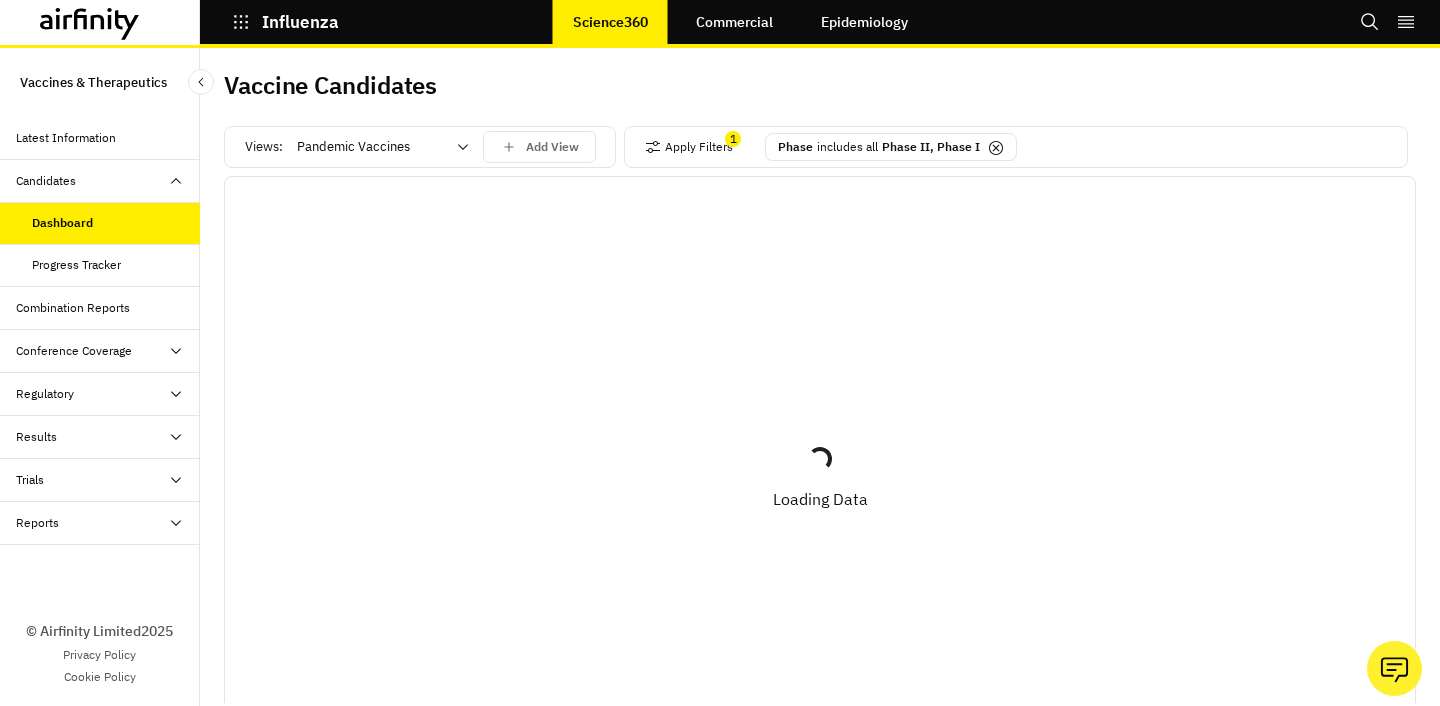 click 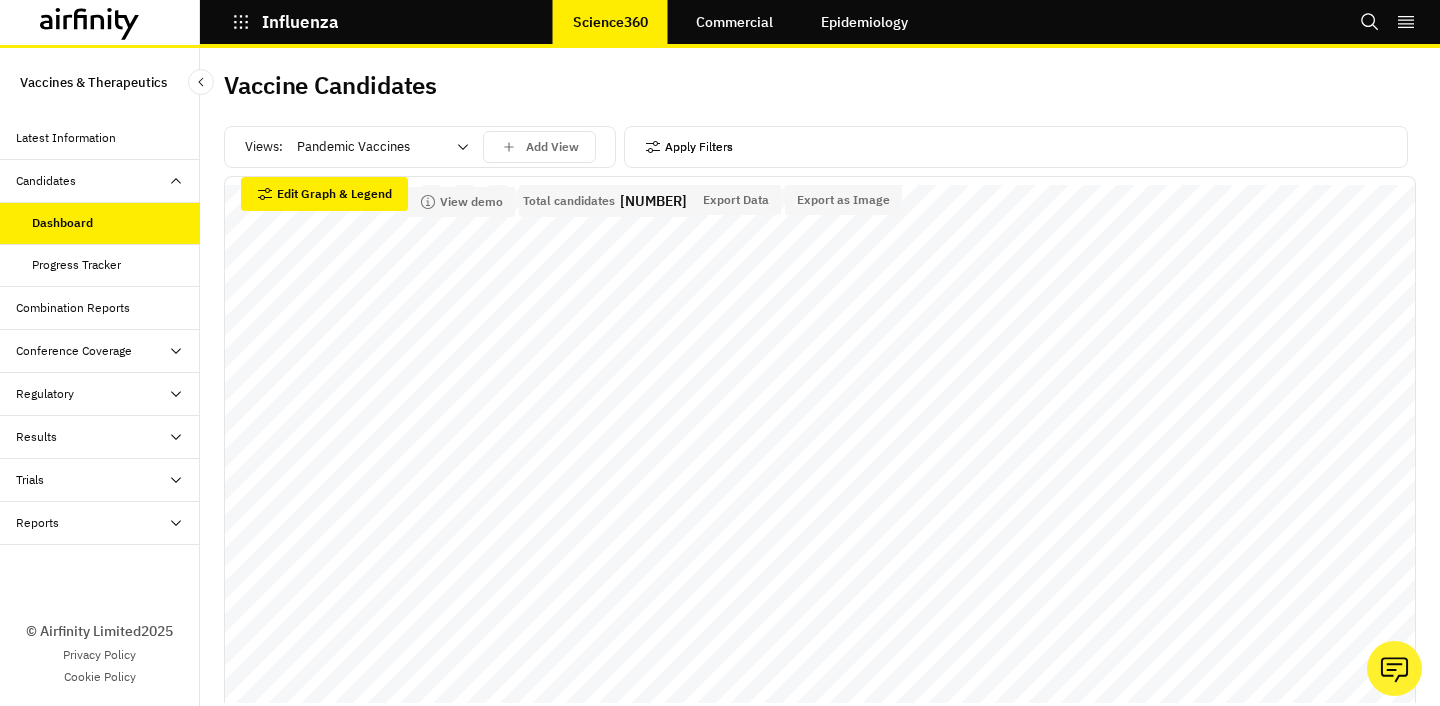 click on "Apply Filters" at bounding box center (689, 147) 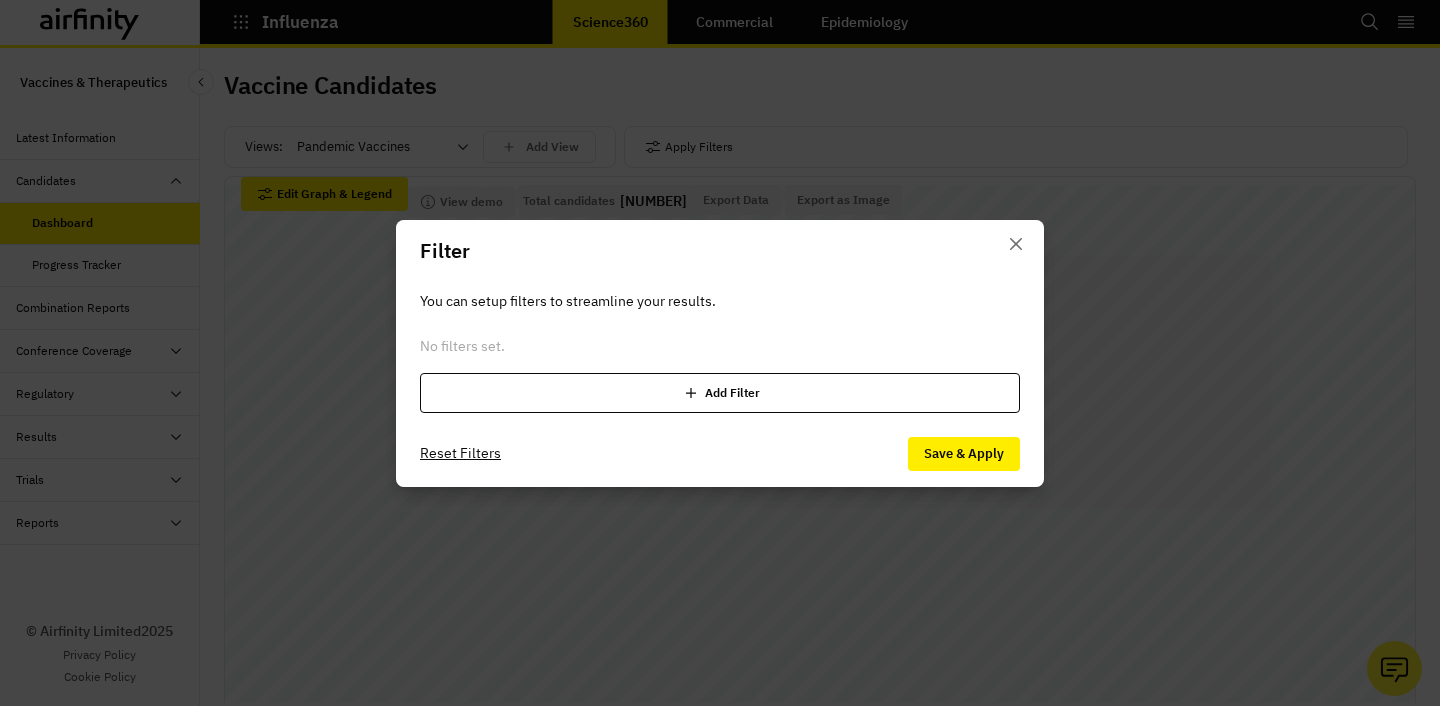 click on "Add Filter" at bounding box center (720, 393) 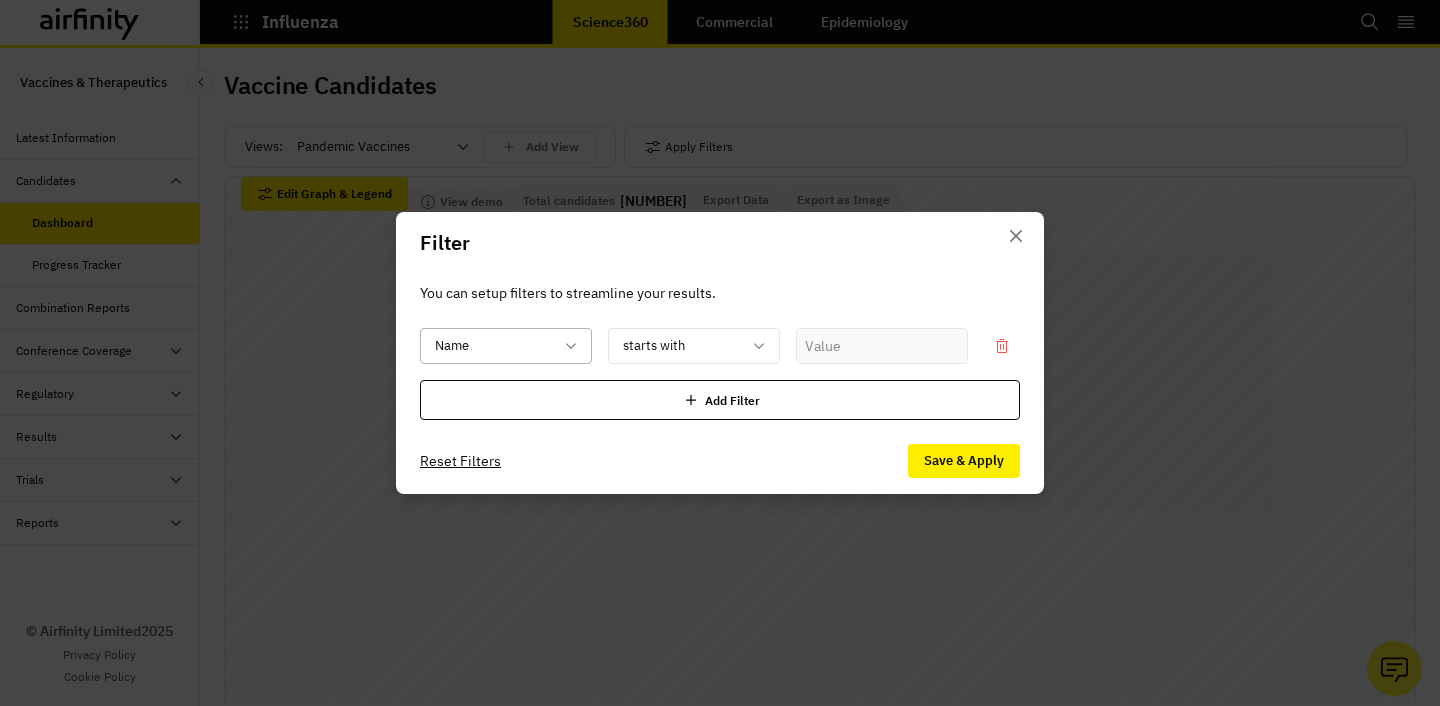 click on "Name" at bounding box center (506, 346) 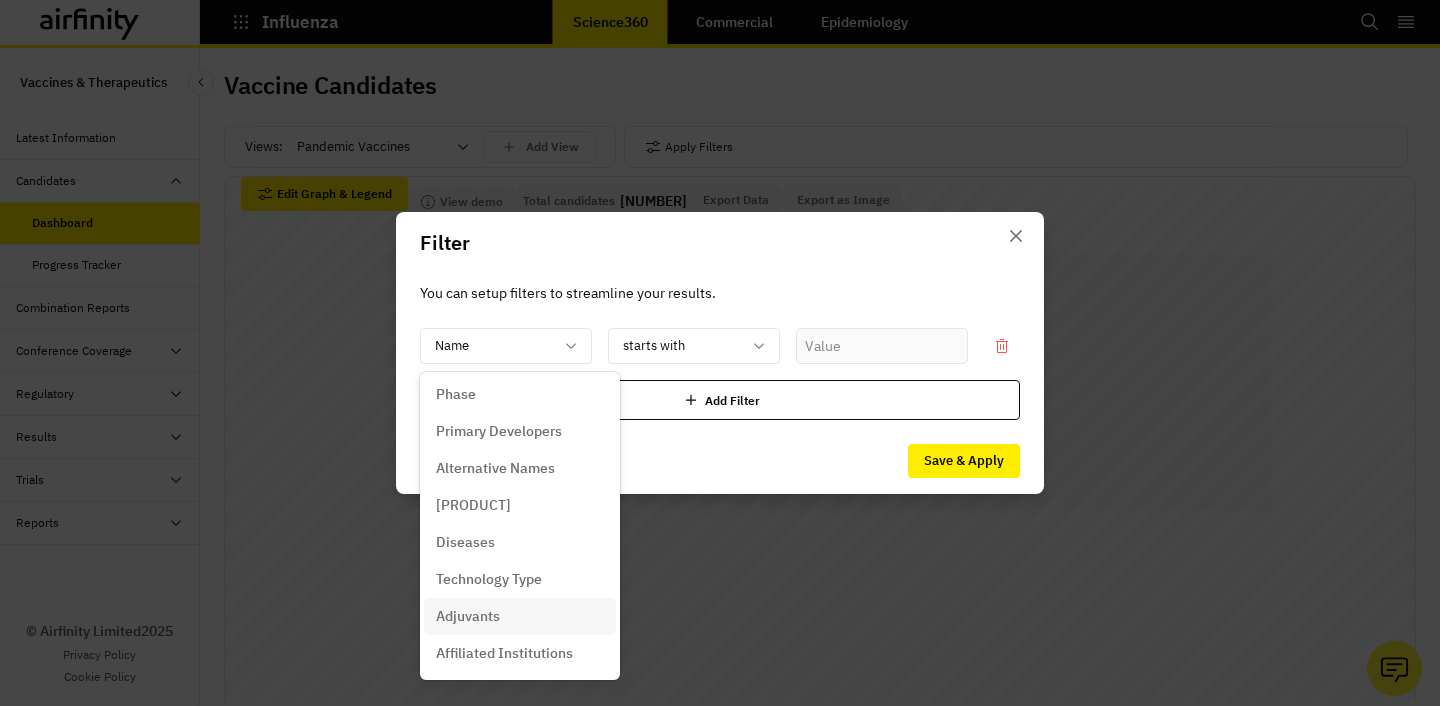 scroll, scrollTop: 0, scrollLeft: 0, axis: both 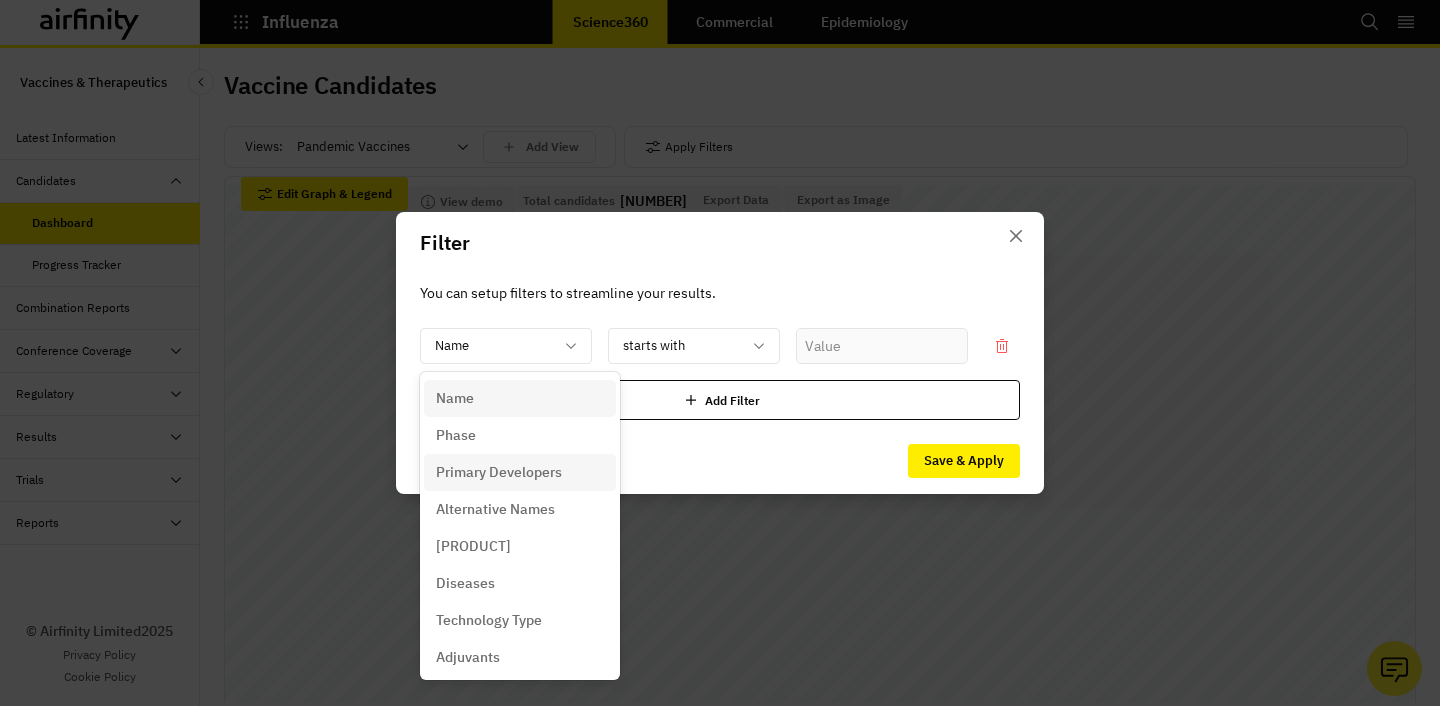 click on "Reset Filters Save & Apply" at bounding box center (720, 461) 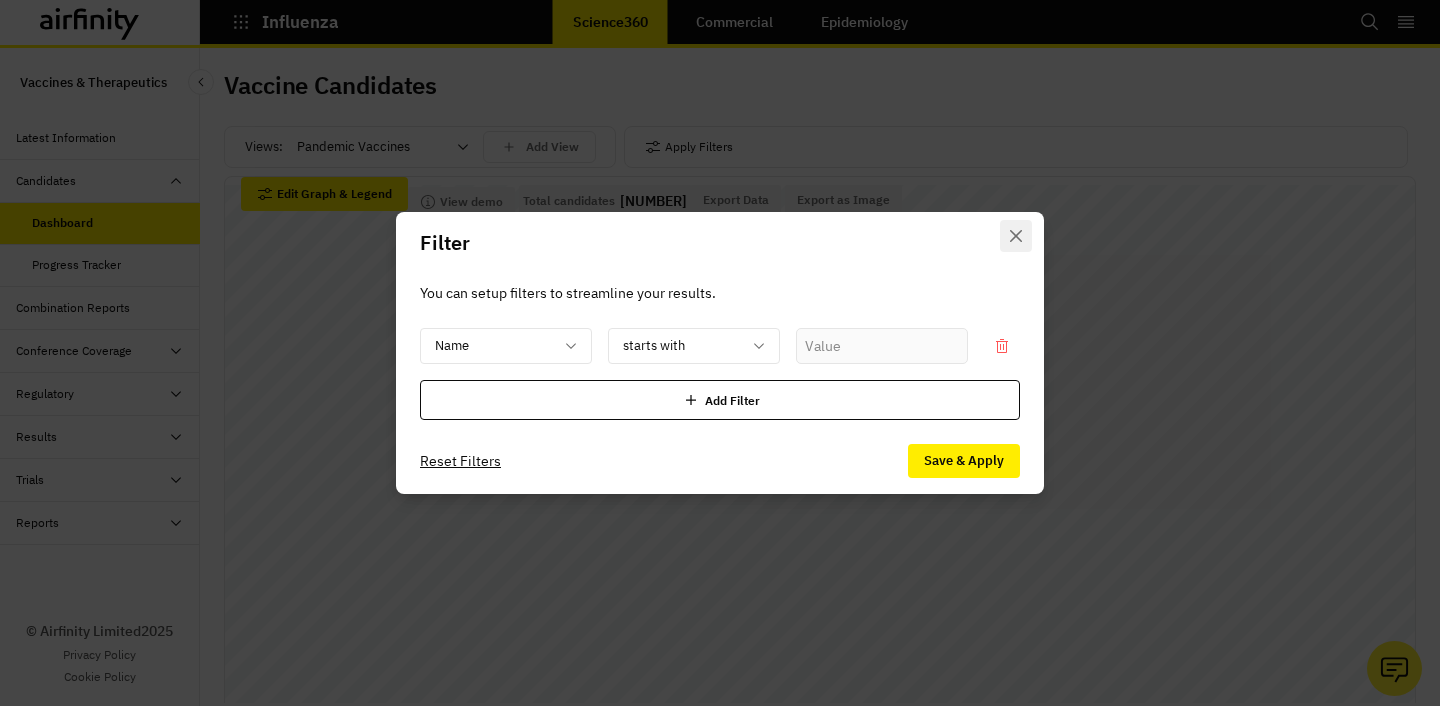 click at bounding box center (1016, 236) 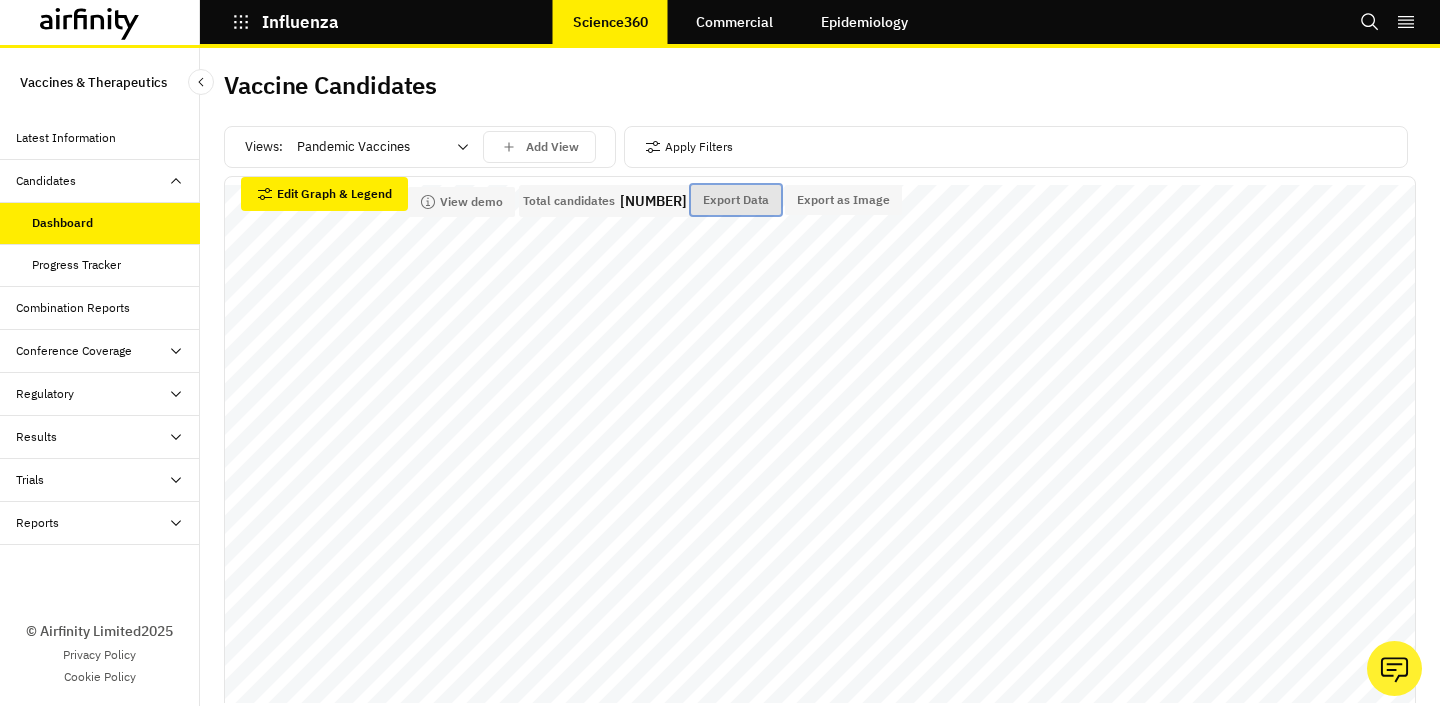 click on "Export Data" at bounding box center (736, 200) 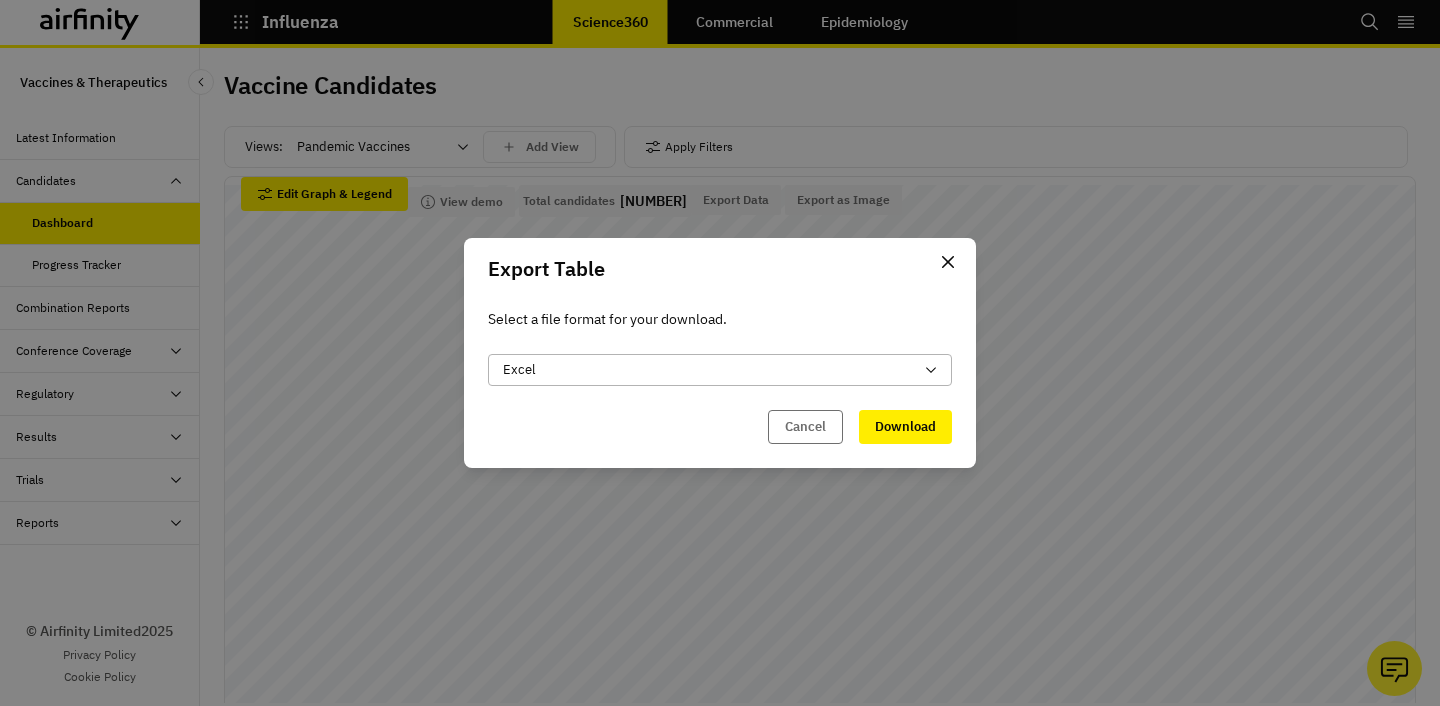 click on "Excel" at bounding box center (708, 370) 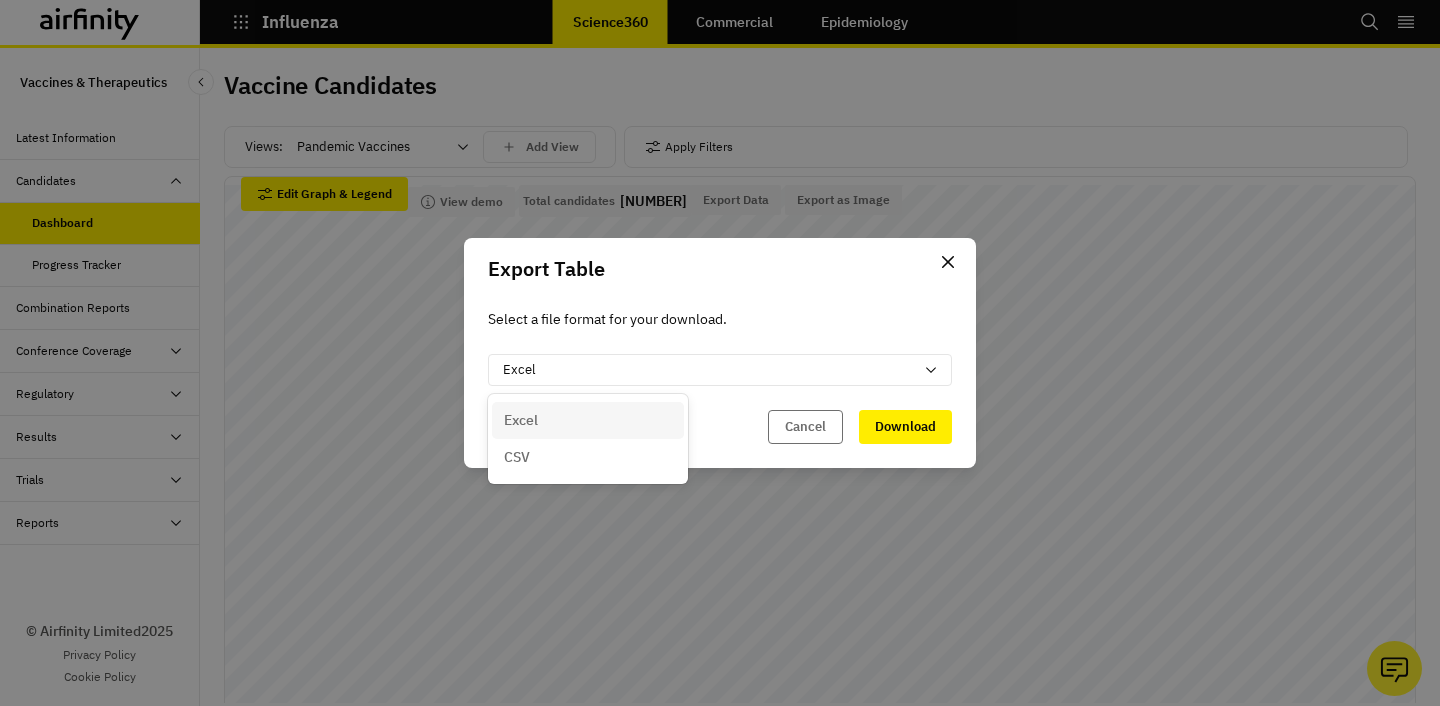 click on "Cancel Download" at bounding box center [720, 427] 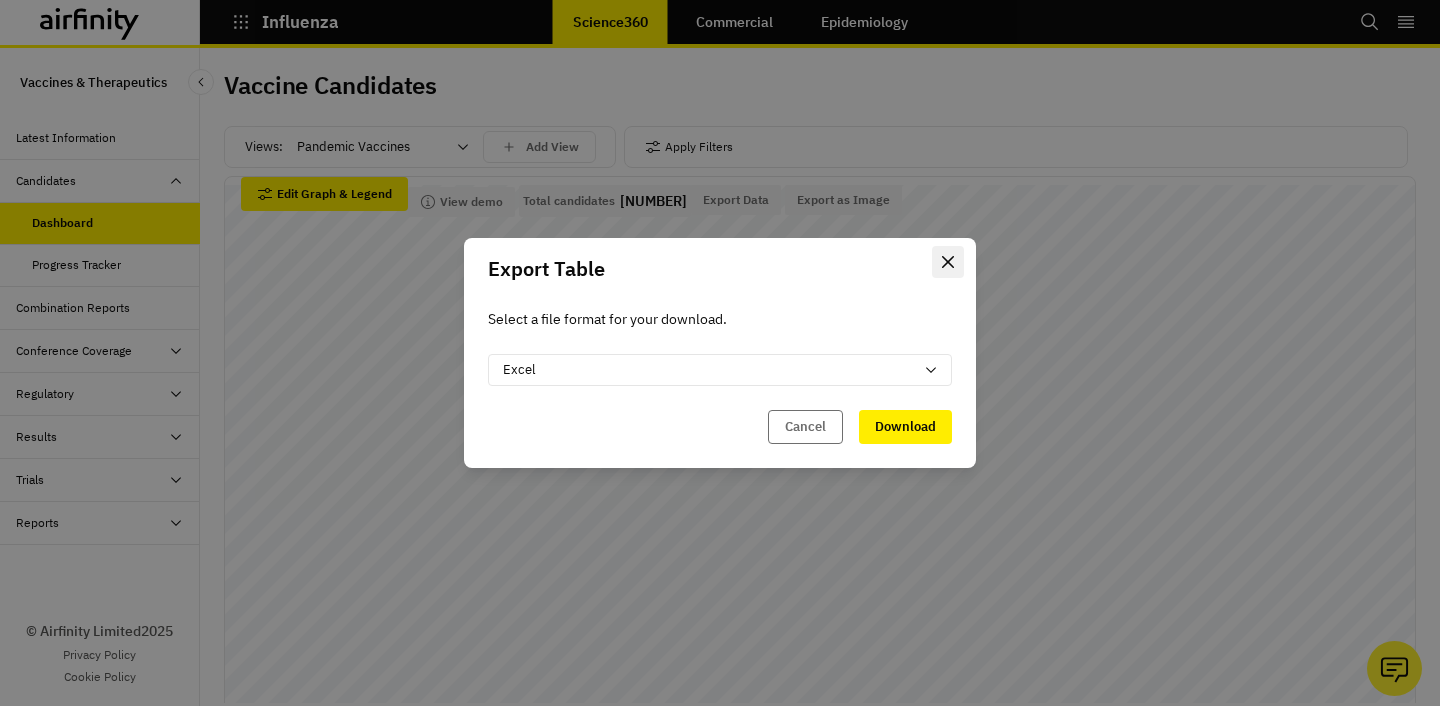 click at bounding box center [948, 262] 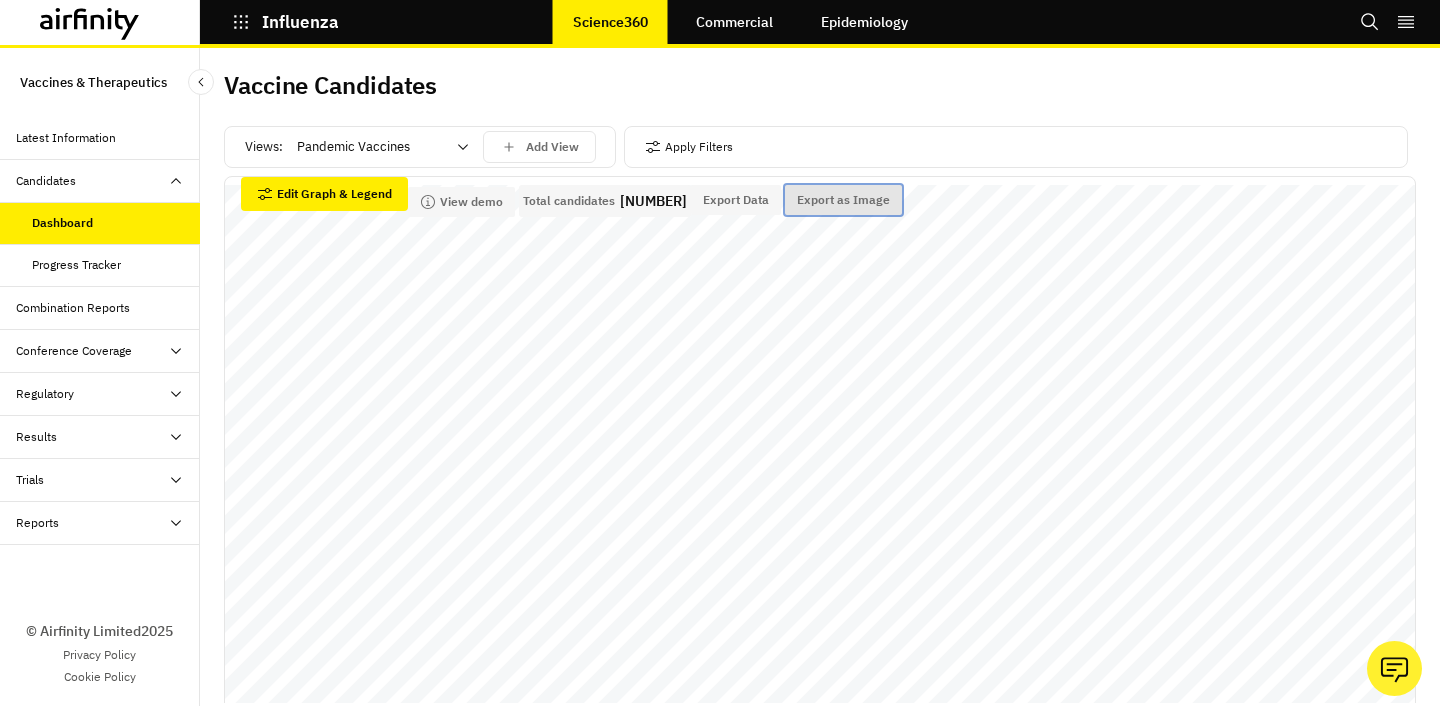 click on "Export as Image" at bounding box center (843, 200) 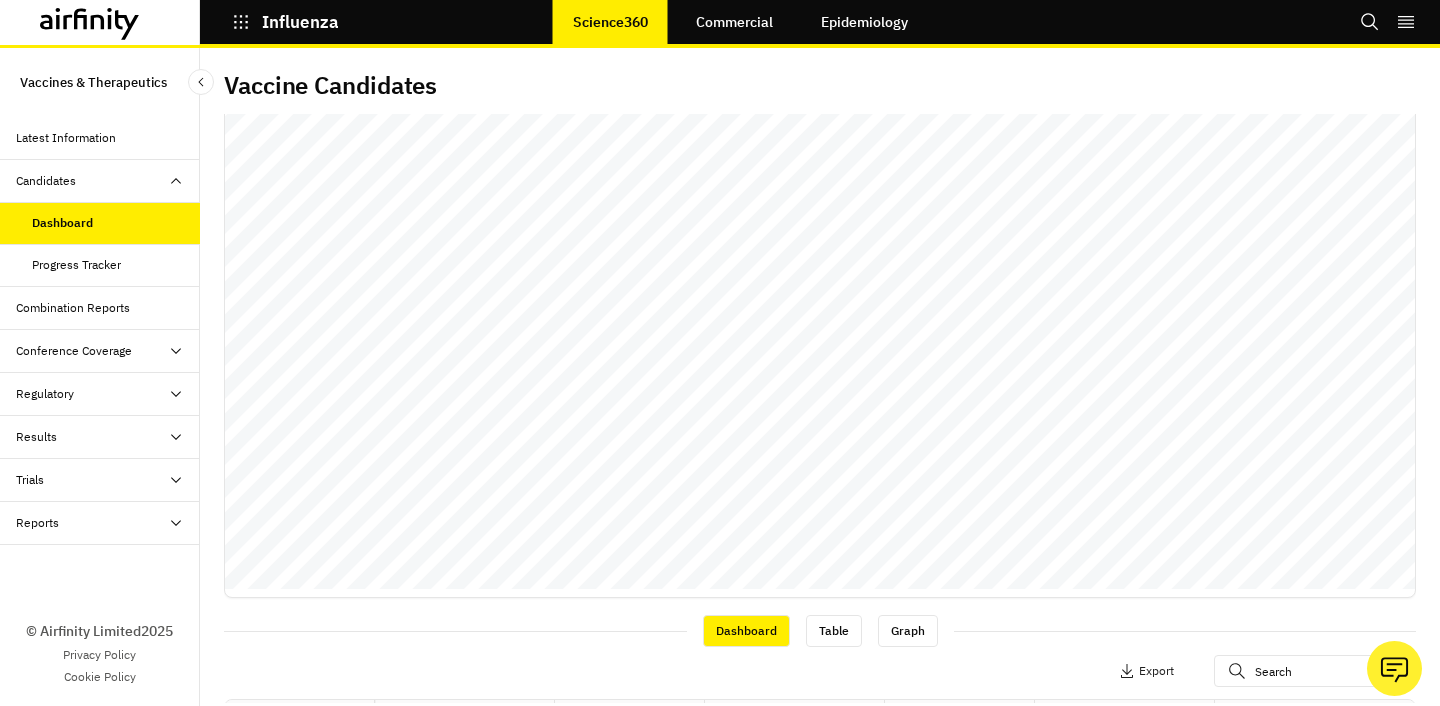 scroll, scrollTop: 0, scrollLeft: 0, axis: both 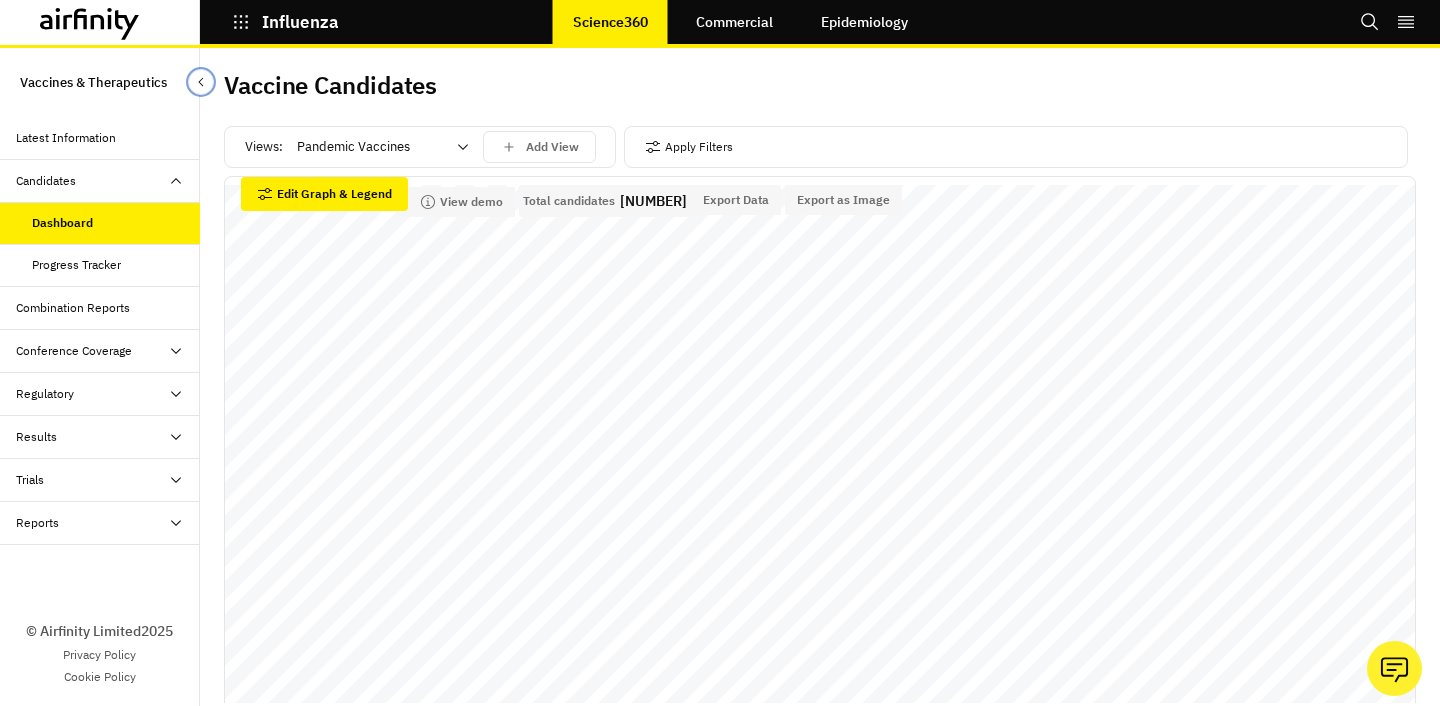click at bounding box center [201, 82] 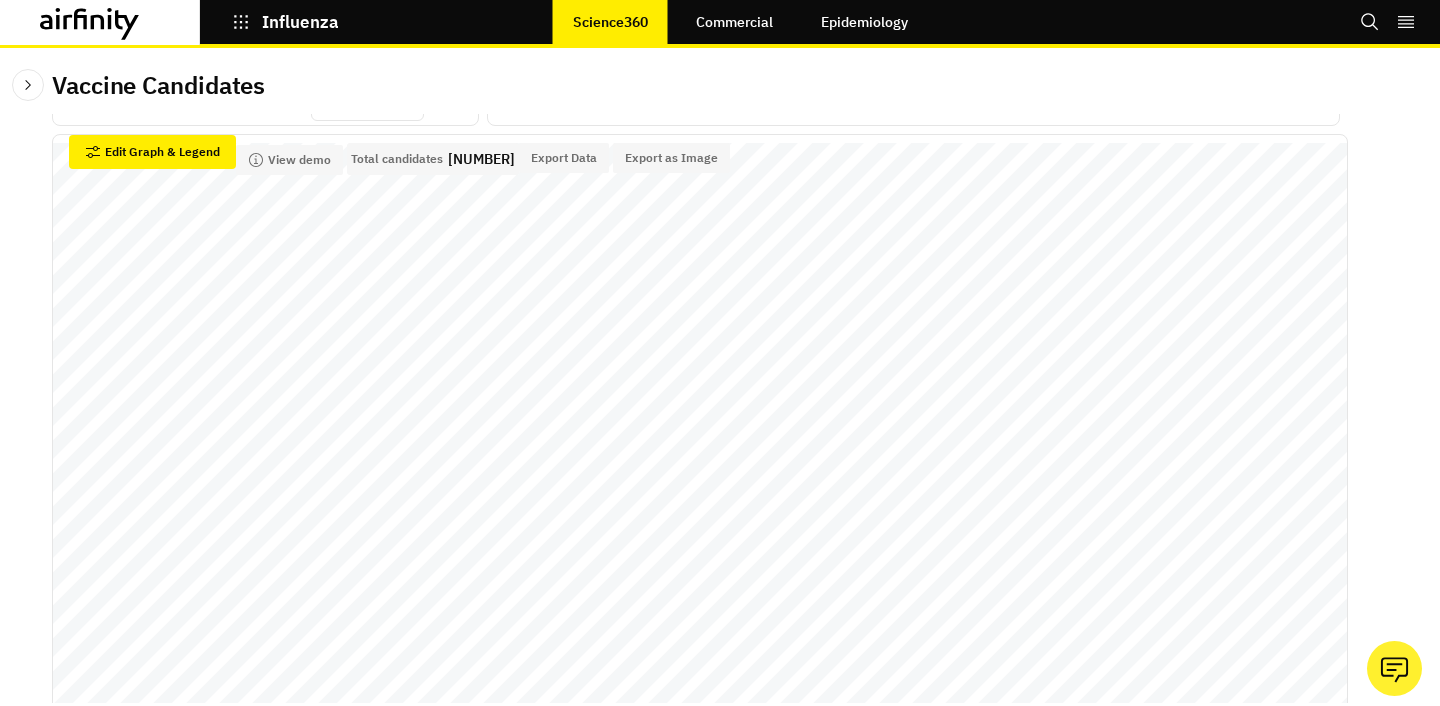 scroll, scrollTop: 0, scrollLeft: 0, axis: both 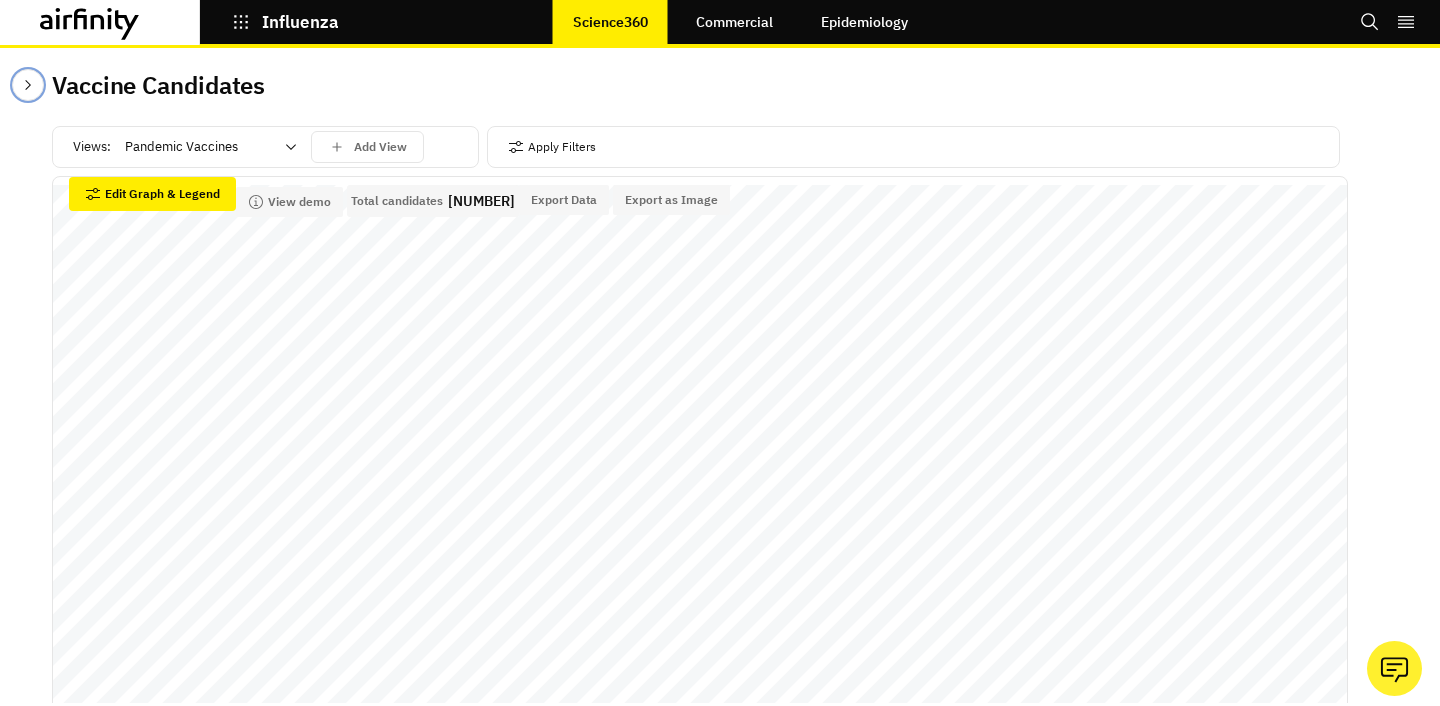 click 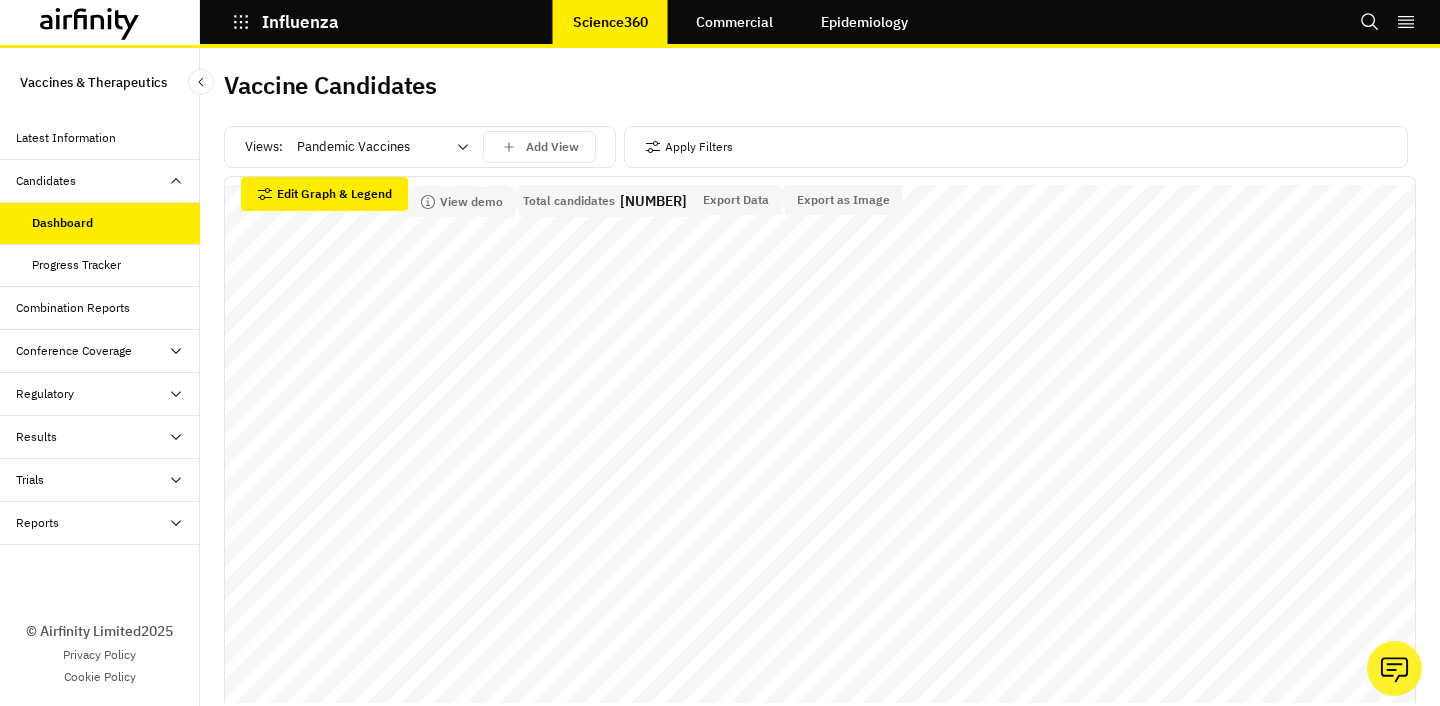 click on "Commercial" at bounding box center [734, 22] 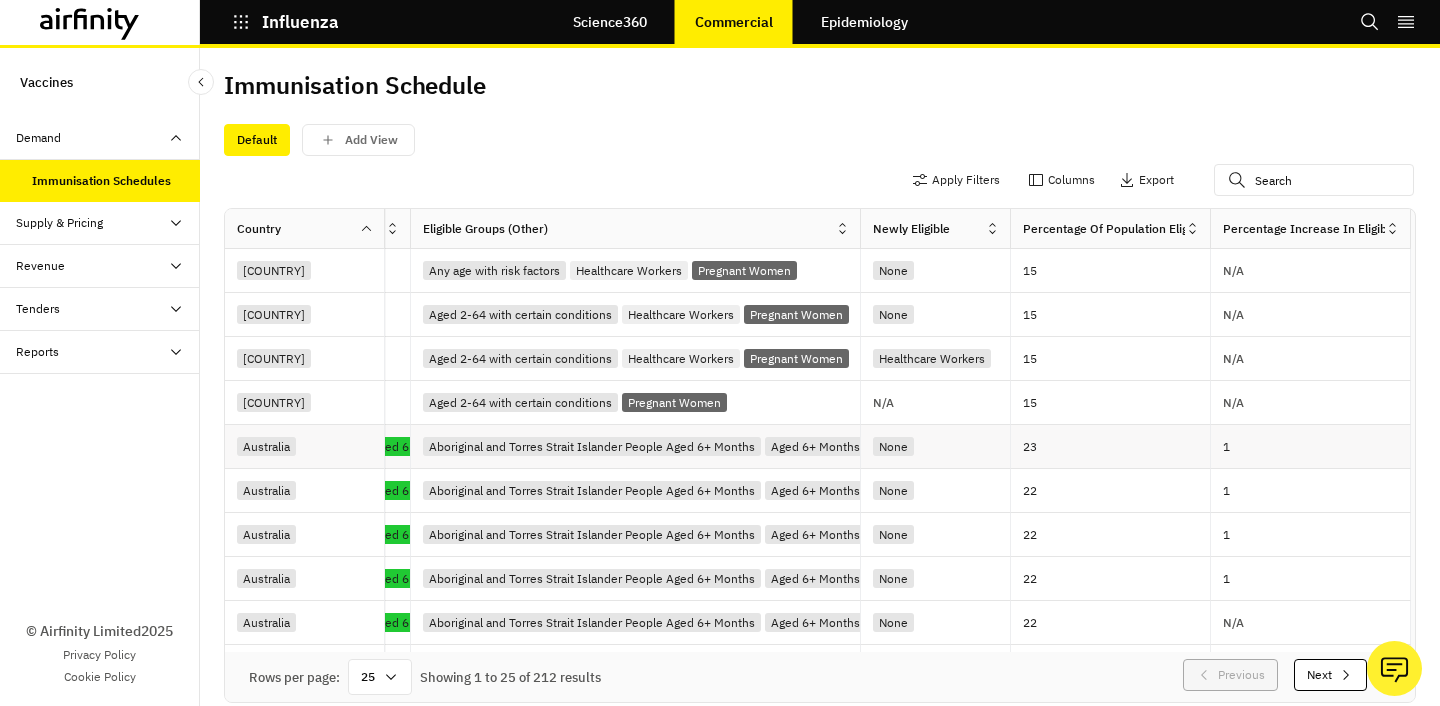 scroll, scrollTop: 0, scrollLeft: 619, axis: horizontal 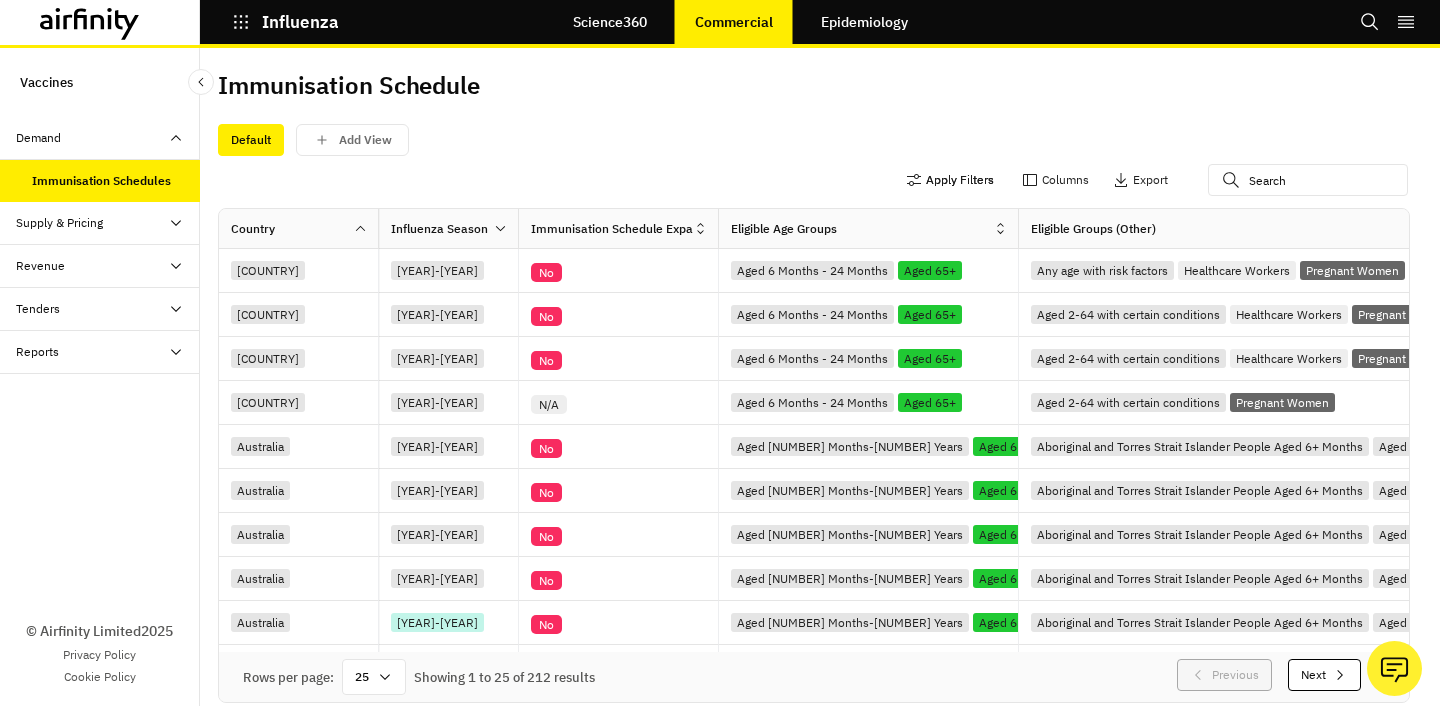 click on "Apply Filters" at bounding box center [950, 180] 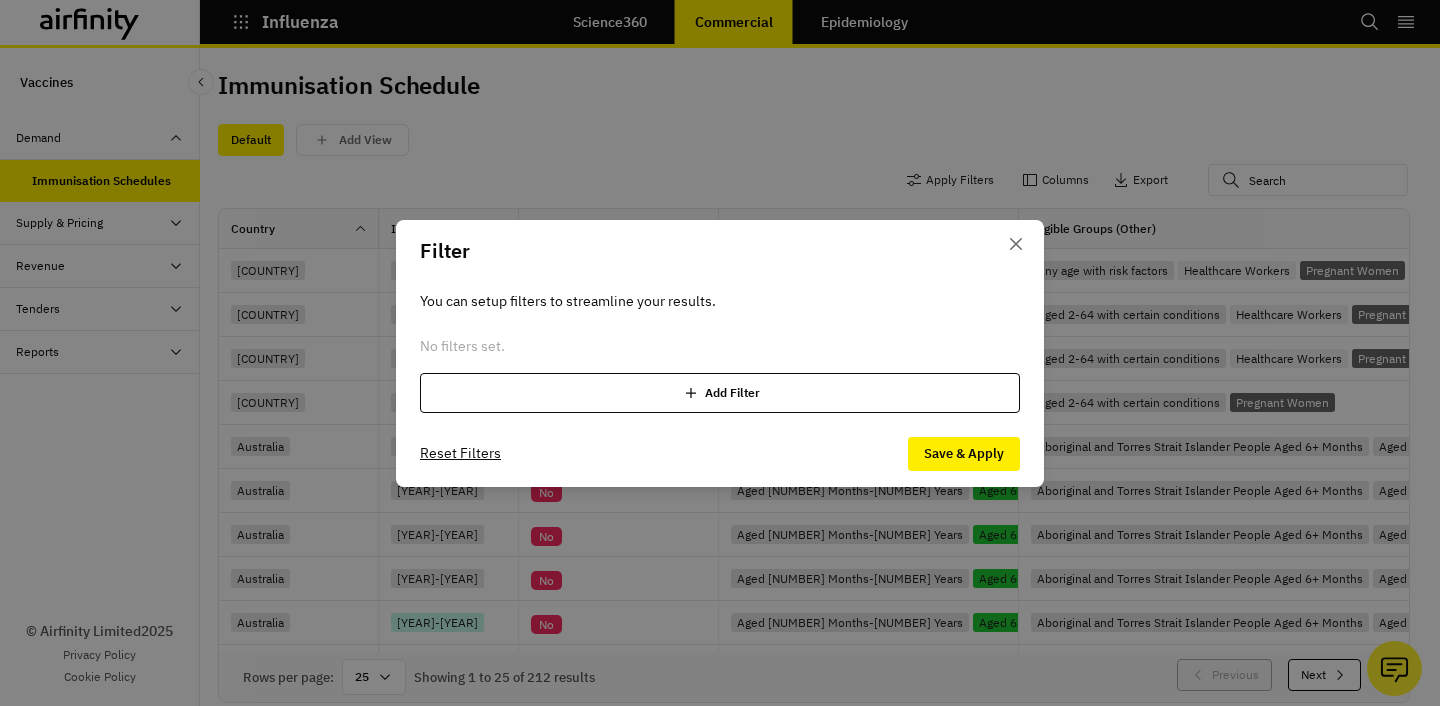 click on "Add Filter" at bounding box center (720, 393) 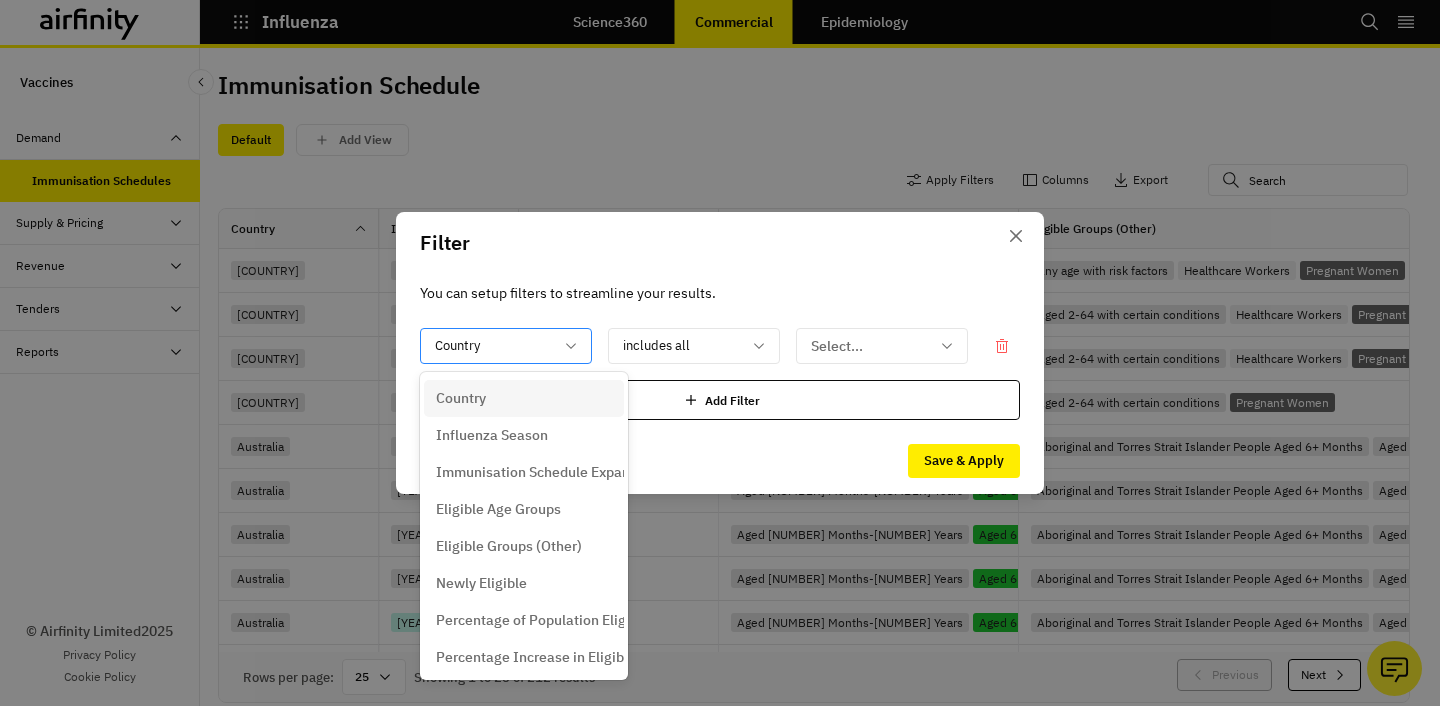 click at bounding box center [494, 346] 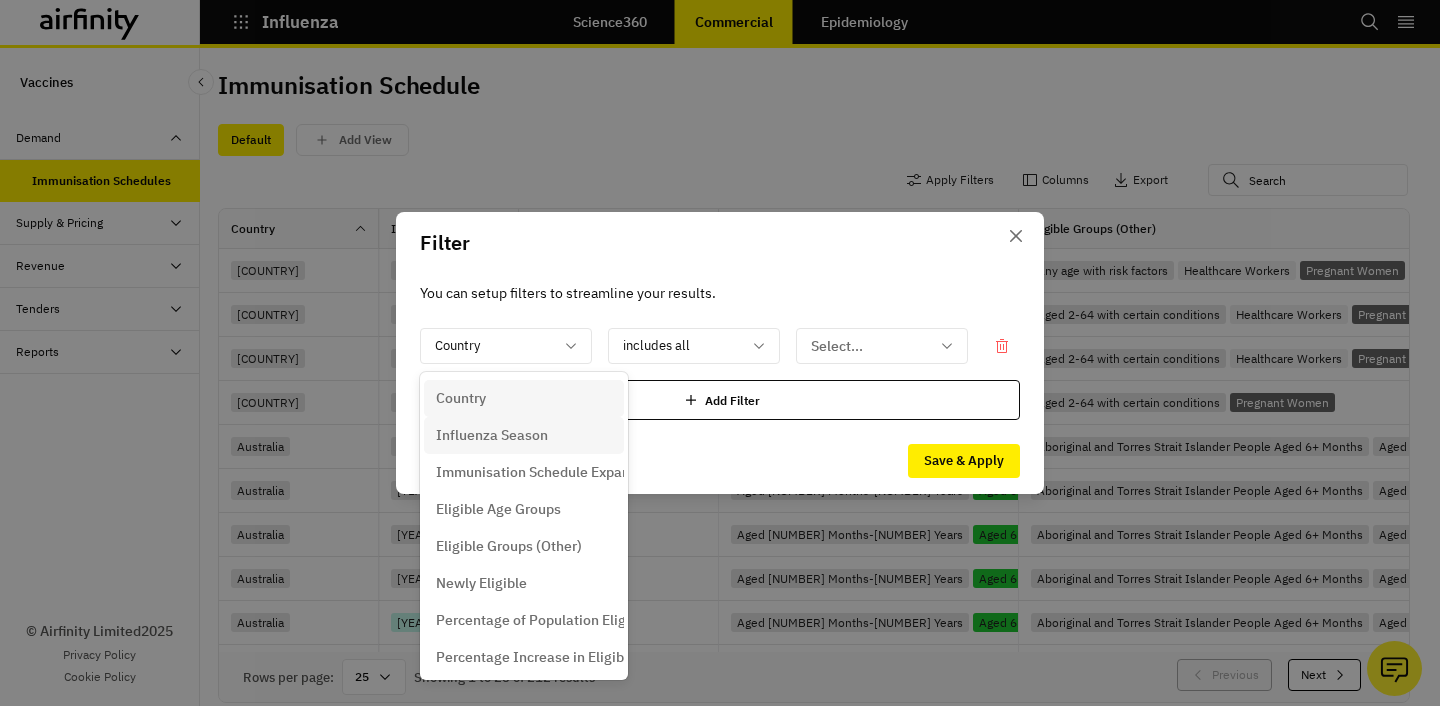 click on "Influenza Season" at bounding box center (492, 435) 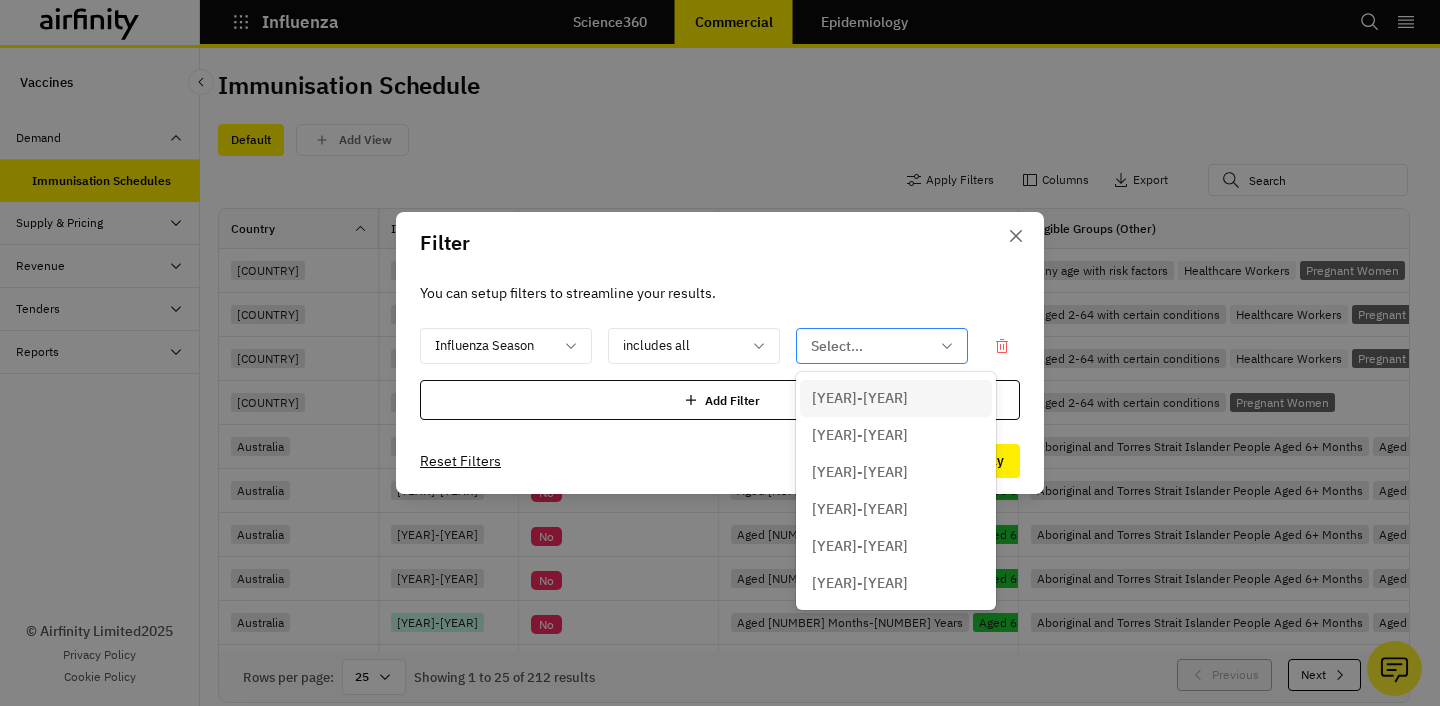 click at bounding box center (870, 346) 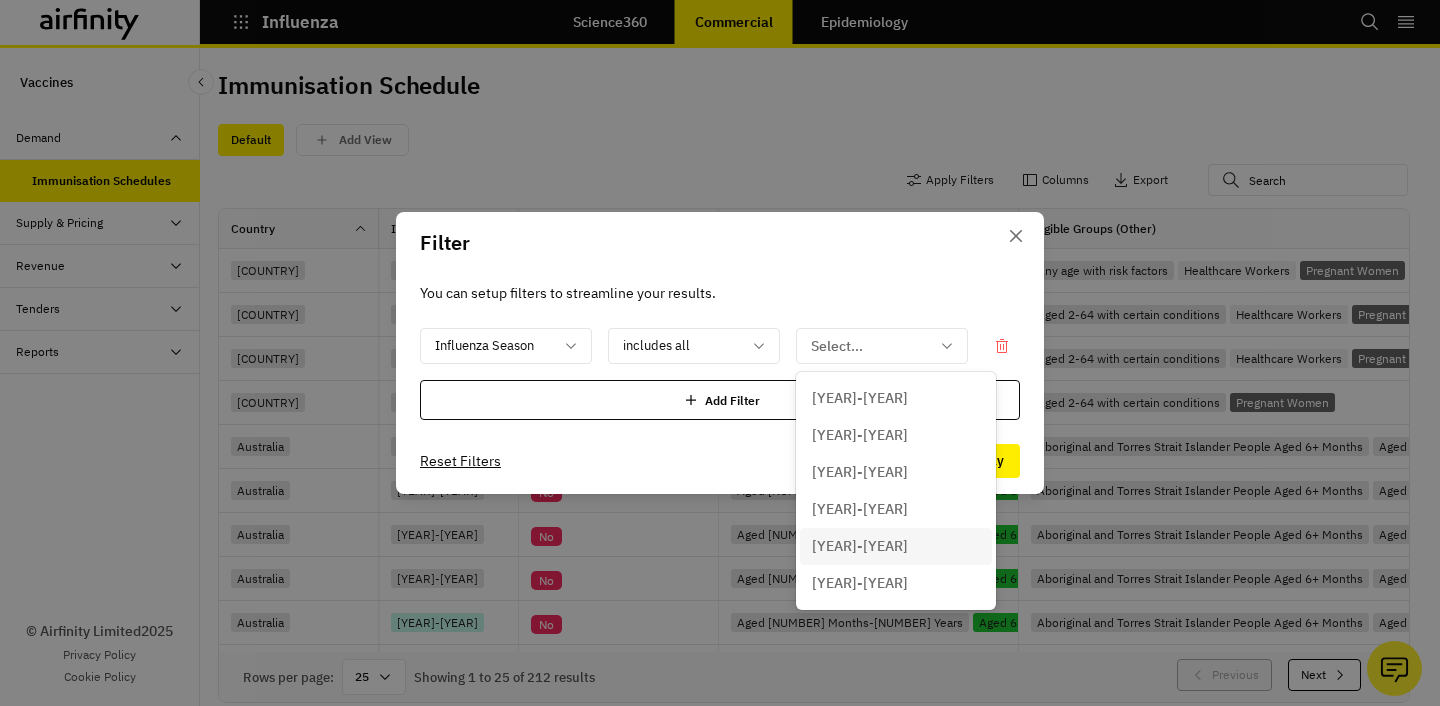 click on "2024-25" at bounding box center (896, 546) 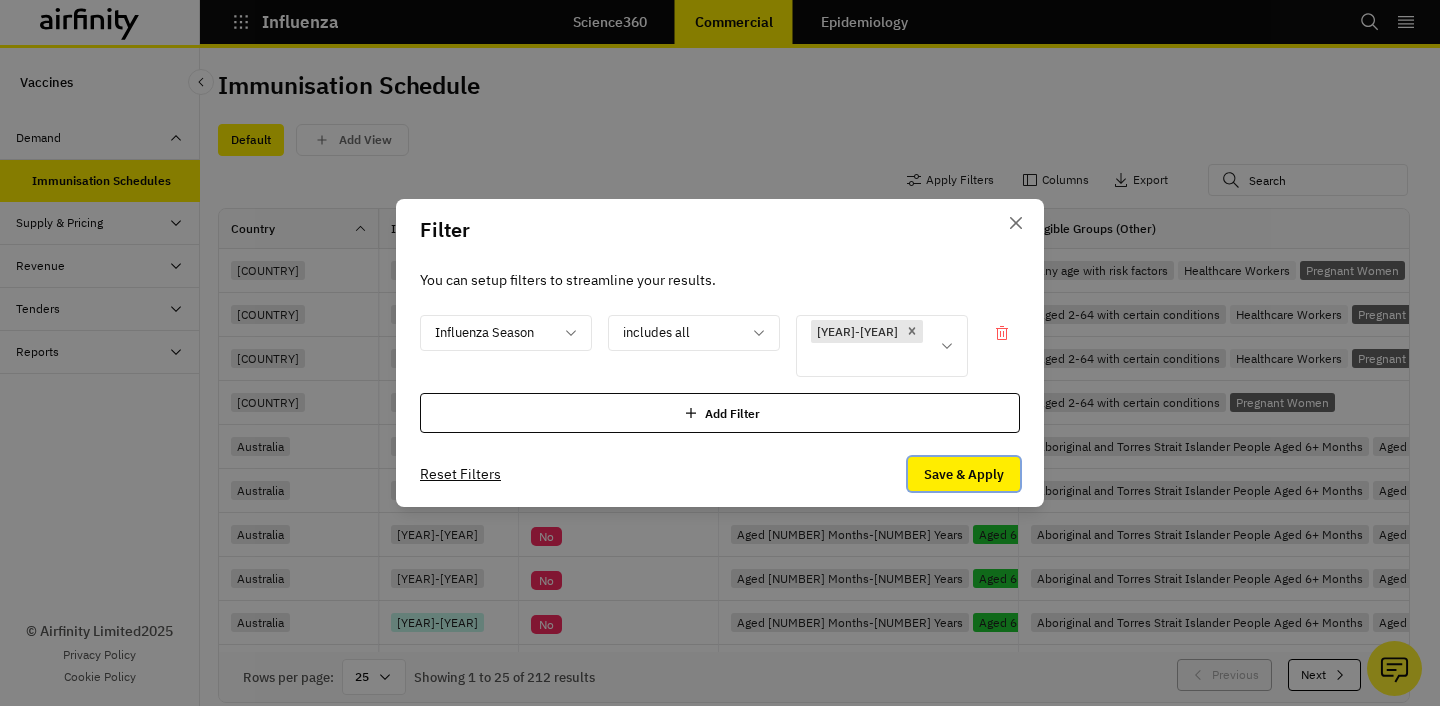 click on "Save & Apply" at bounding box center [964, 474] 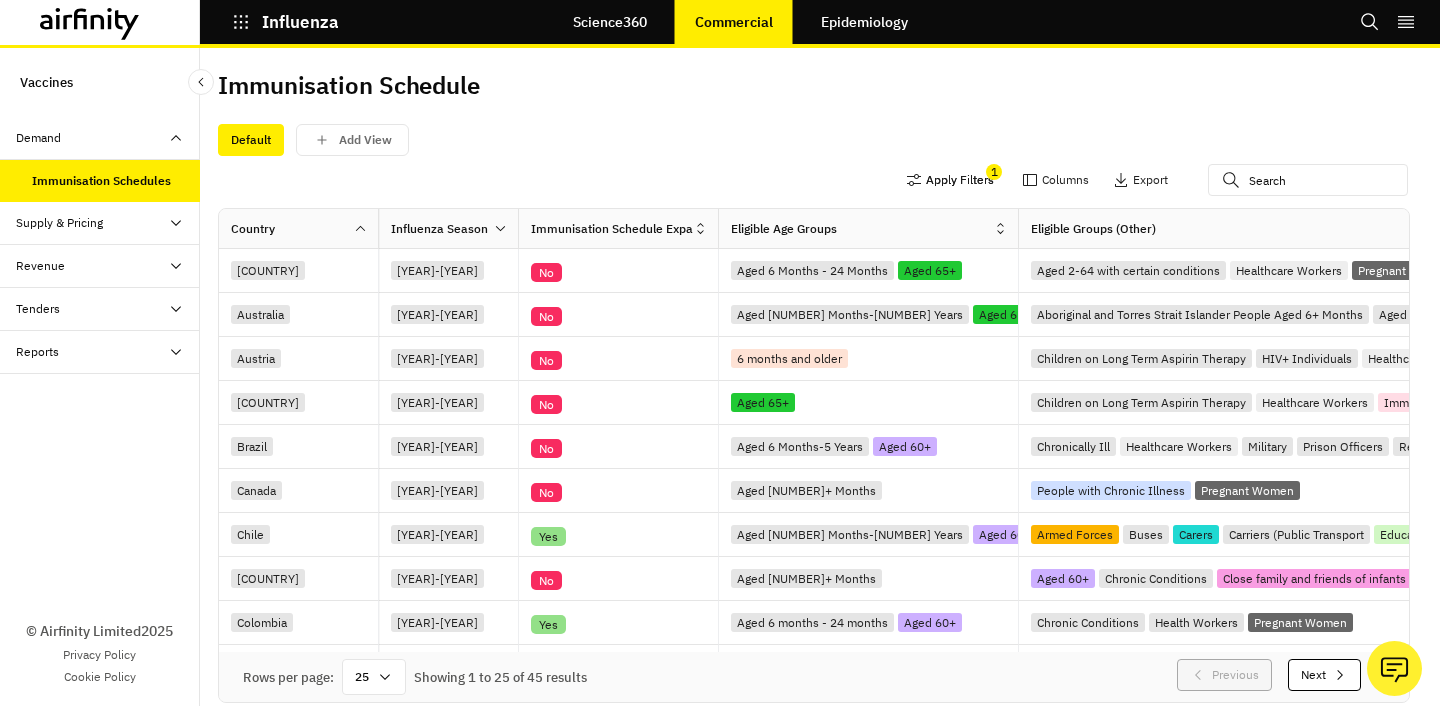 click on "Apply Filters" at bounding box center [950, 180] 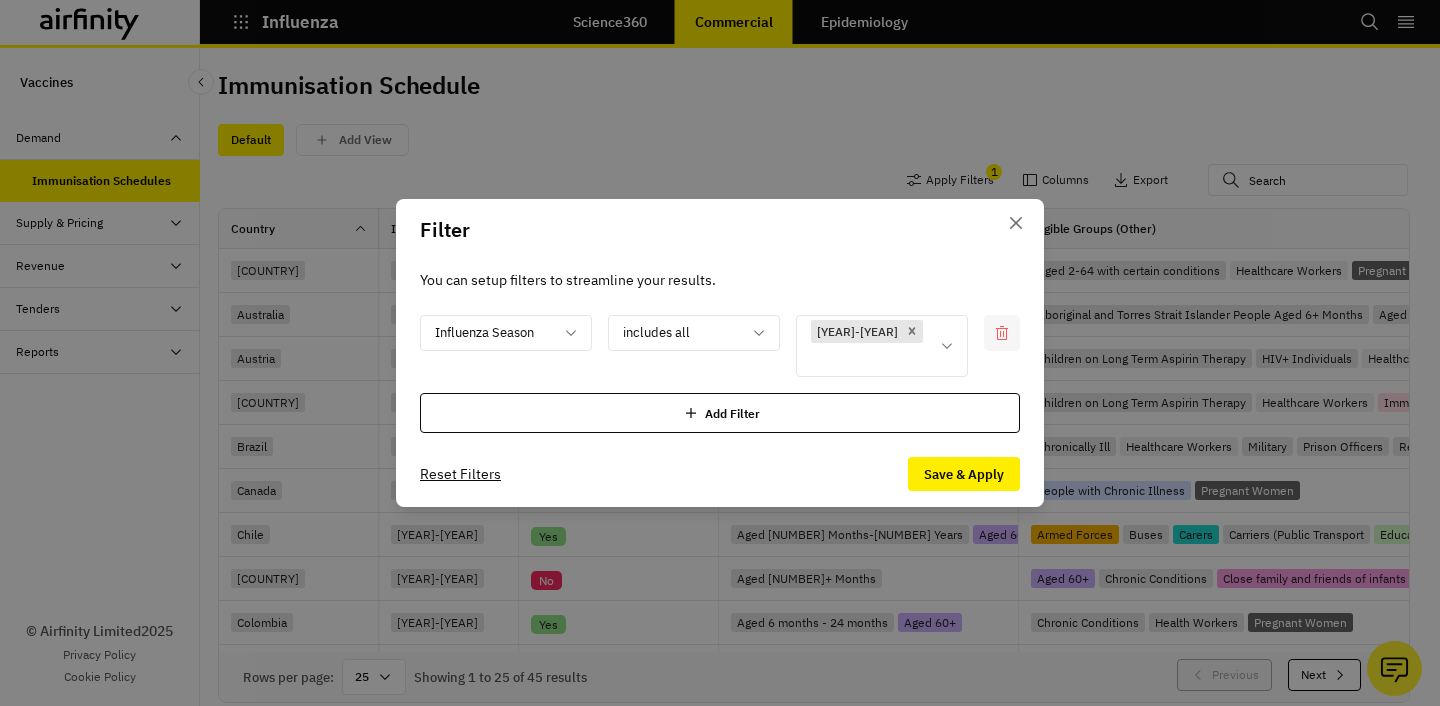 click 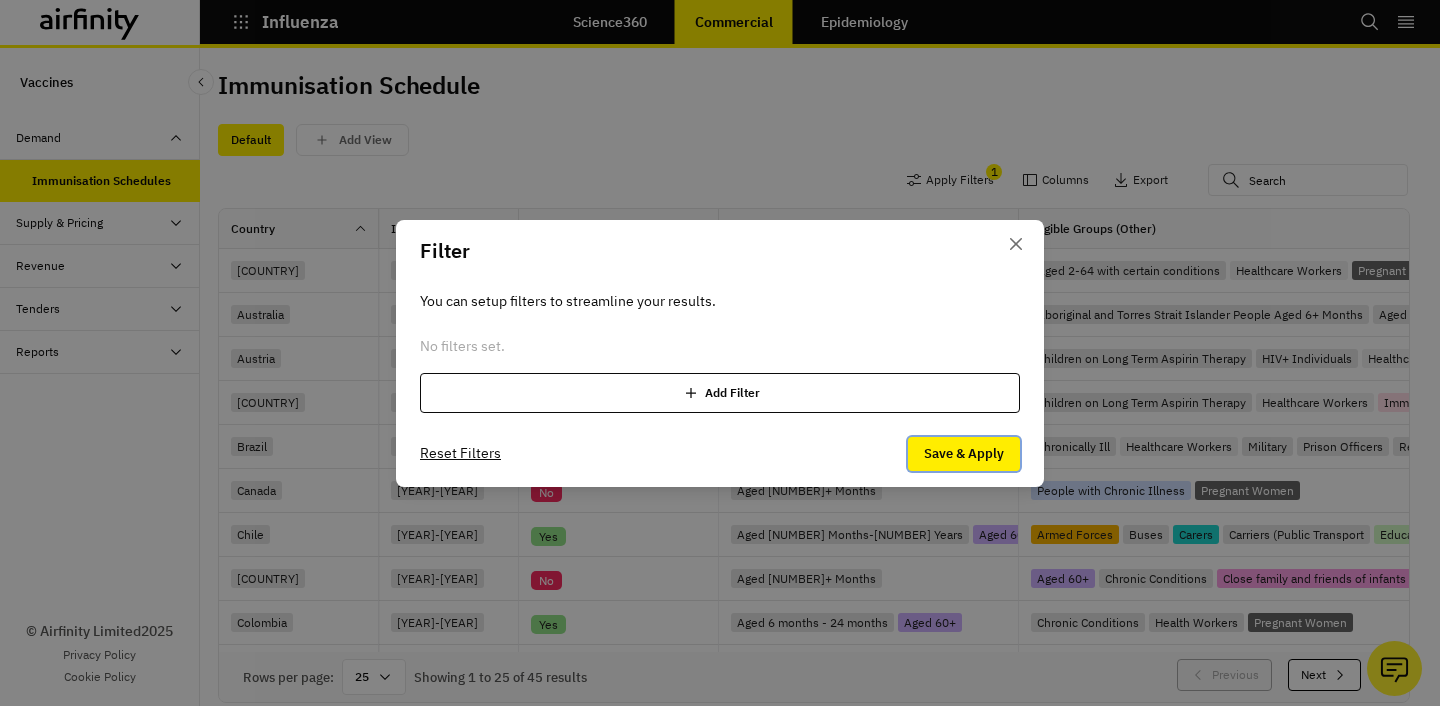 click on "Save & Apply" at bounding box center [964, 454] 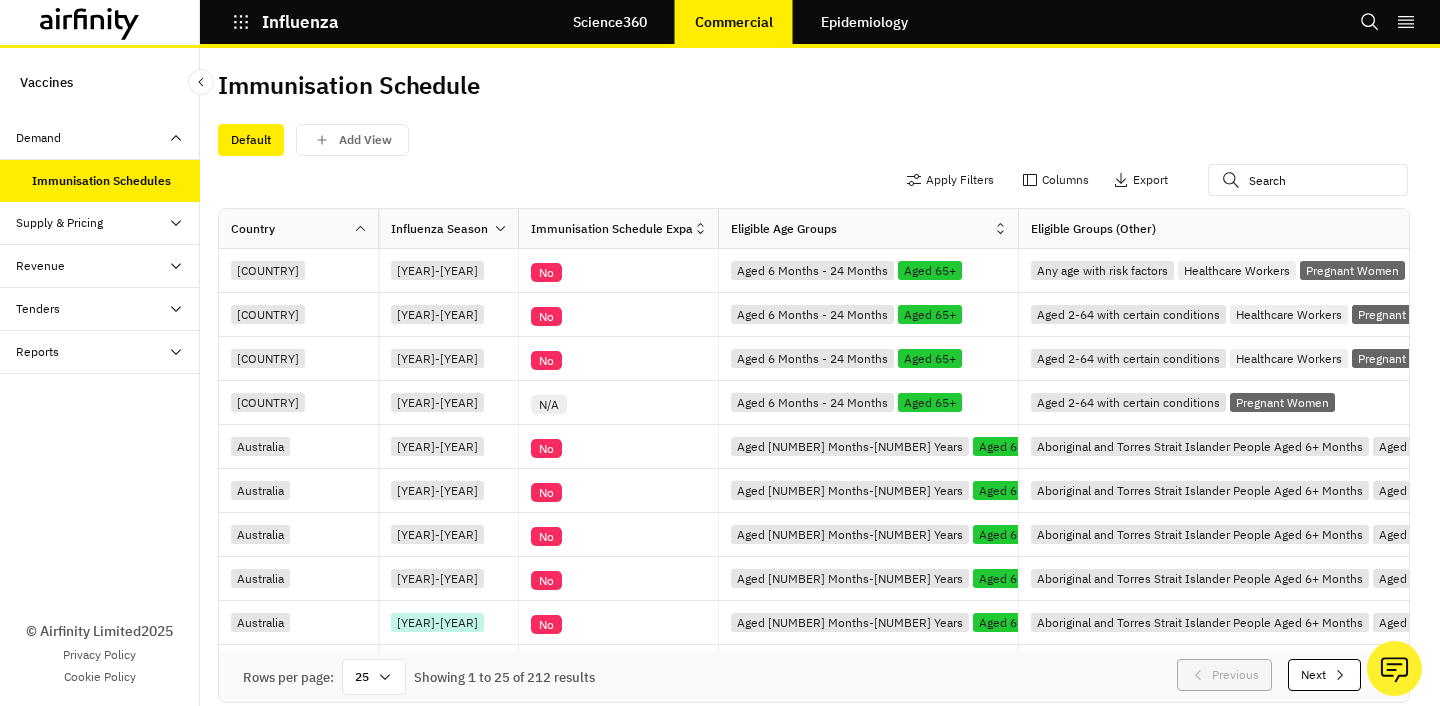 click on "Supply & Pricing" at bounding box center [108, 223] 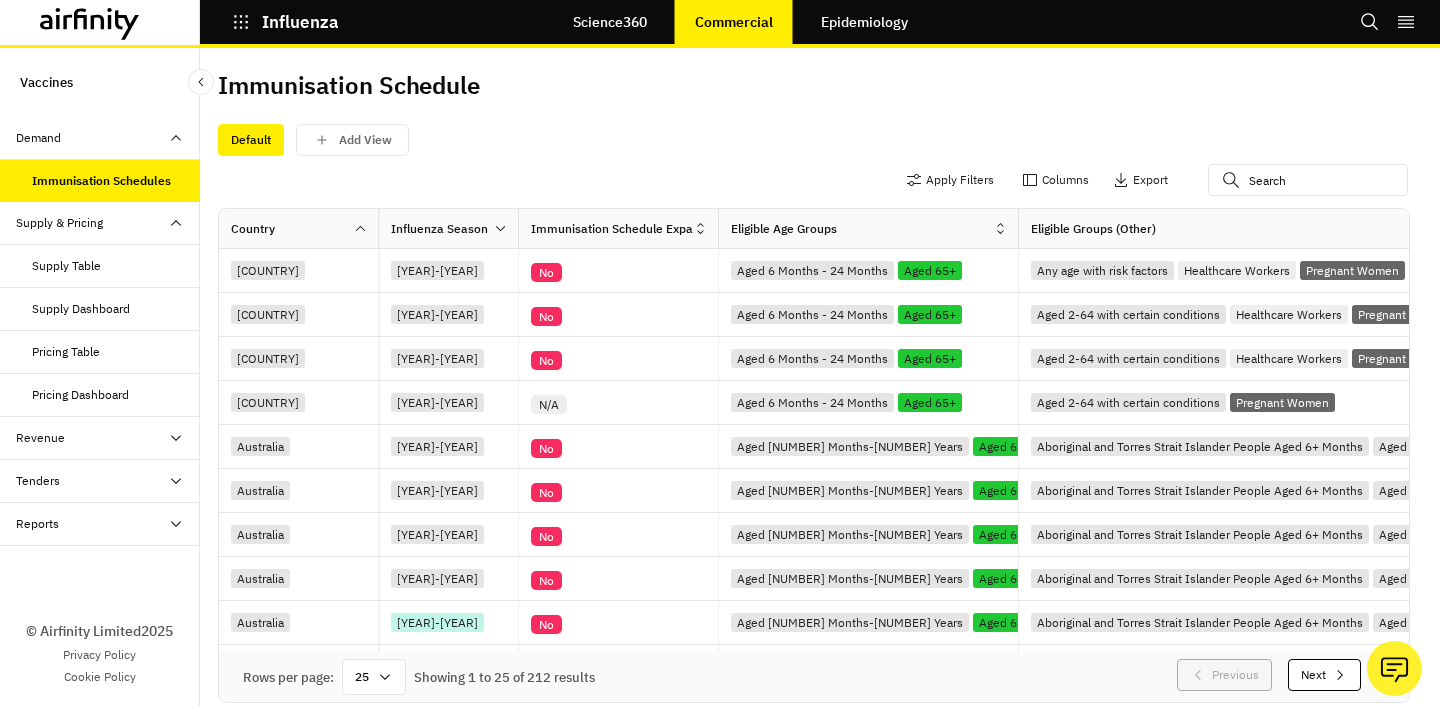 click on "Supply Table" at bounding box center (66, 266) 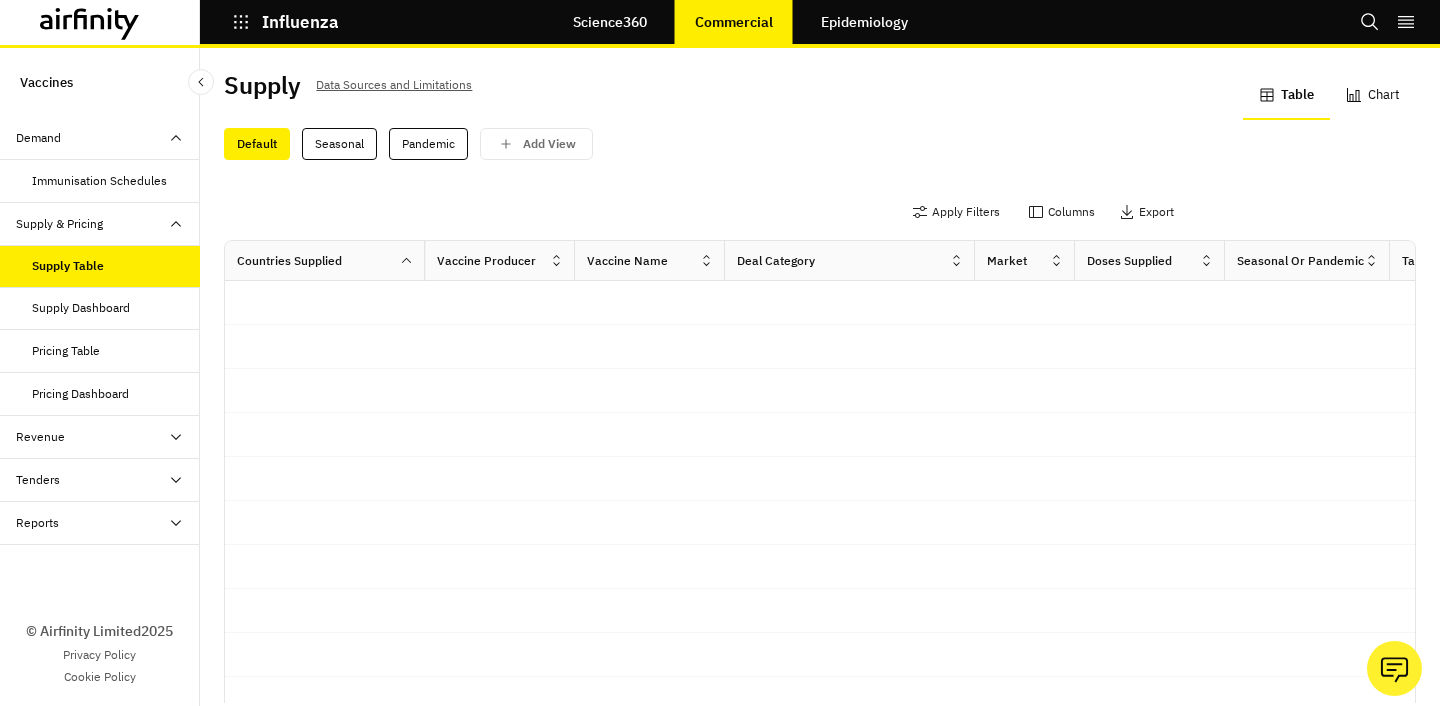 scroll, scrollTop: 0, scrollLeft: 0, axis: both 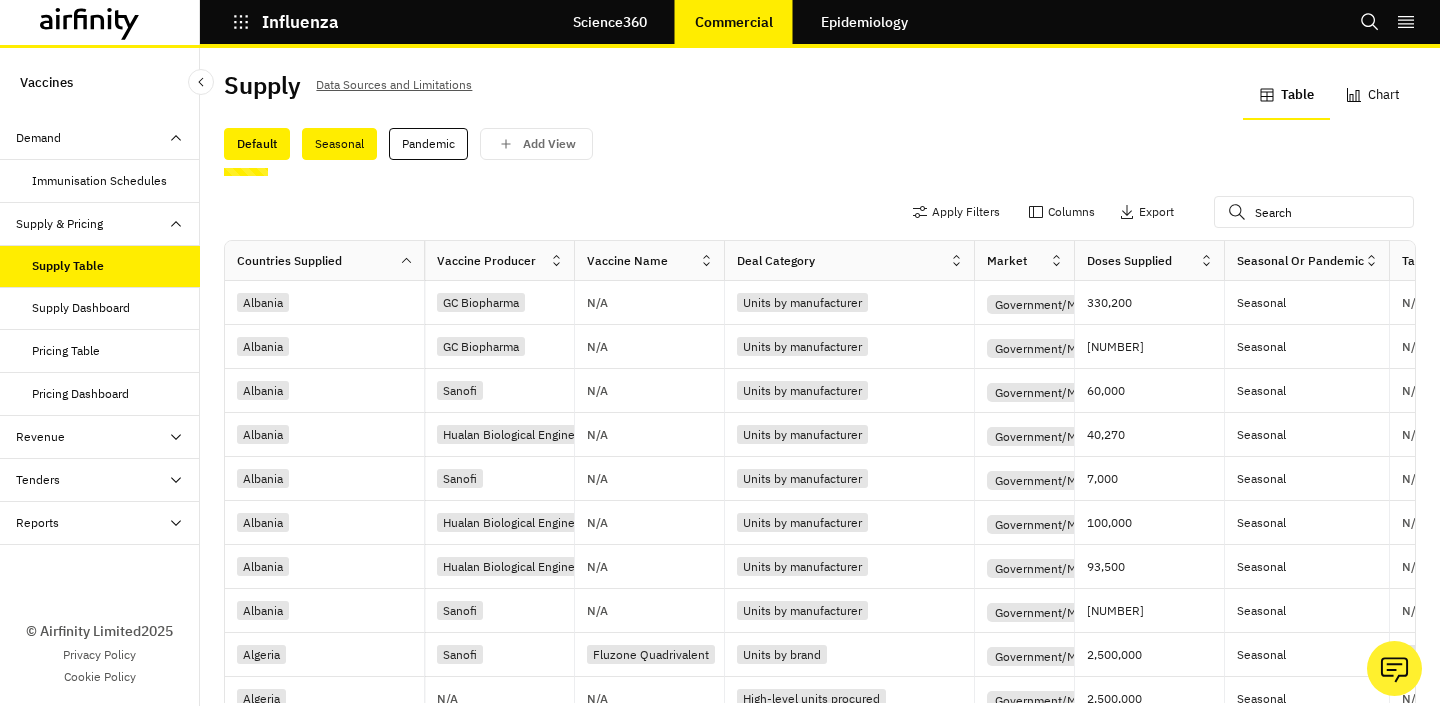 click on "Seasonal" at bounding box center [339, 144] 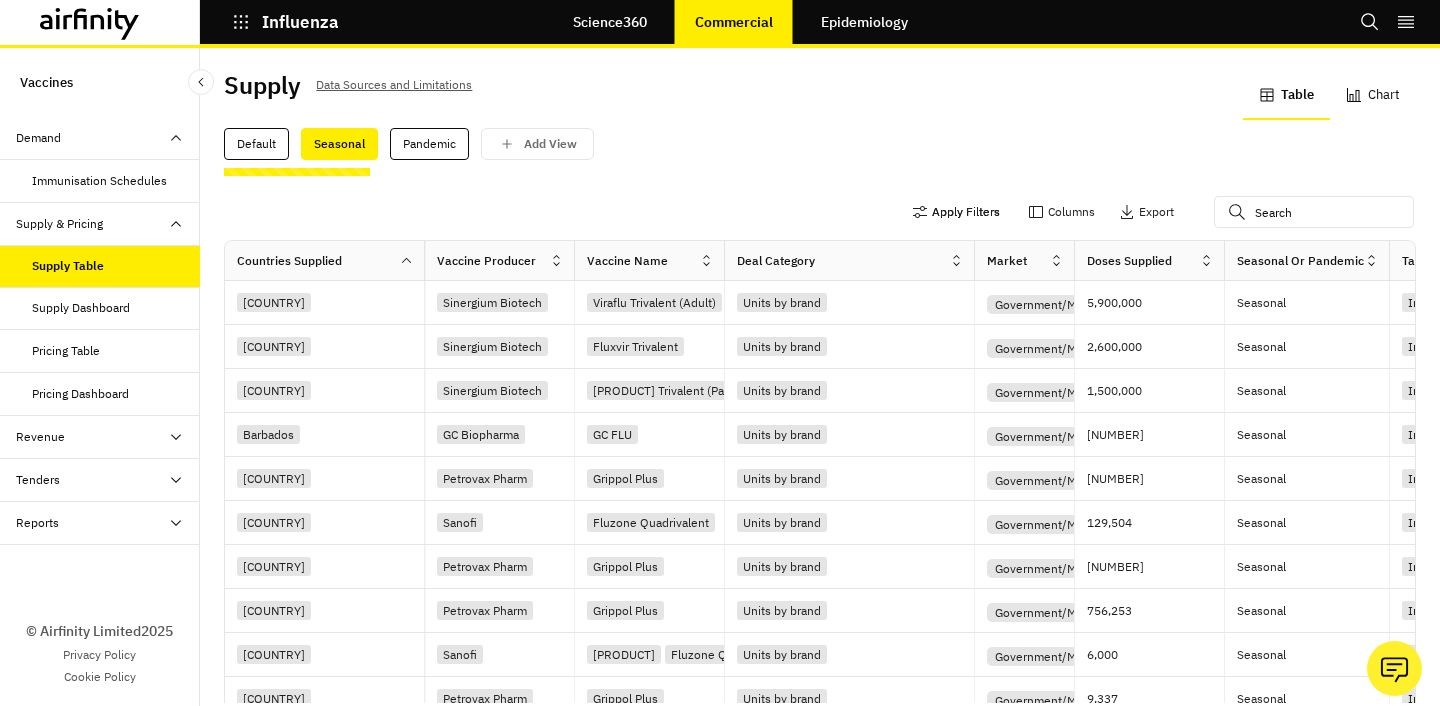 click on "Apply Filters" at bounding box center (956, 212) 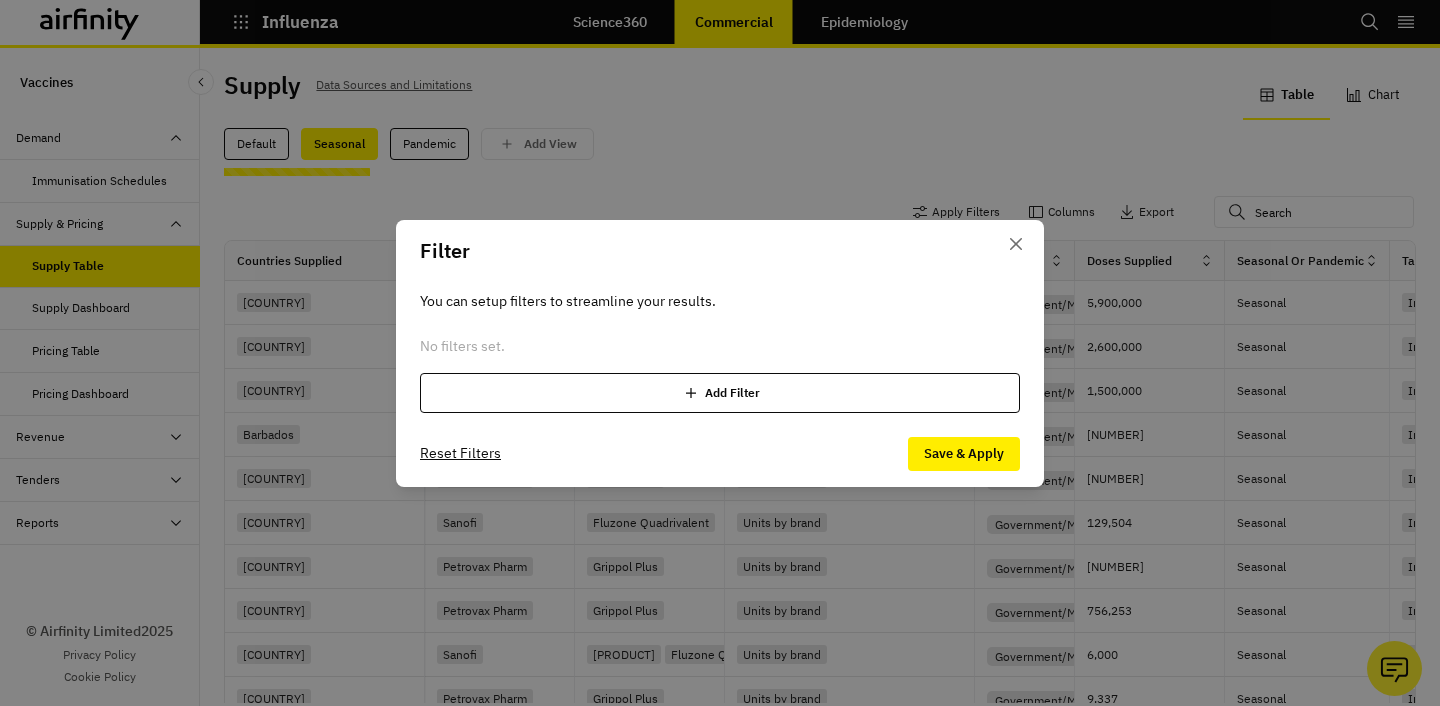 click on "Add Filter" at bounding box center (720, 393) 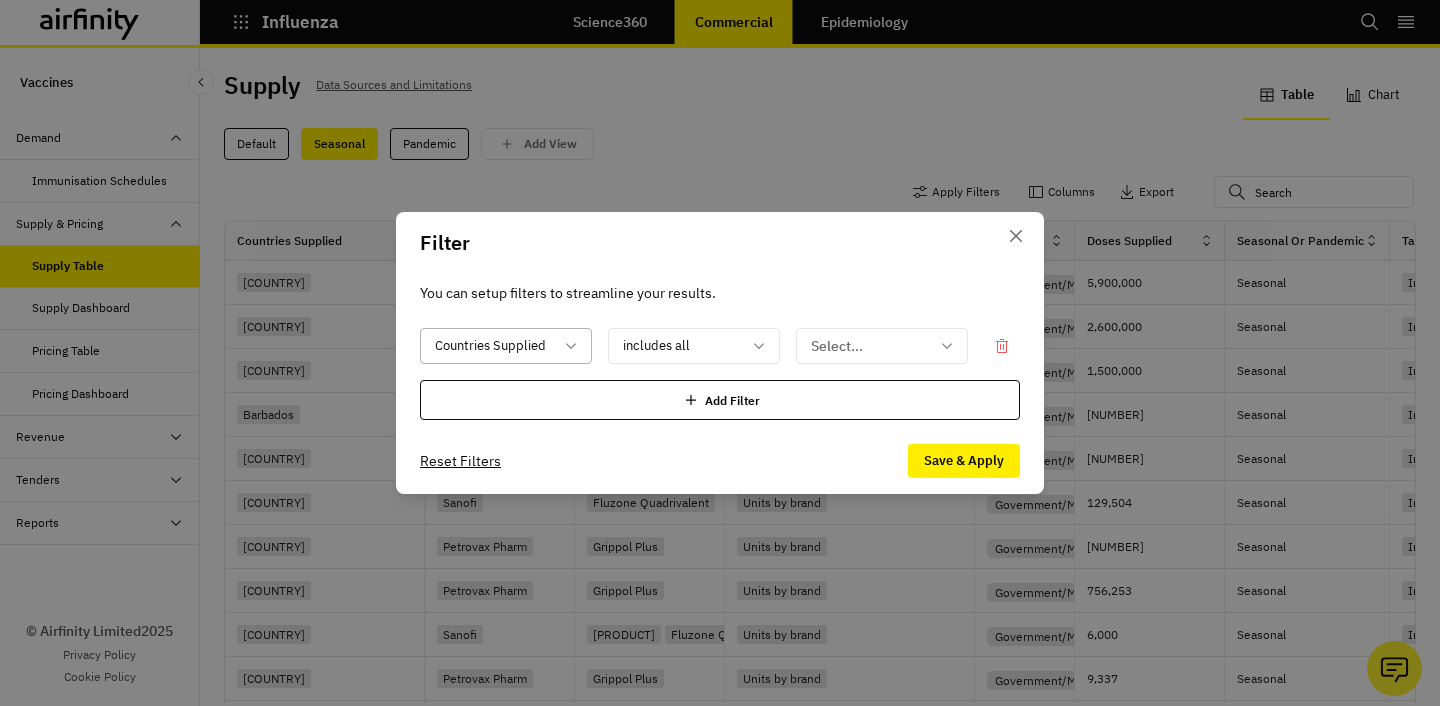 click at bounding box center (494, 346) 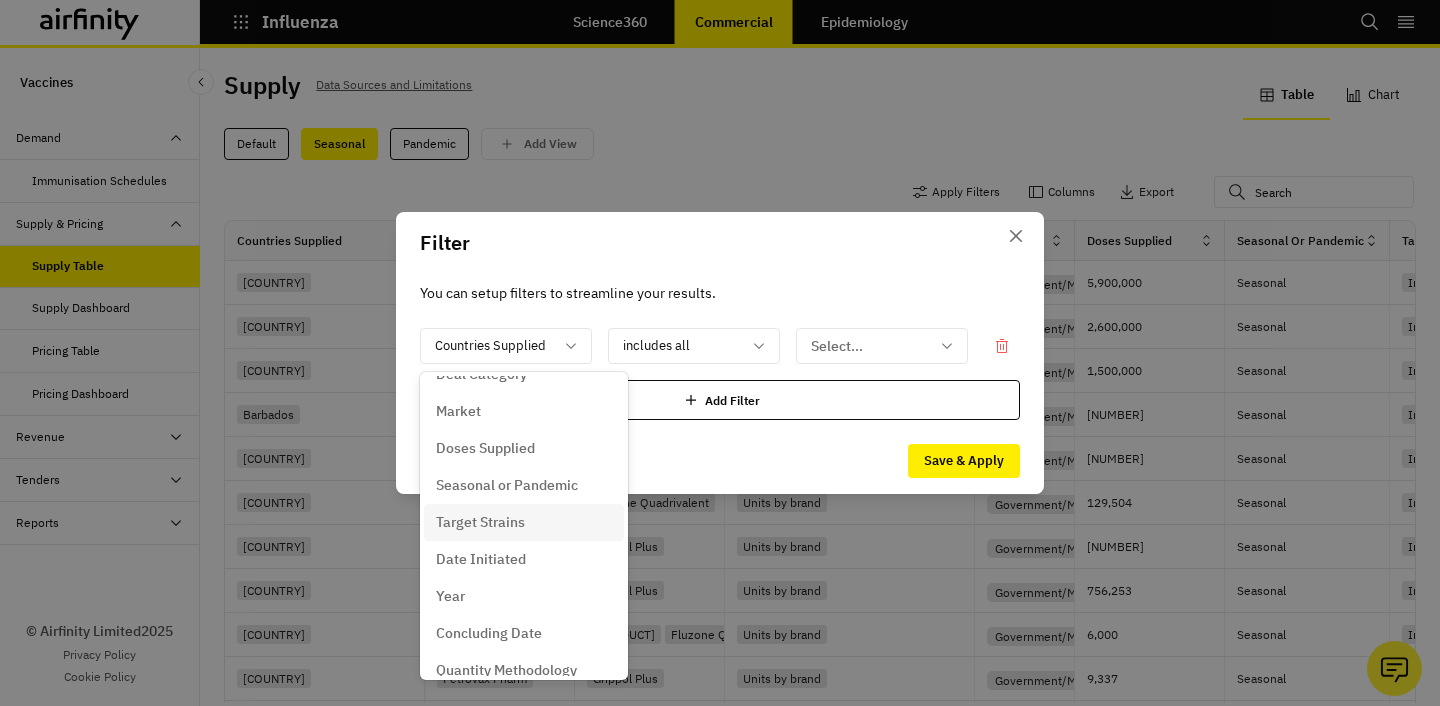 scroll, scrollTop: 0, scrollLeft: 0, axis: both 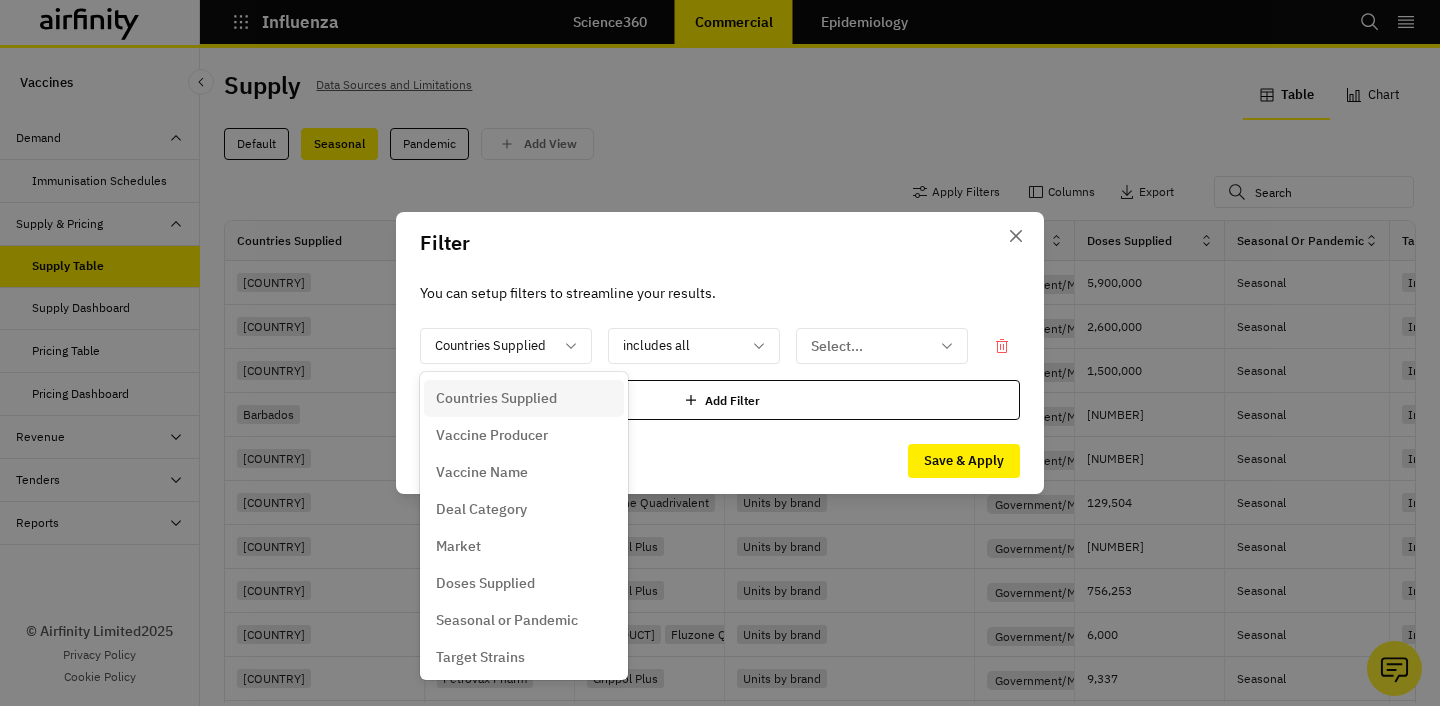 click on "Countries Supplied" at bounding box center [496, 398] 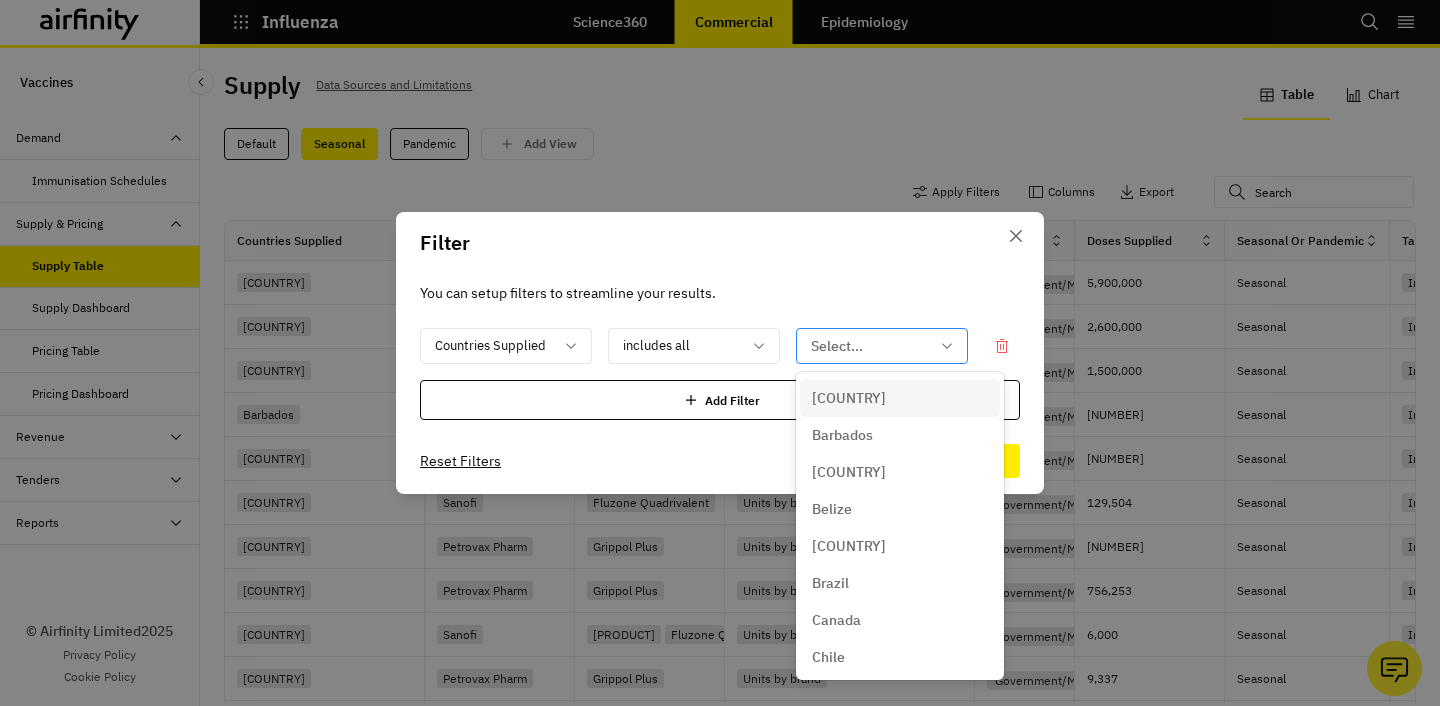 click on "Select..." at bounding box center (868, 346) 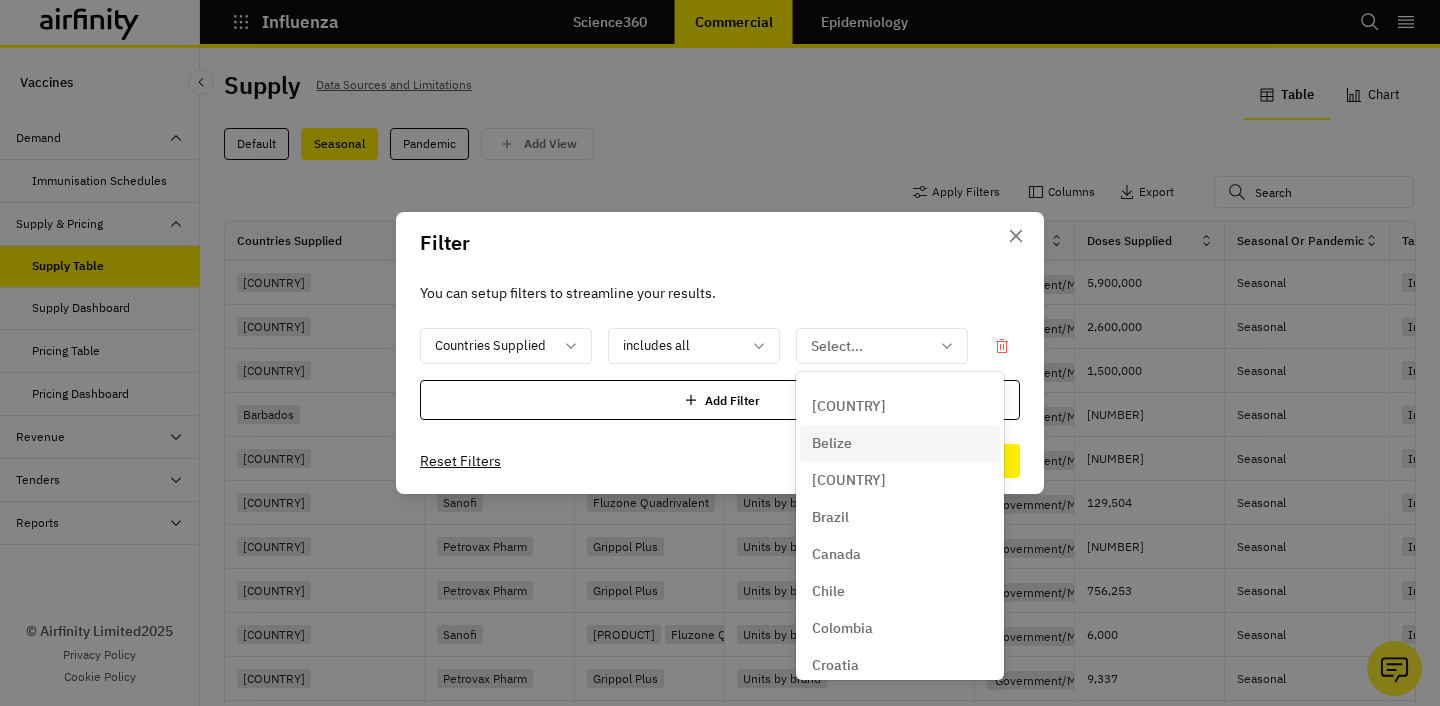 scroll, scrollTop: 82, scrollLeft: 0, axis: vertical 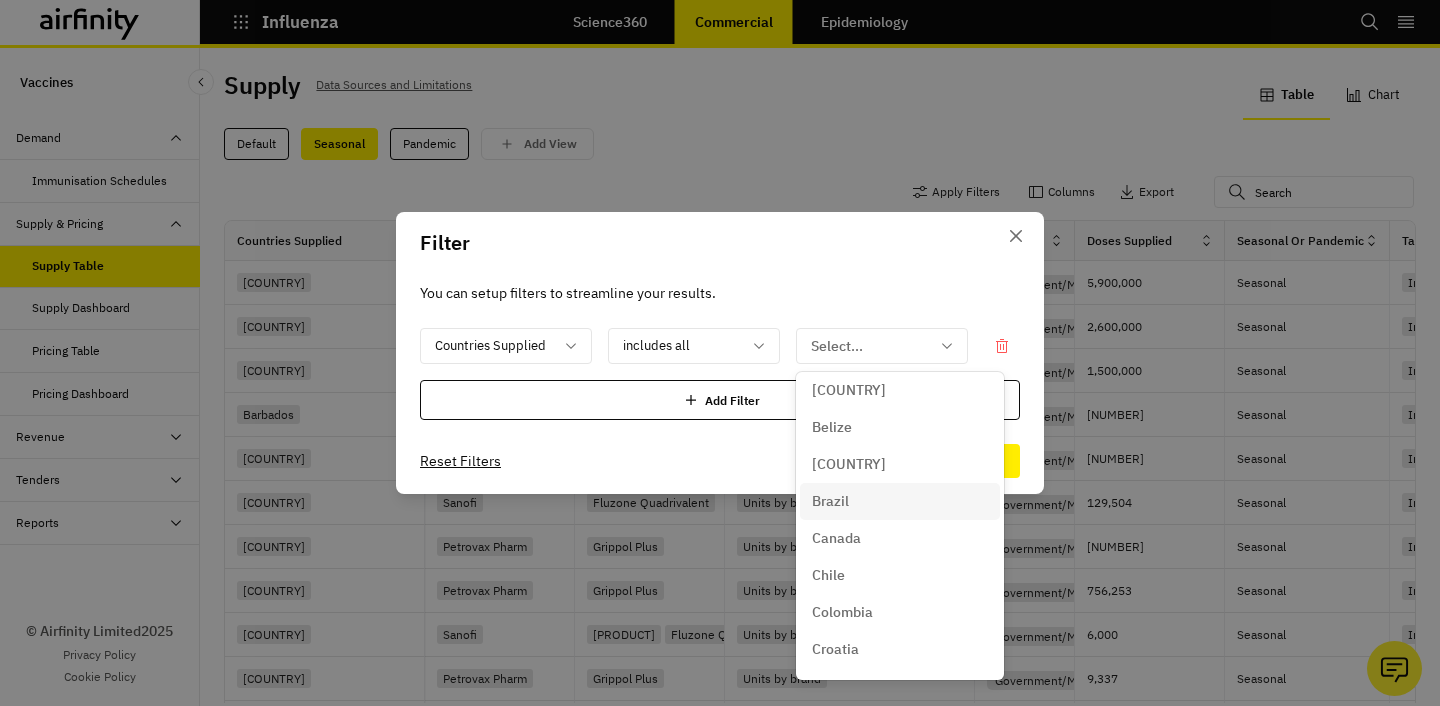 click on "Brazil" at bounding box center [900, 501] 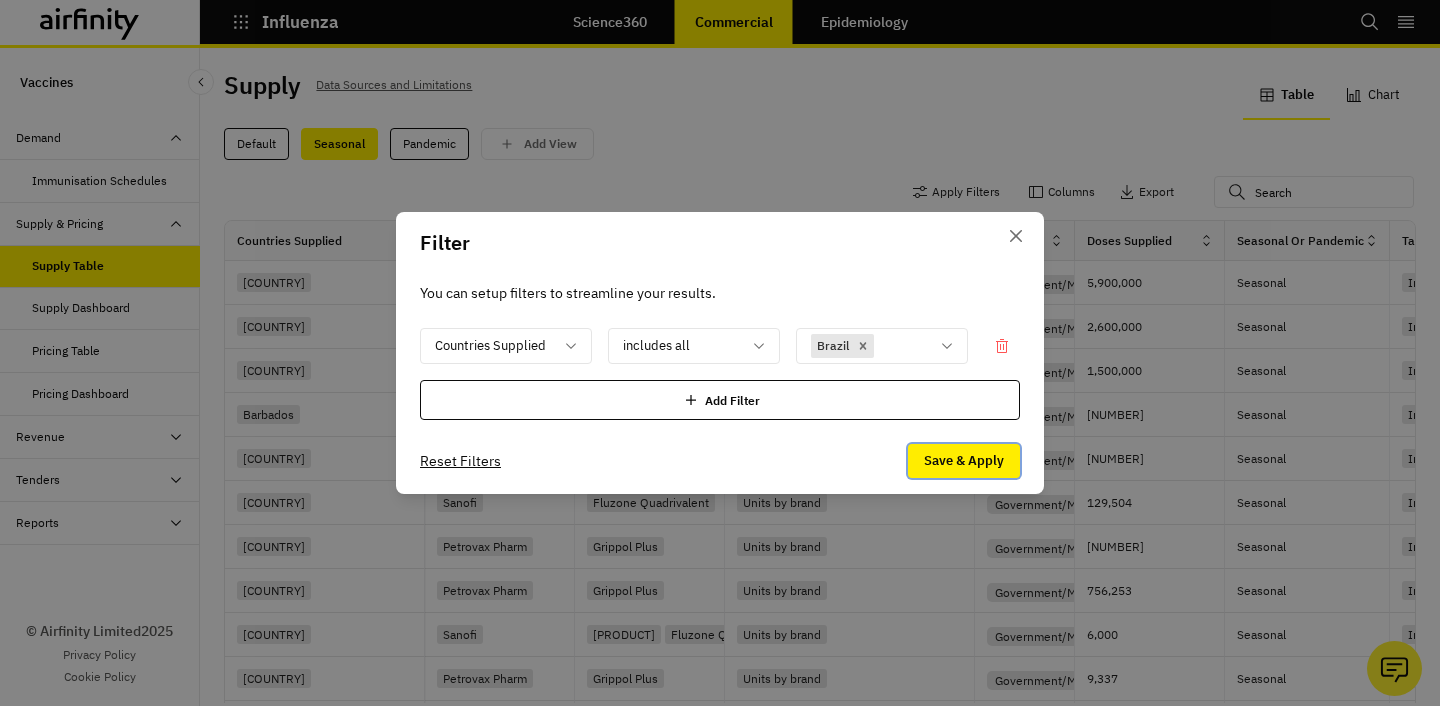 click on "Save & Apply" at bounding box center (964, 461) 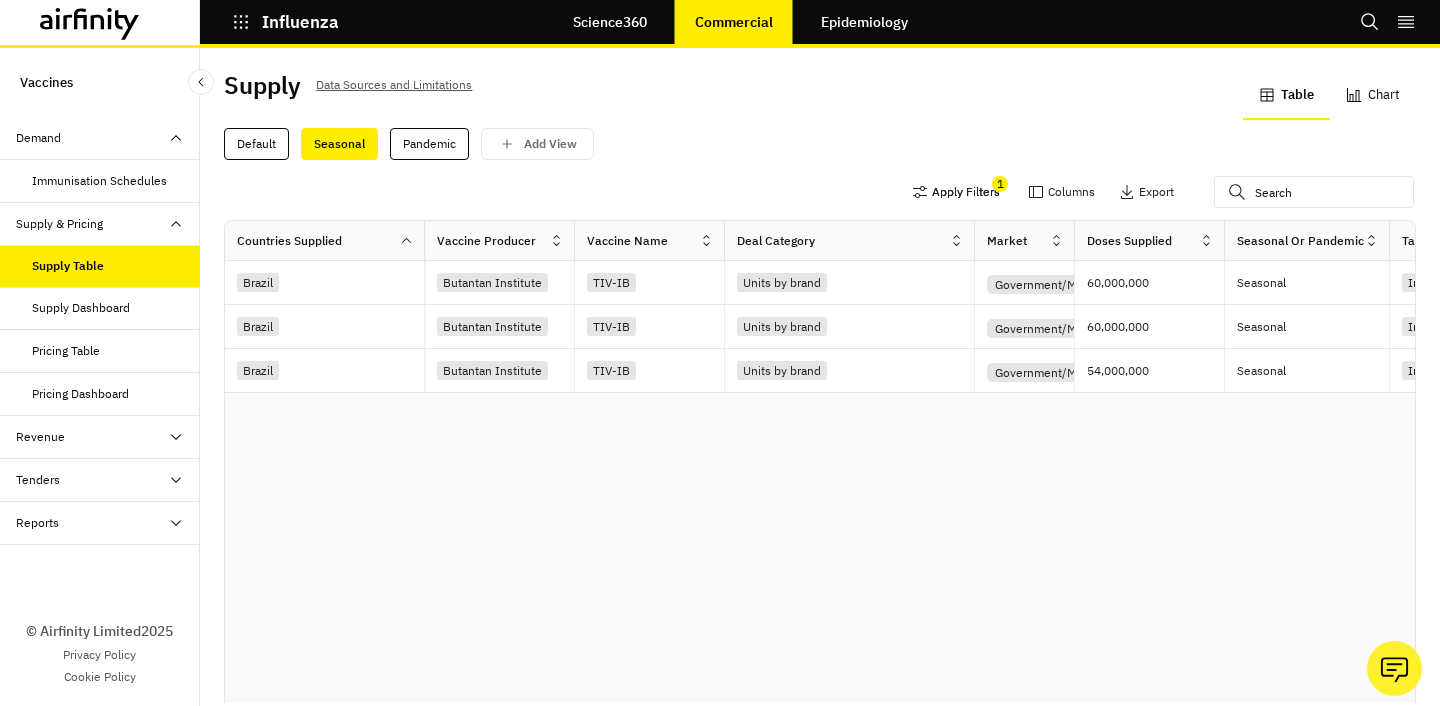 click on "Apply Filters" at bounding box center [956, 192] 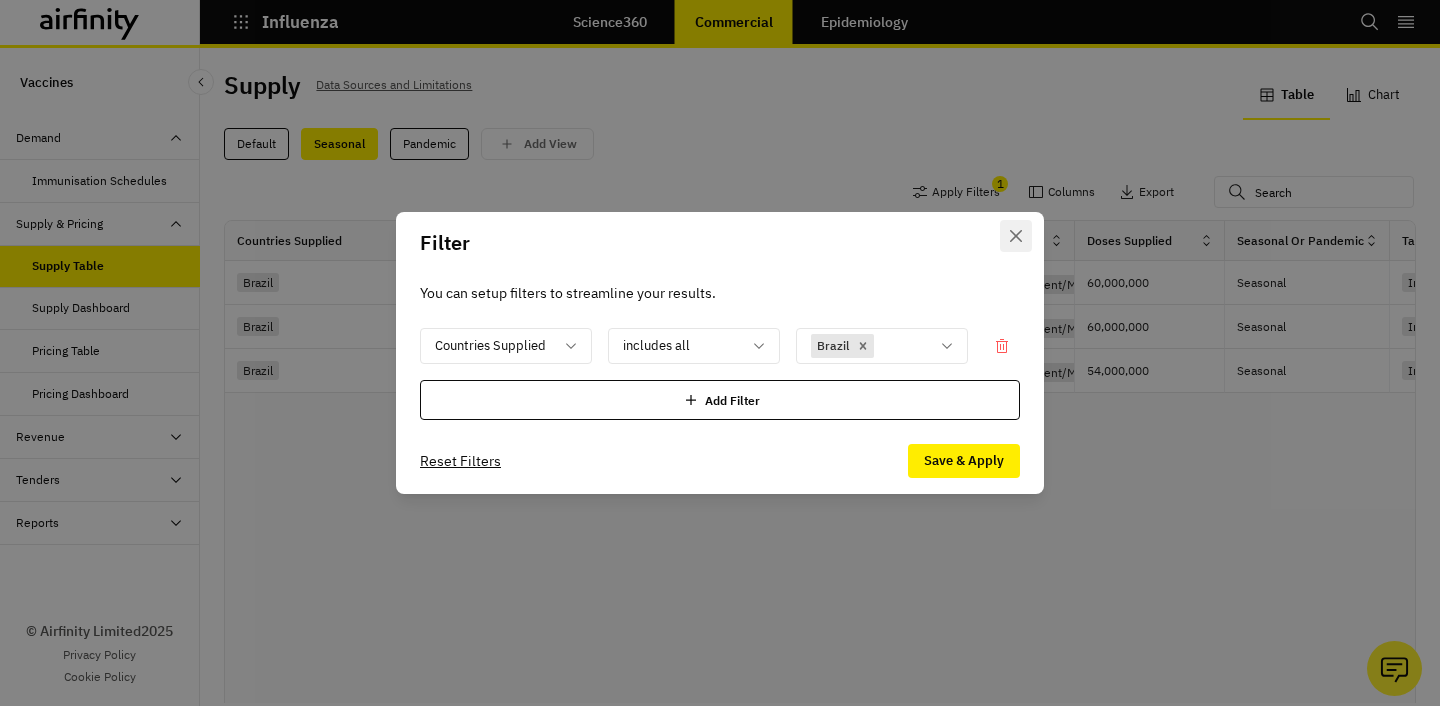 click at bounding box center (1016, 236) 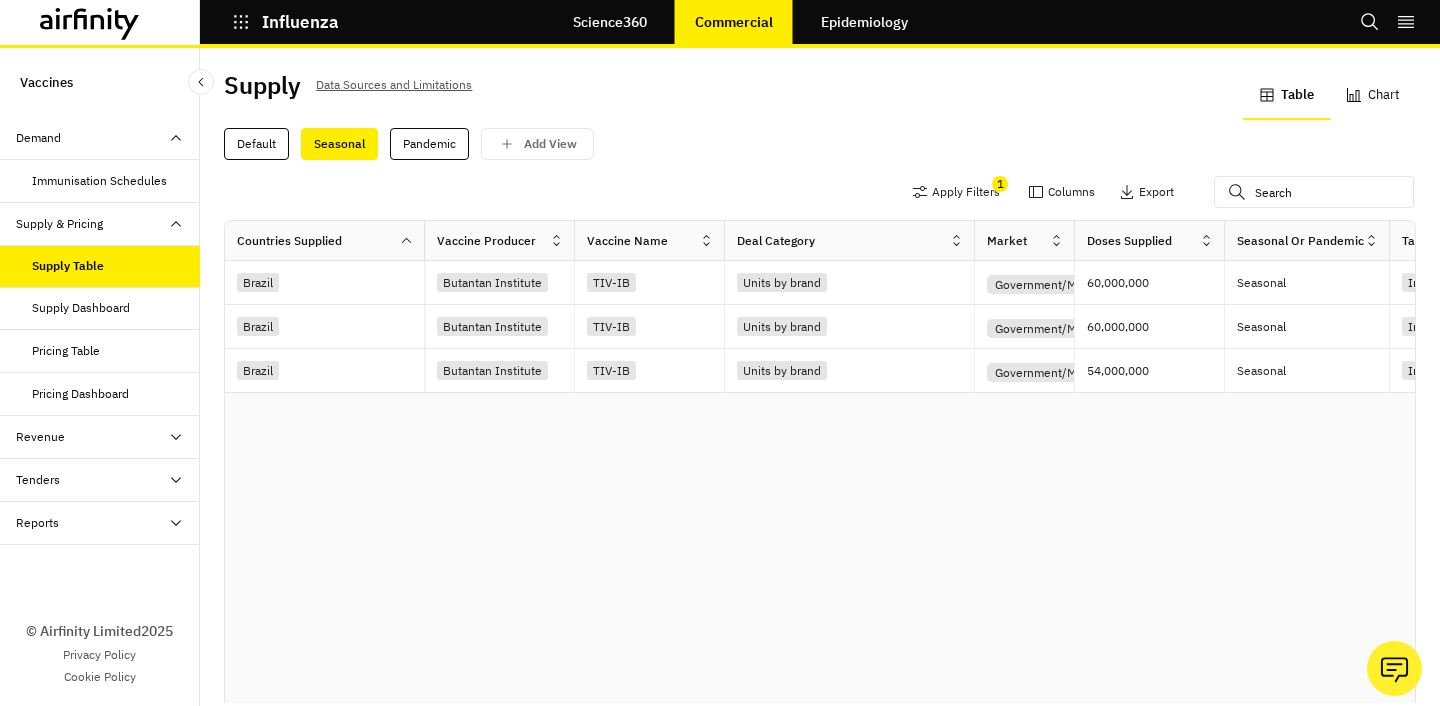click on "Supply Dashboard" at bounding box center [81, 308] 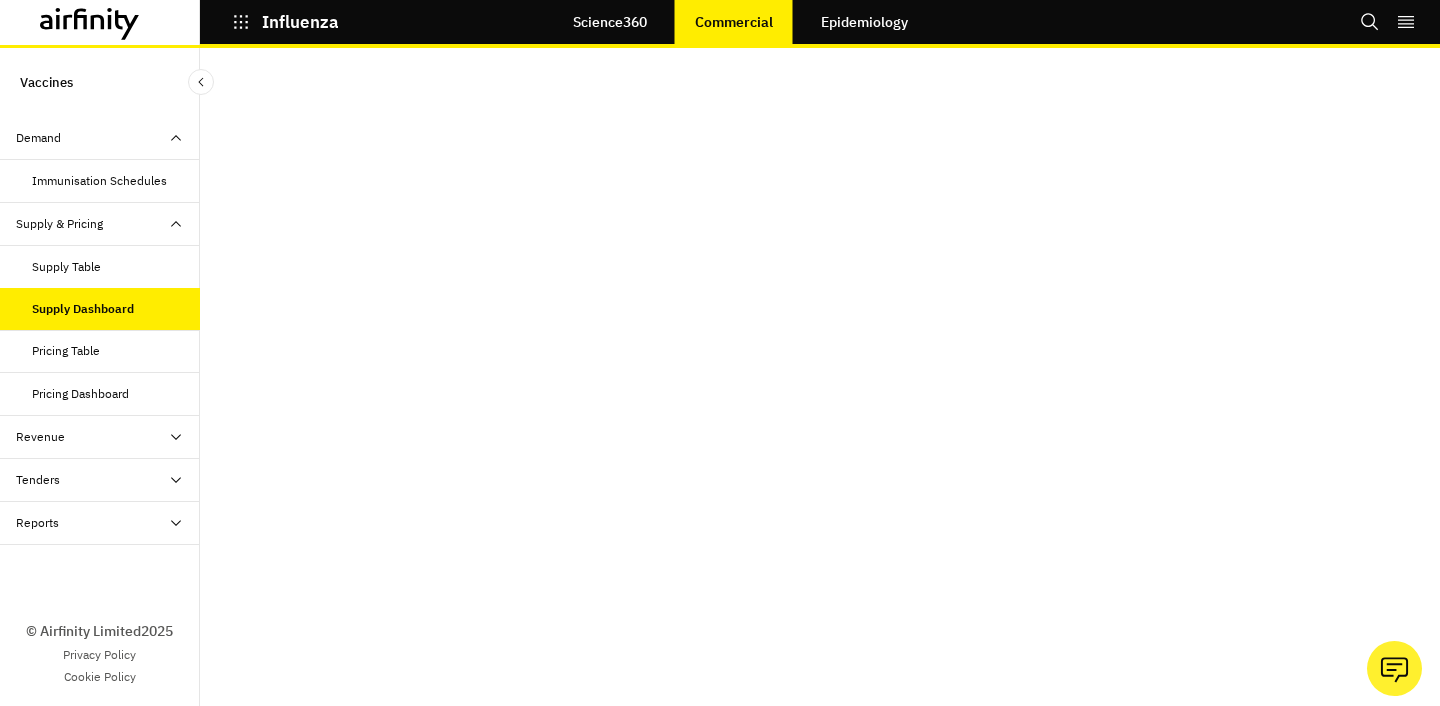 scroll, scrollTop: 40, scrollLeft: 0, axis: vertical 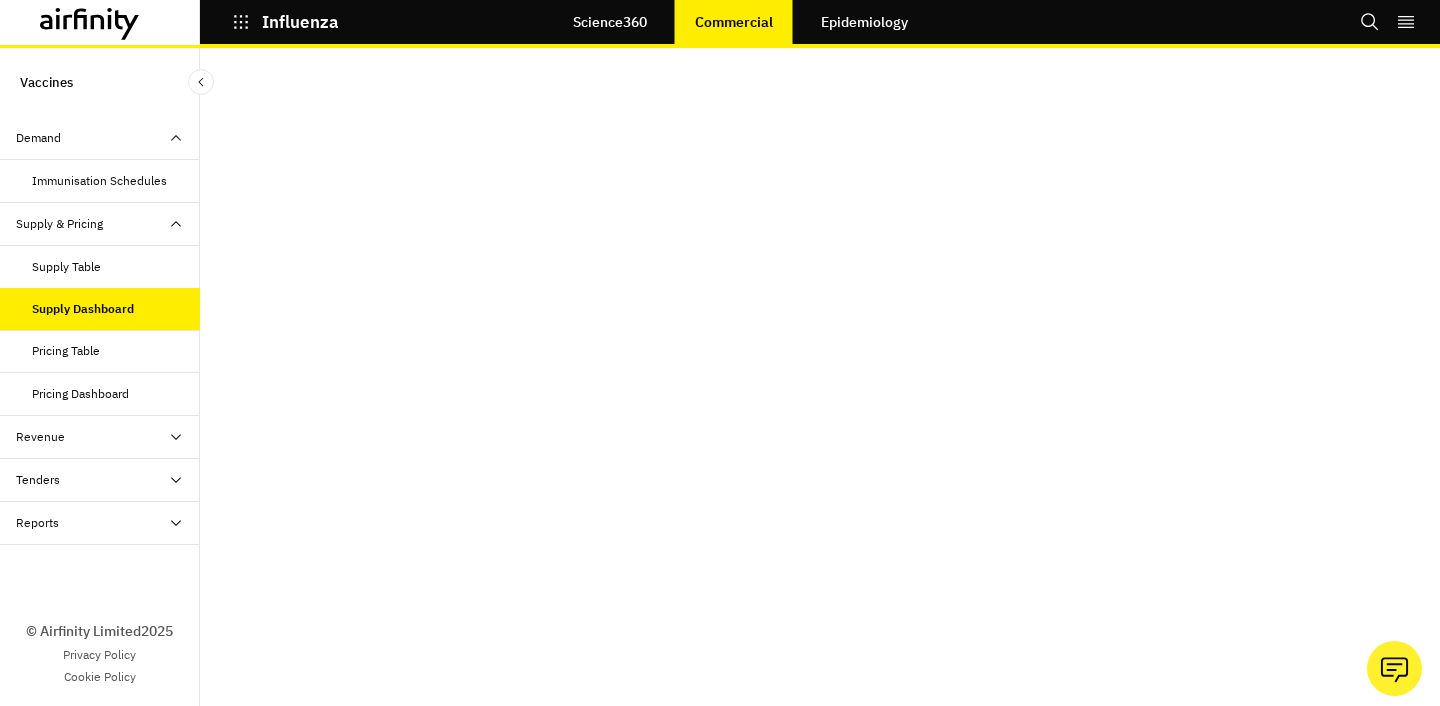 click on "Pricing Table" at bounding box center (116, 351) 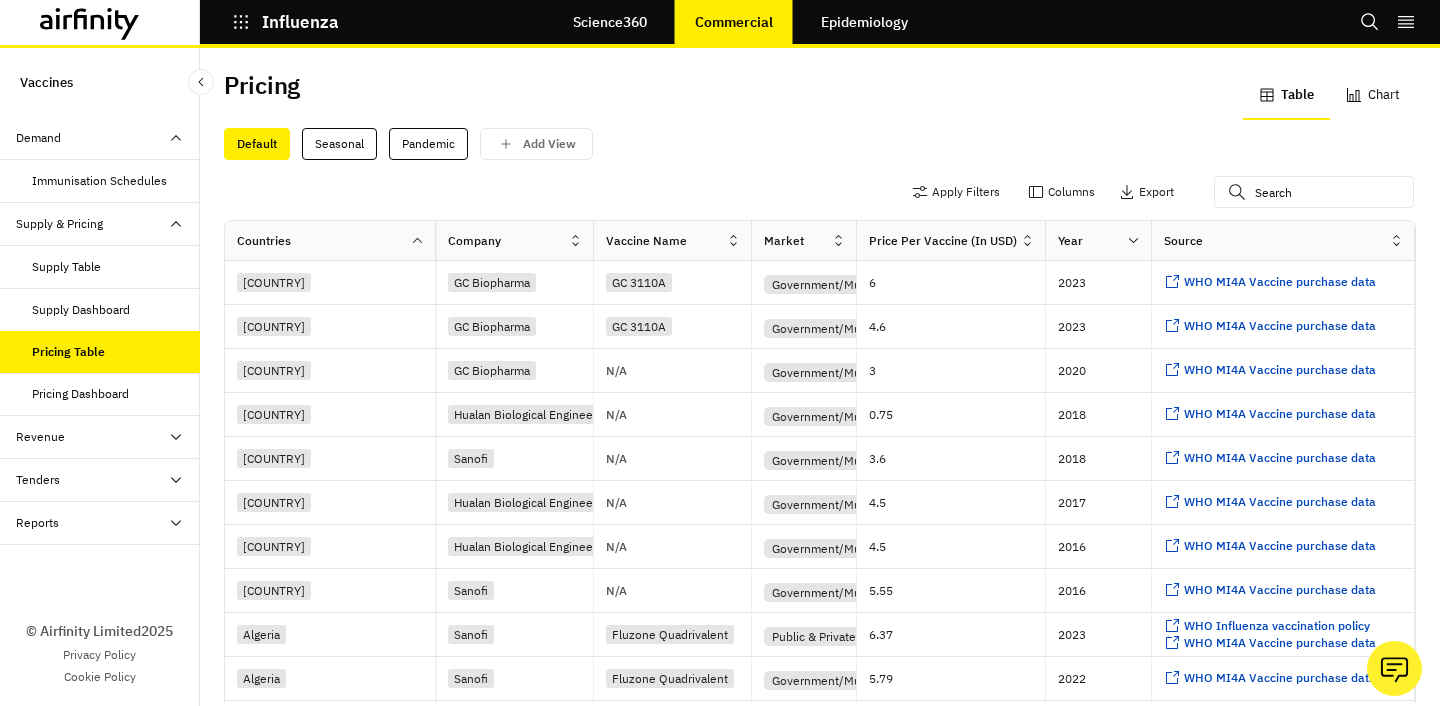 scroll, scrollTop: 0, scrollLeft: 0, axis: both 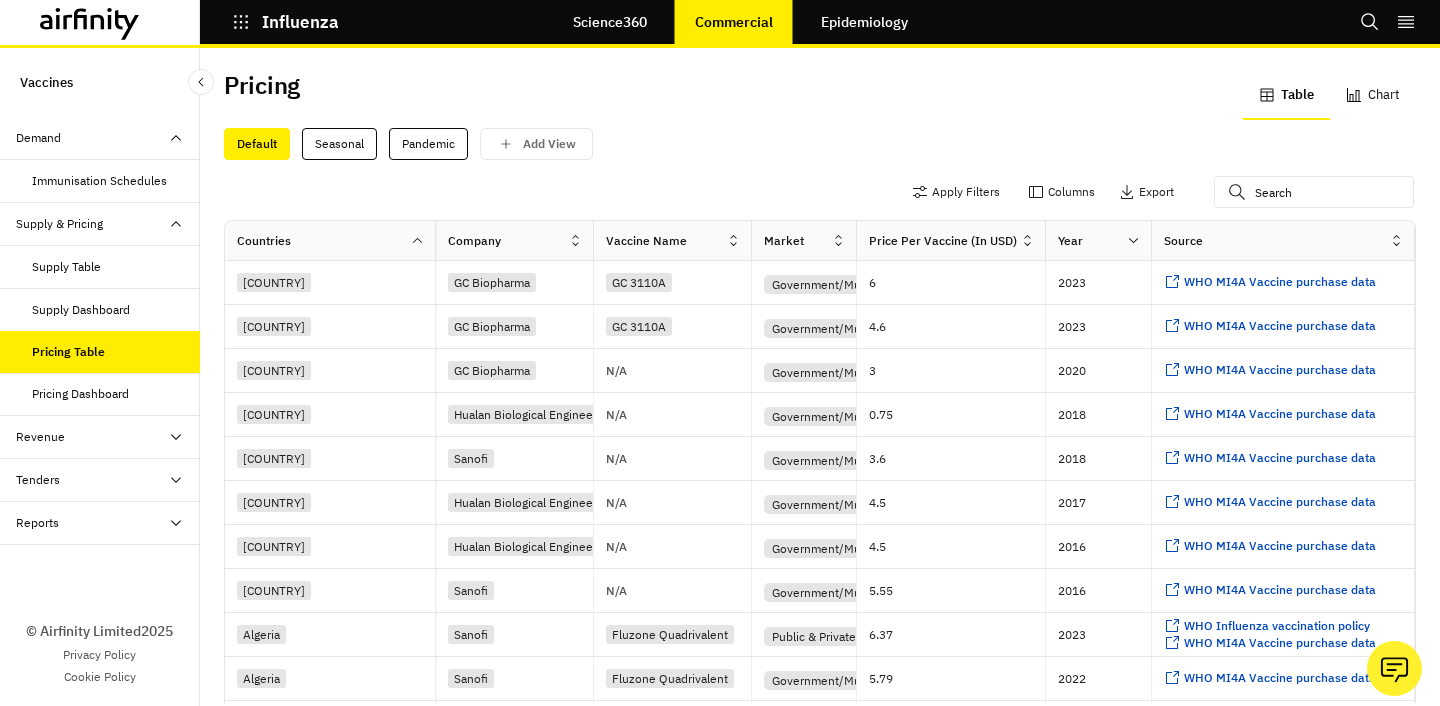 click on "Pricing Dashboard" at bounding box center [116, 394] 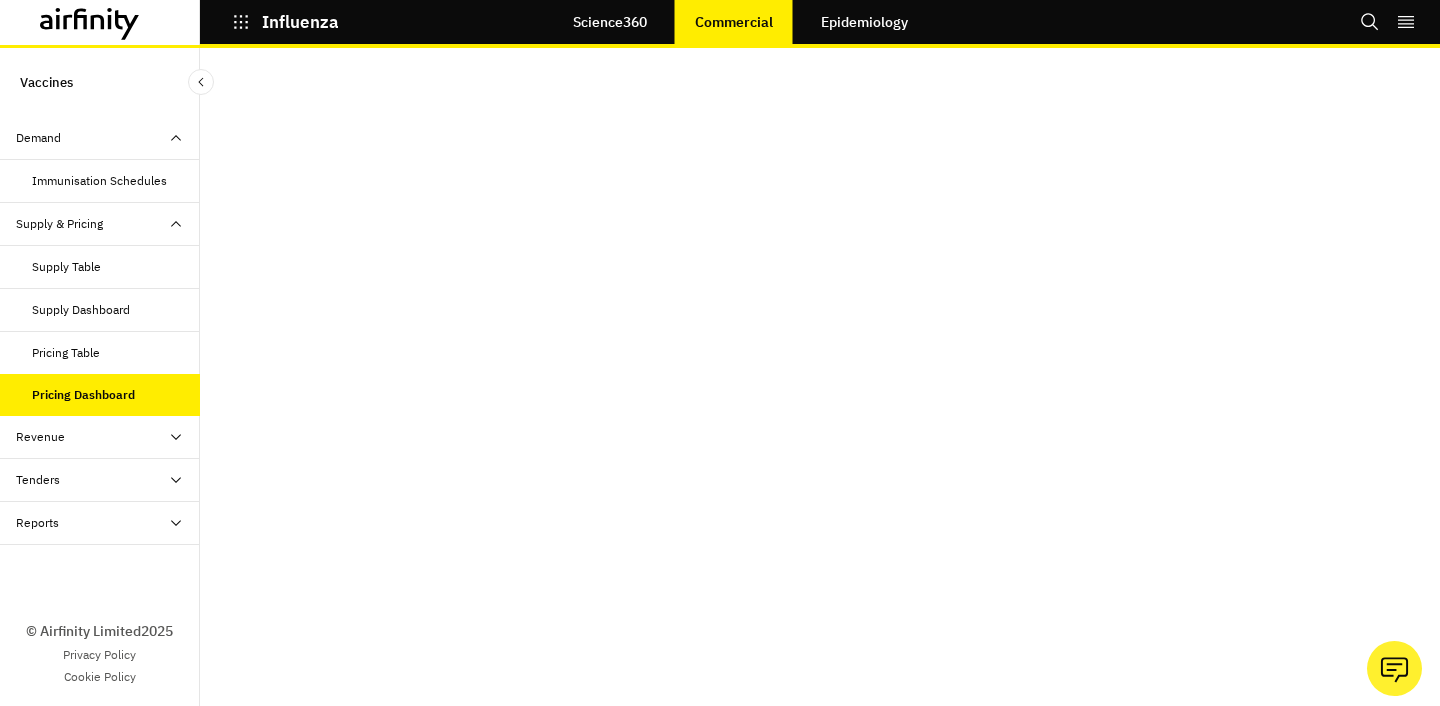 click 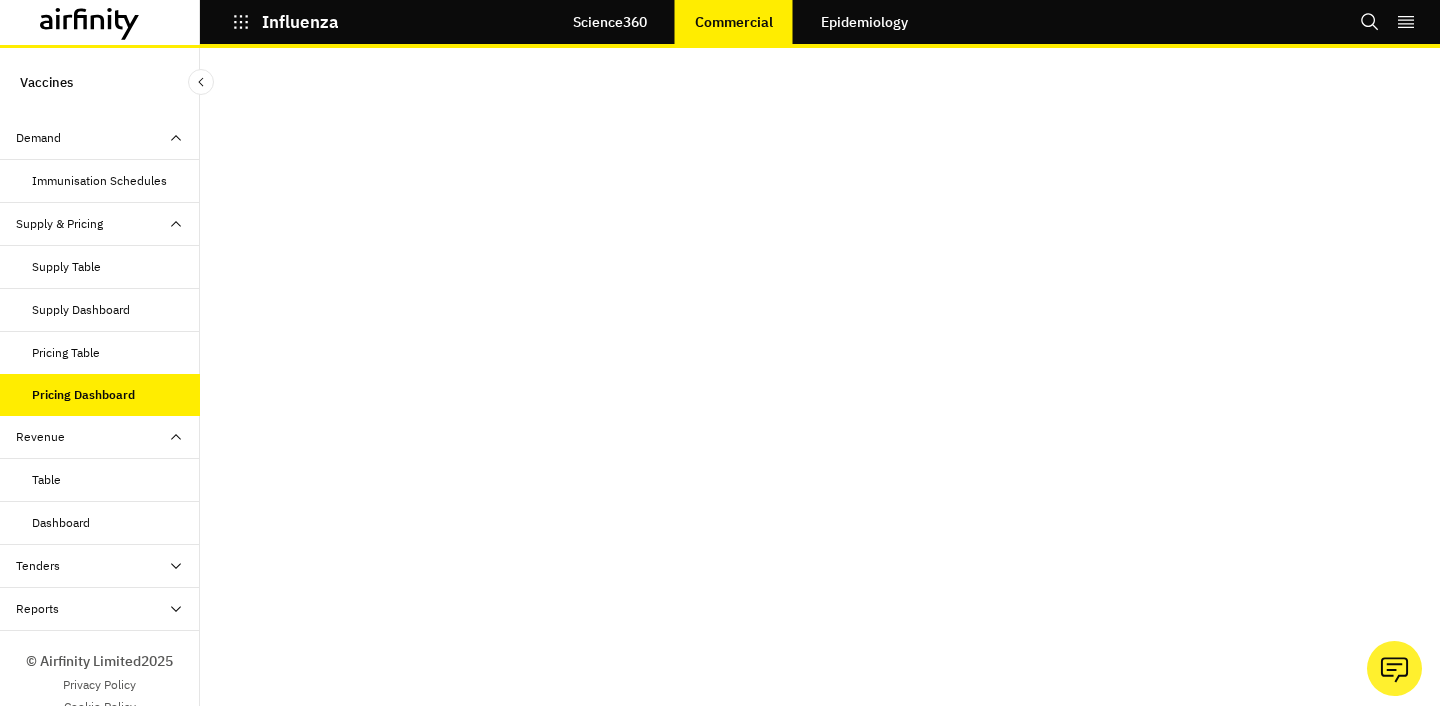click on "Dashboard" at bounding box center (116, 523) 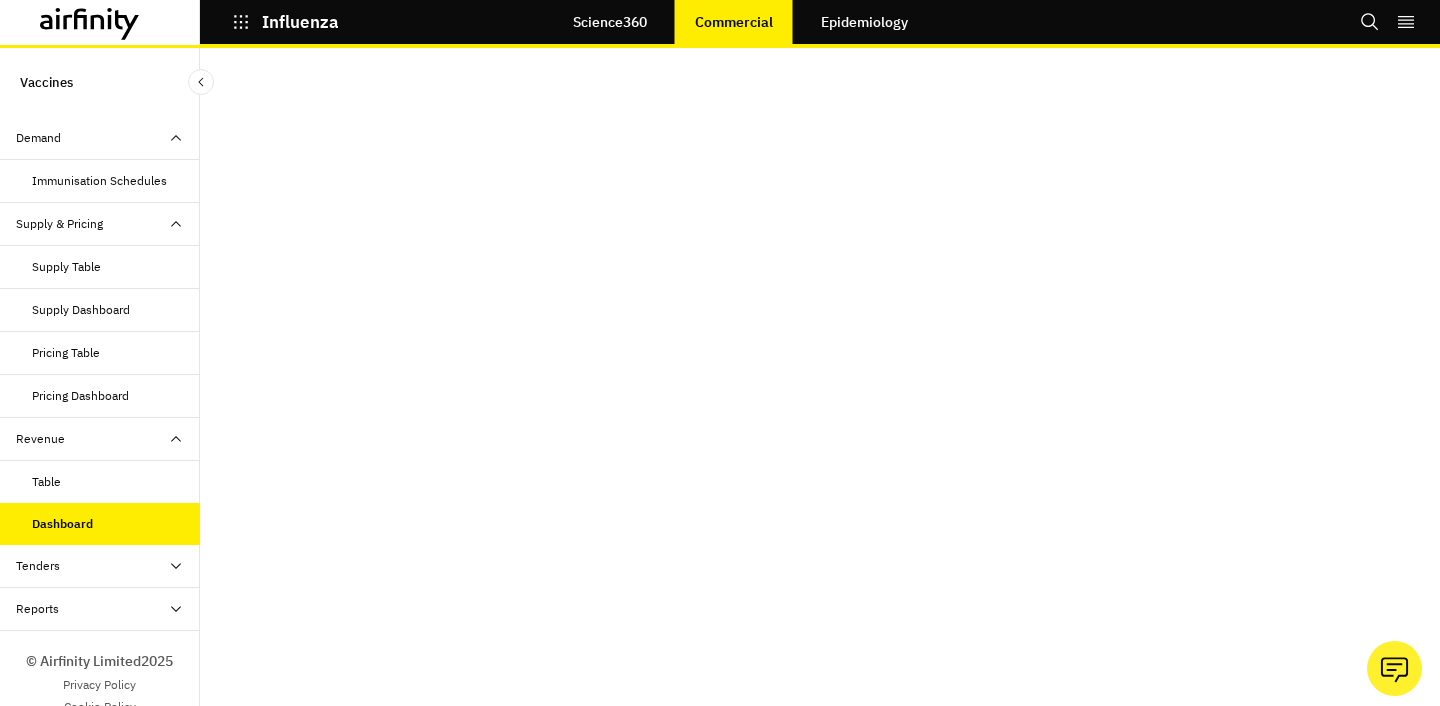 click on "Tenders" at bounding box center (108, 566) 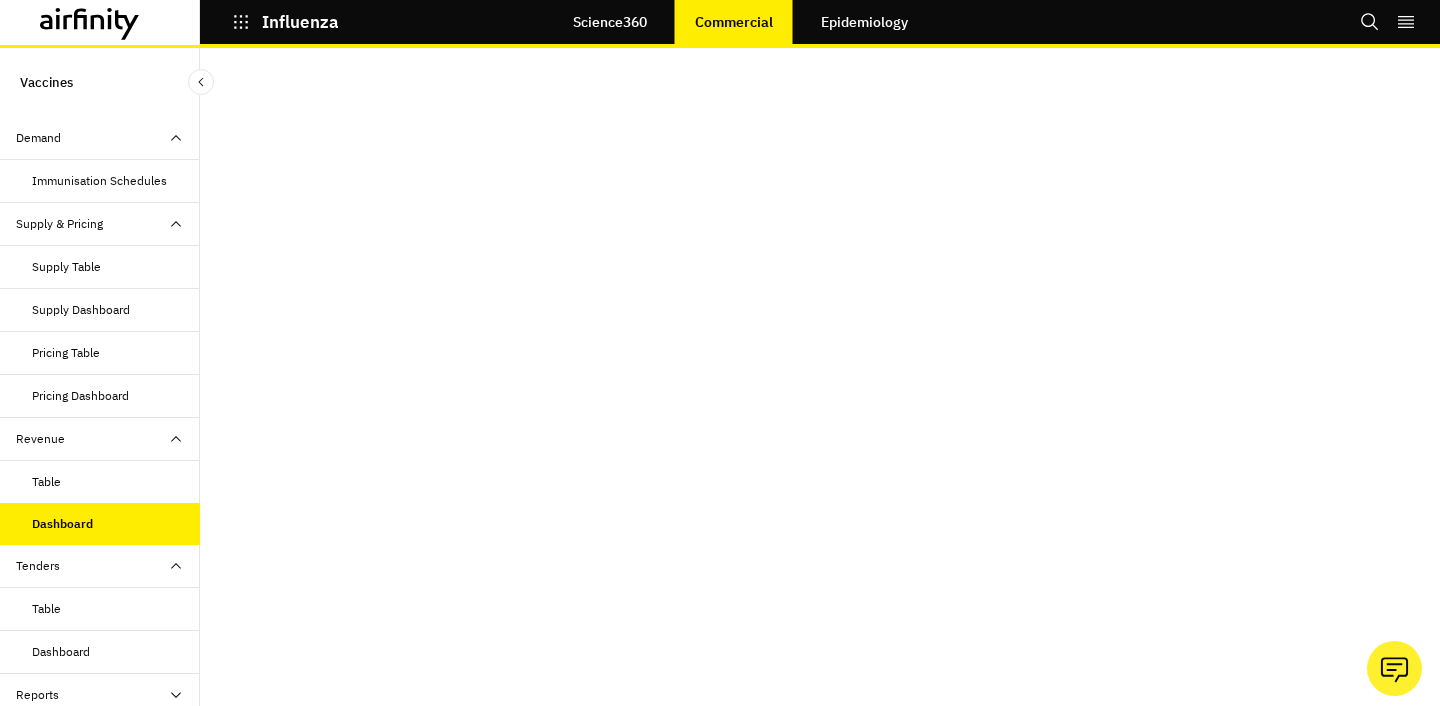 scroll, scrollTop: 64, scrollLeft: 0, axis: vertical 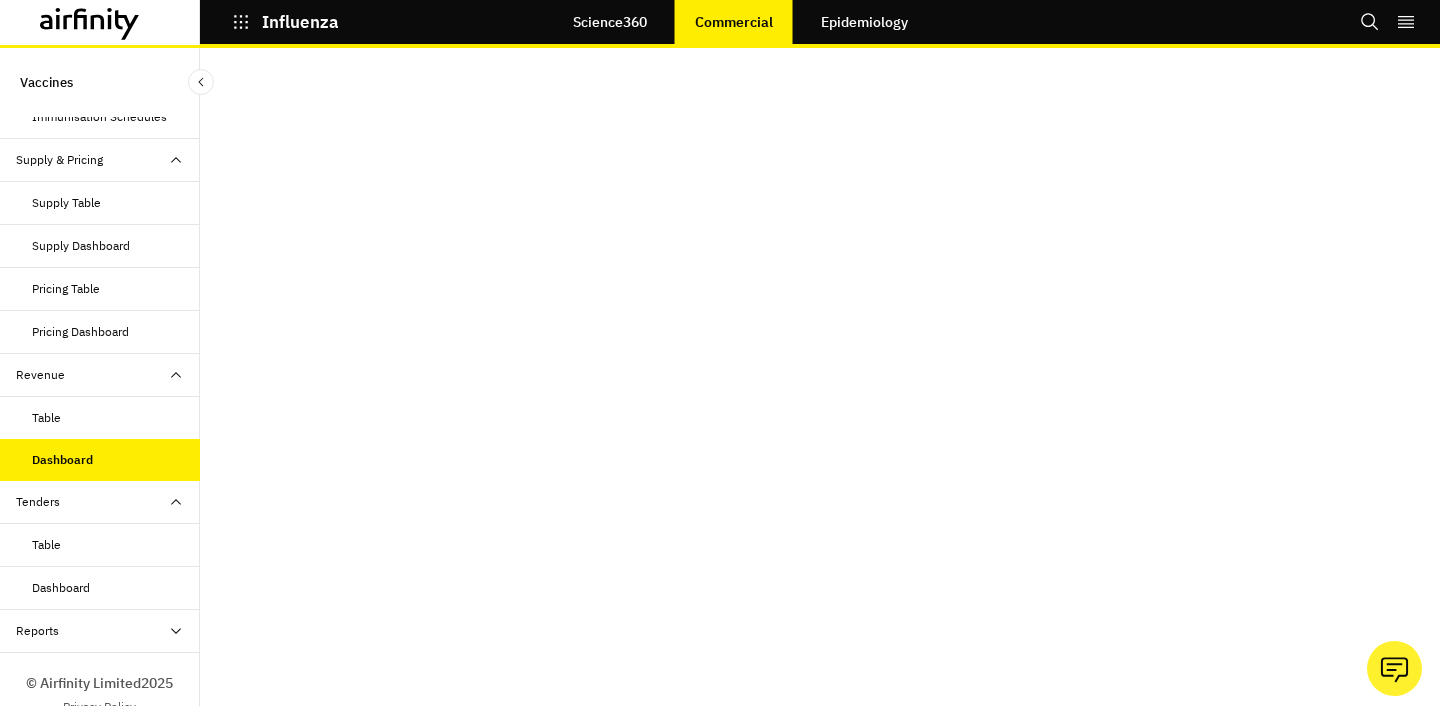 click on "Table" at bounding box center (116, 545) 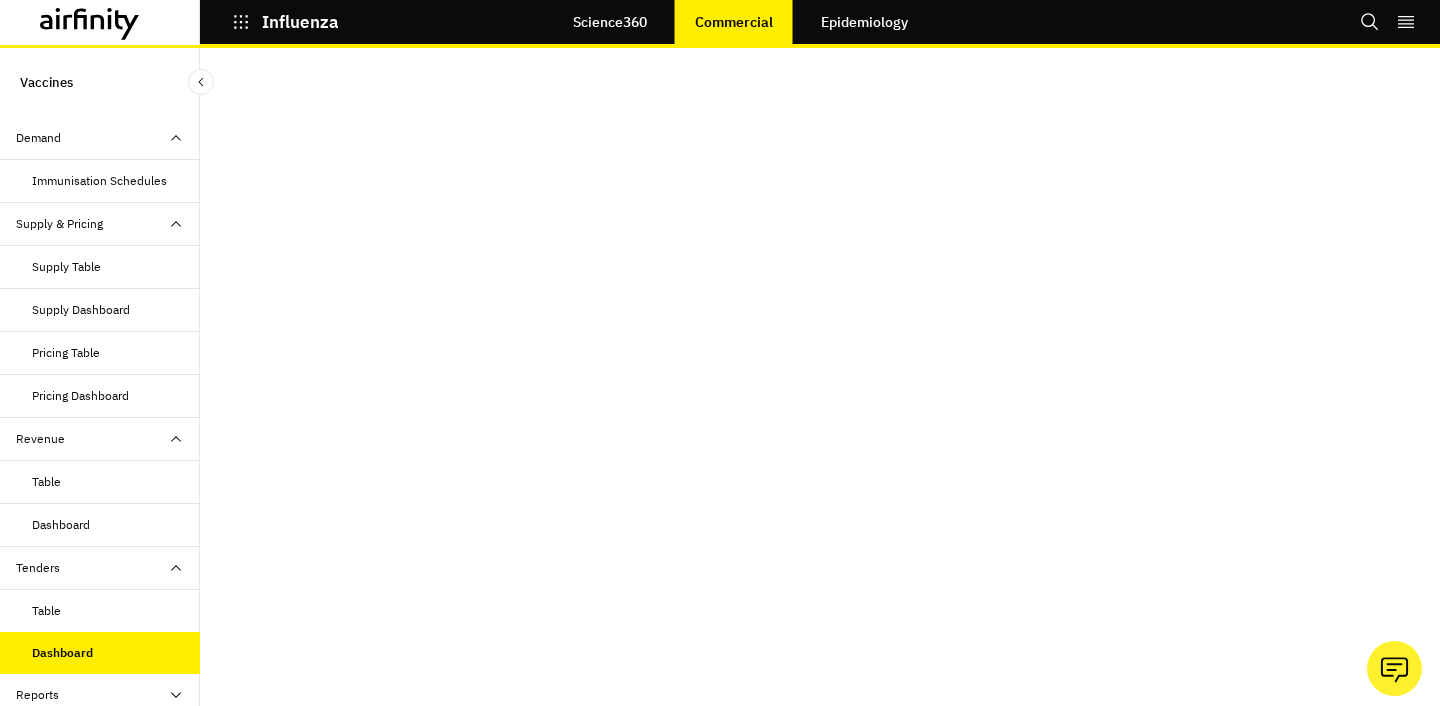 scroll, scrollTop: 0, scrollLeft: 0, axis: both 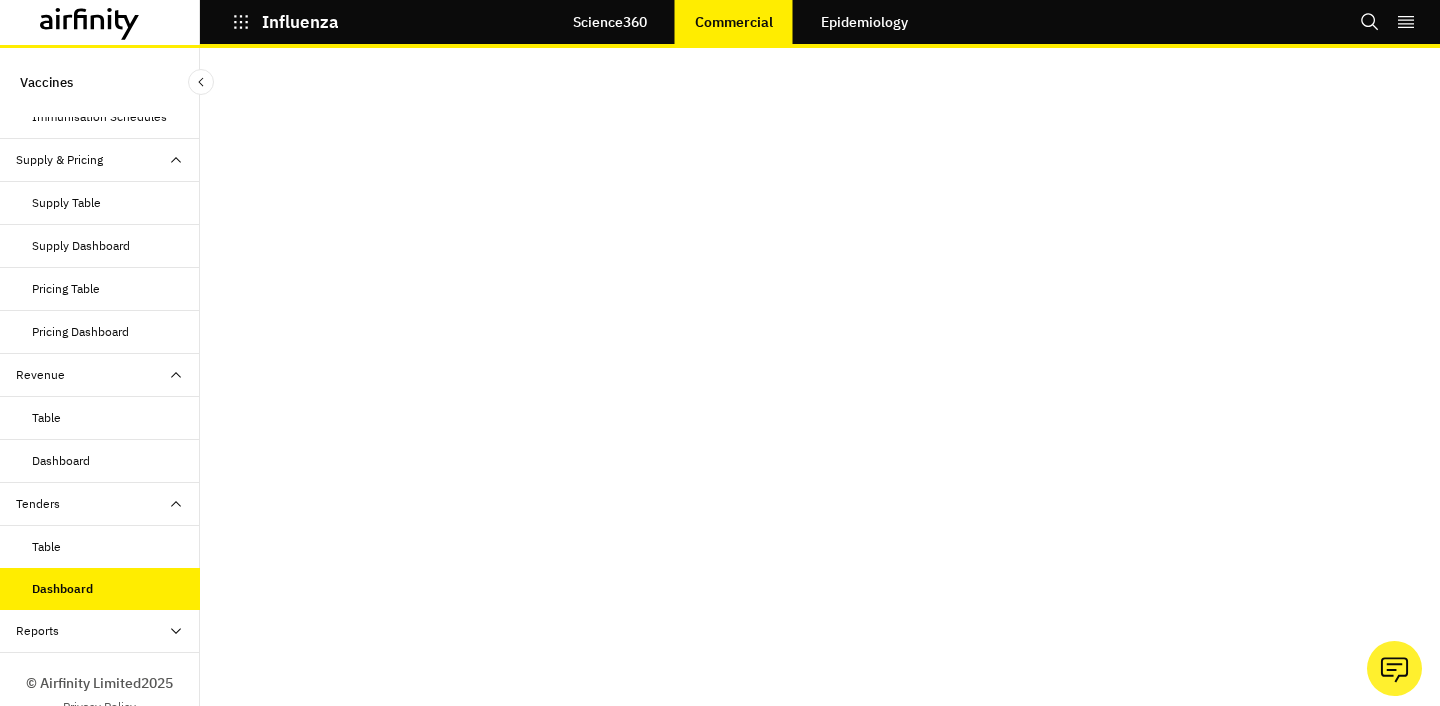 click on "Reports" at bounding box center (108, 631) 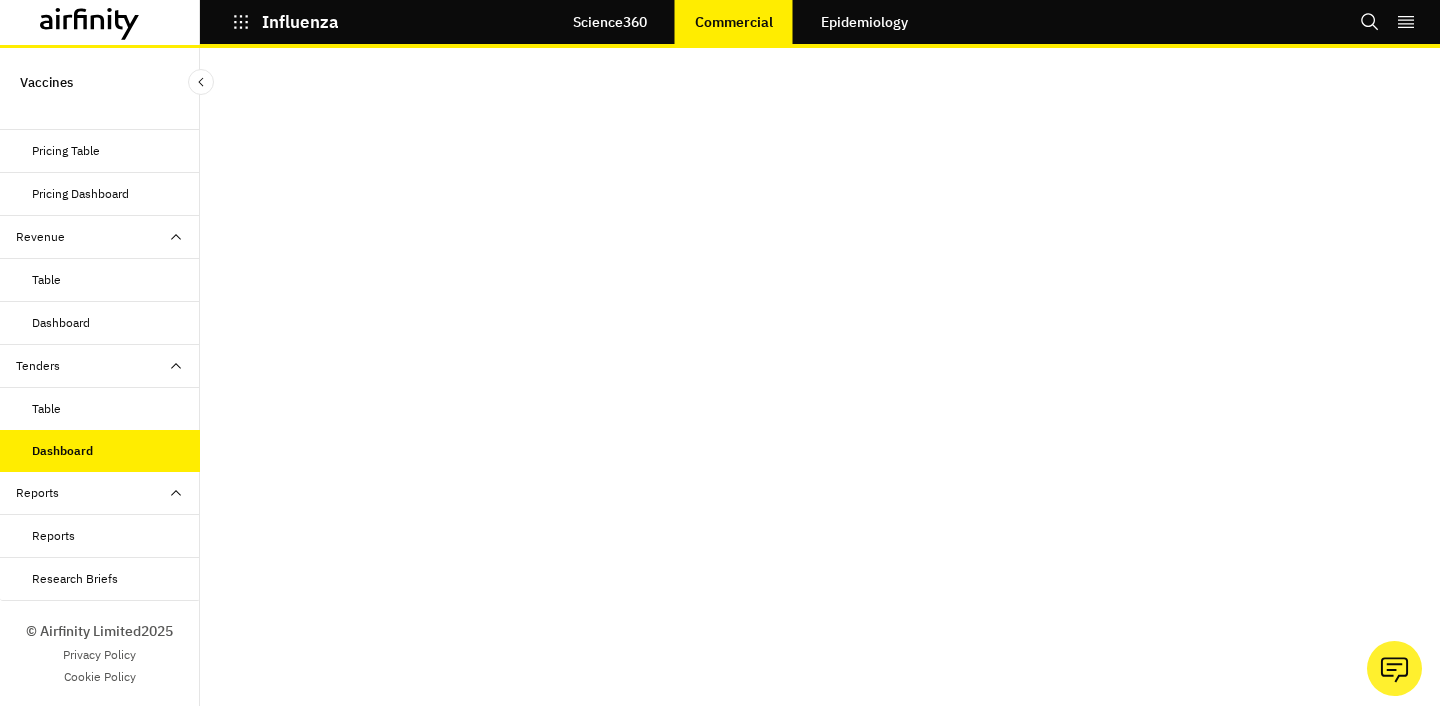 scroll, scrollTop: 201, scrollLeft: 0, axis: vertical 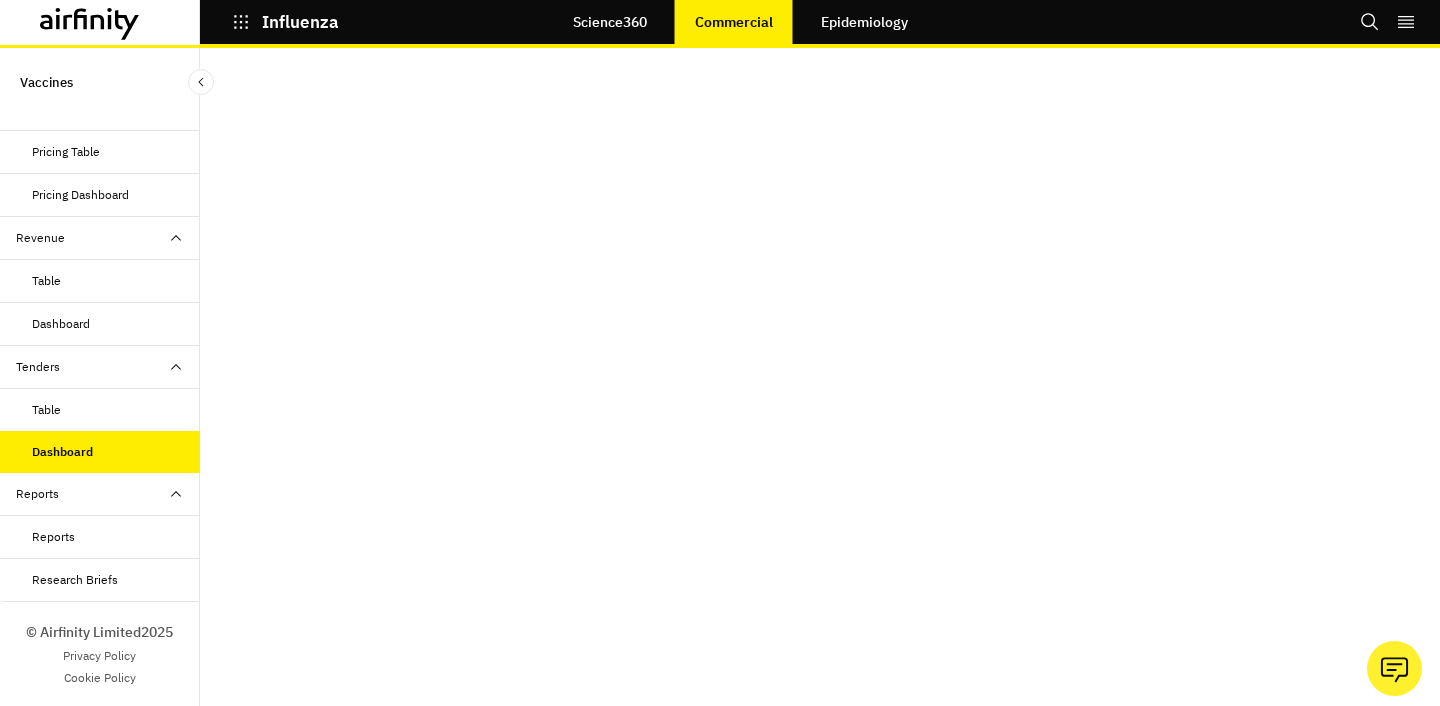 click on "Reports" at bounding box center [100, 537] 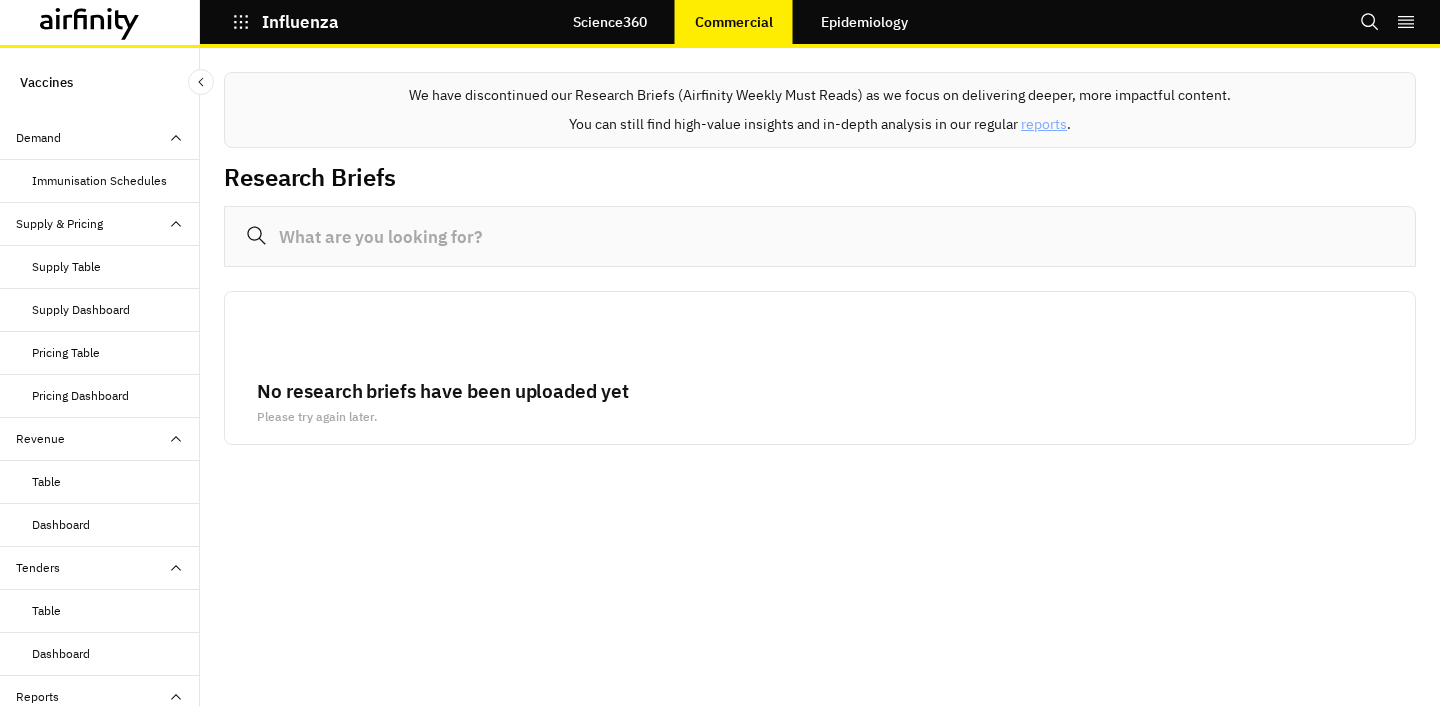 scroll, scrollTop: 0, scrollLeft: 0, axis: both 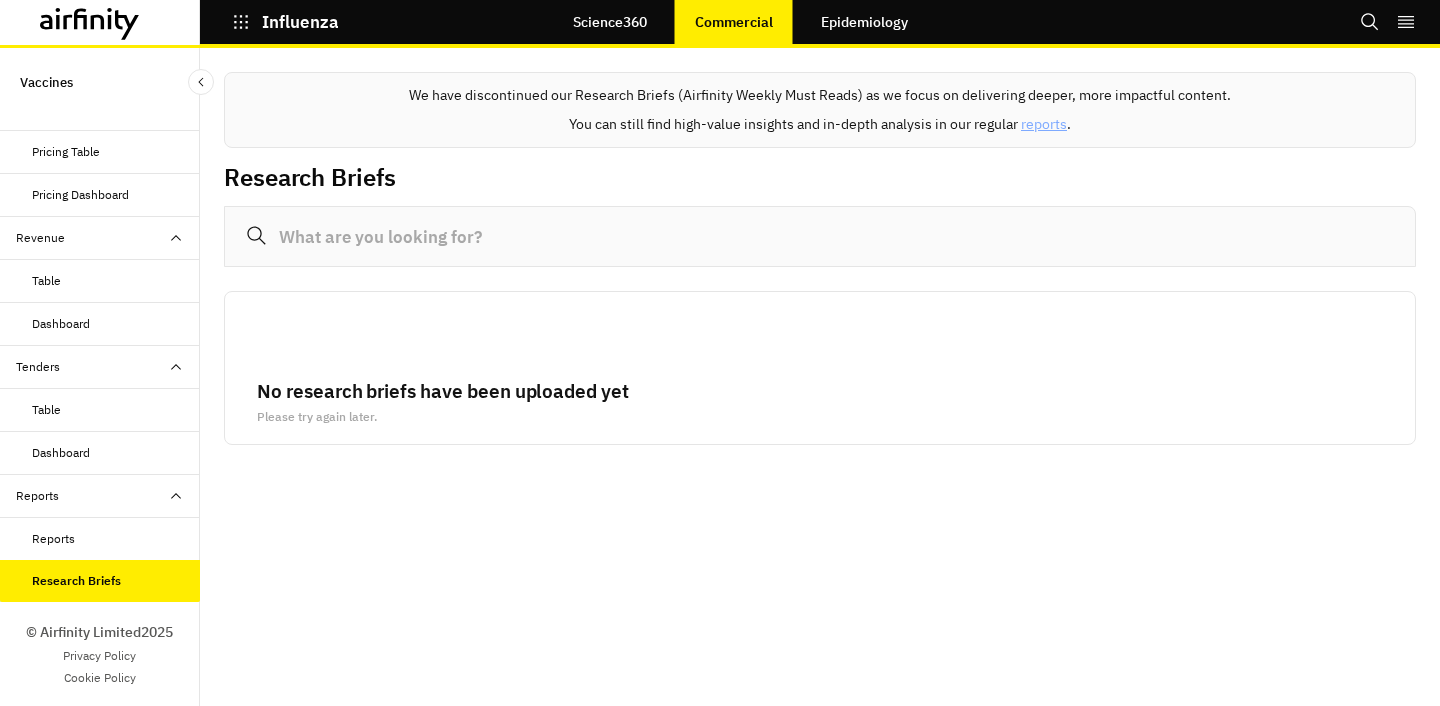 click on "Reports" at bounding box center [100, 539] 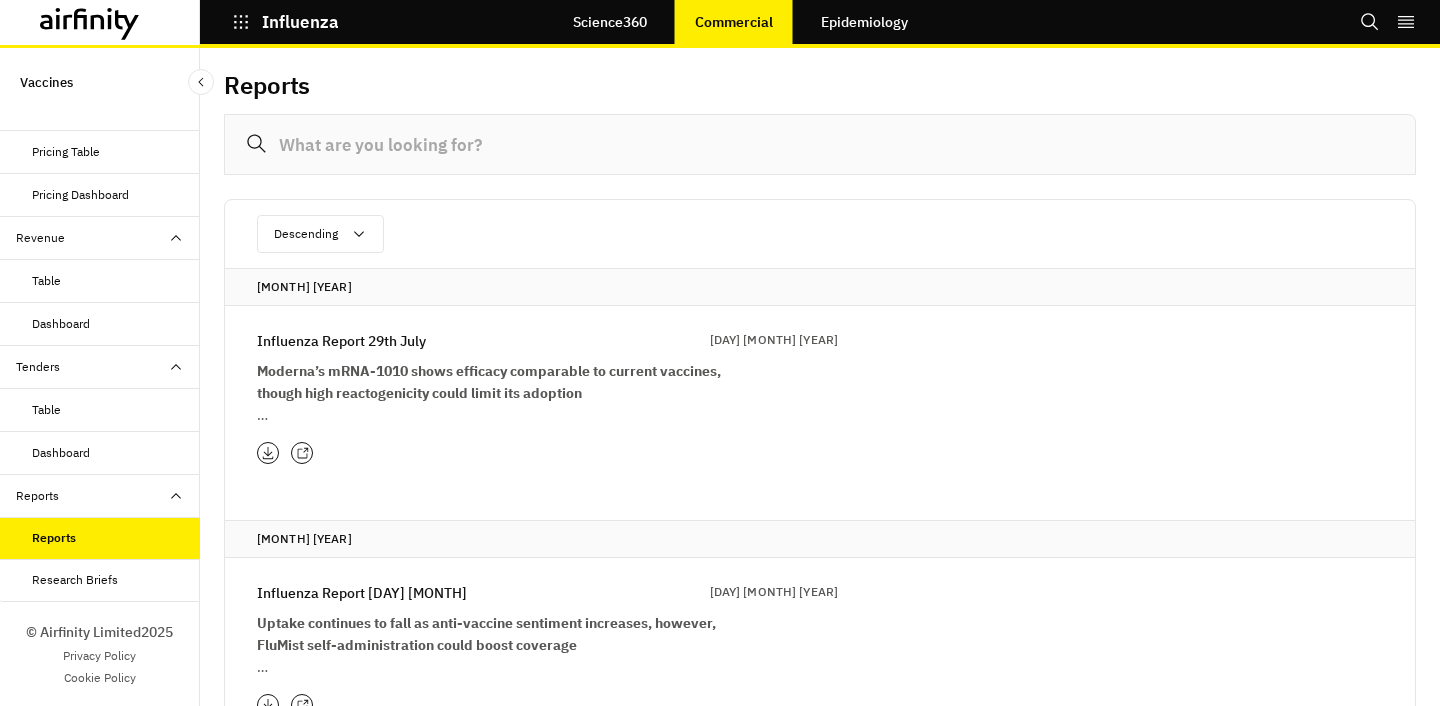click on "Epidemiology" at bounding box center (864, 22) 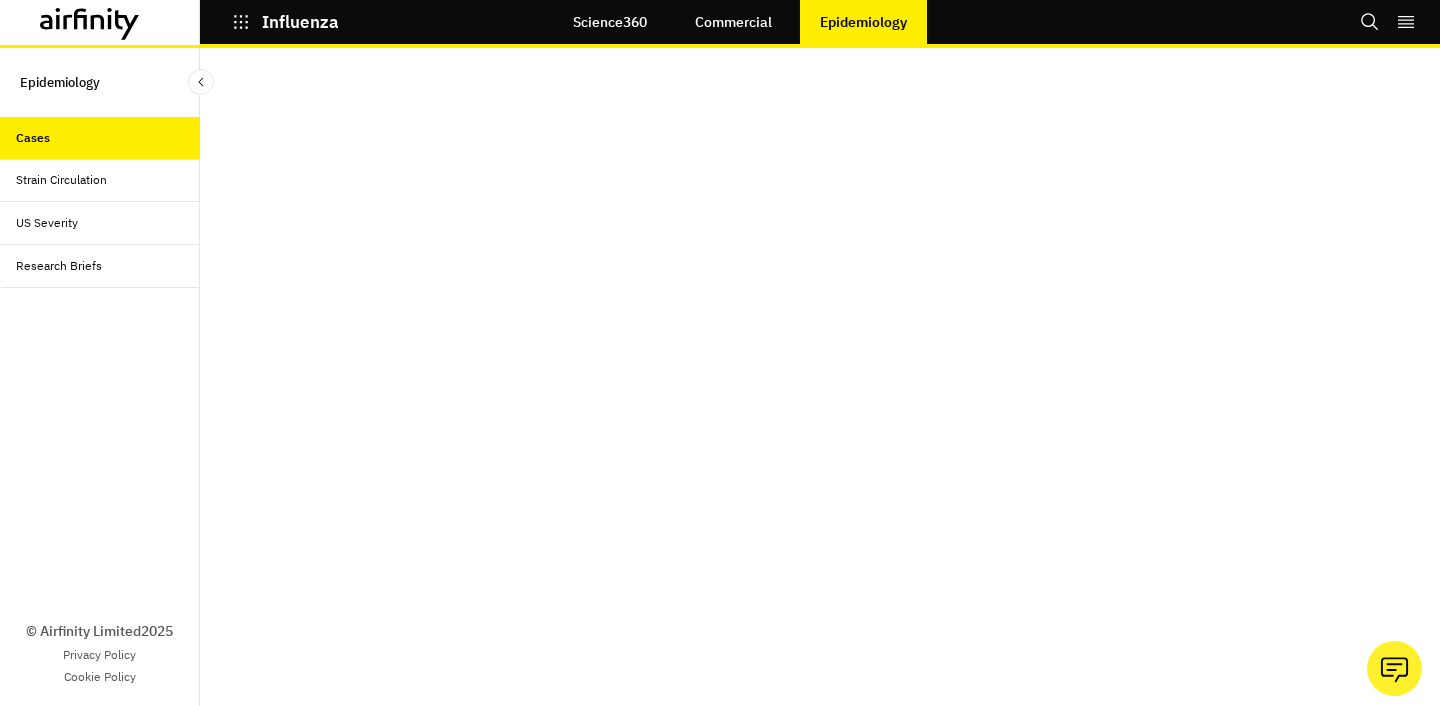 scroll, scrollTop: 0, scrollLeft: 0, axis: both 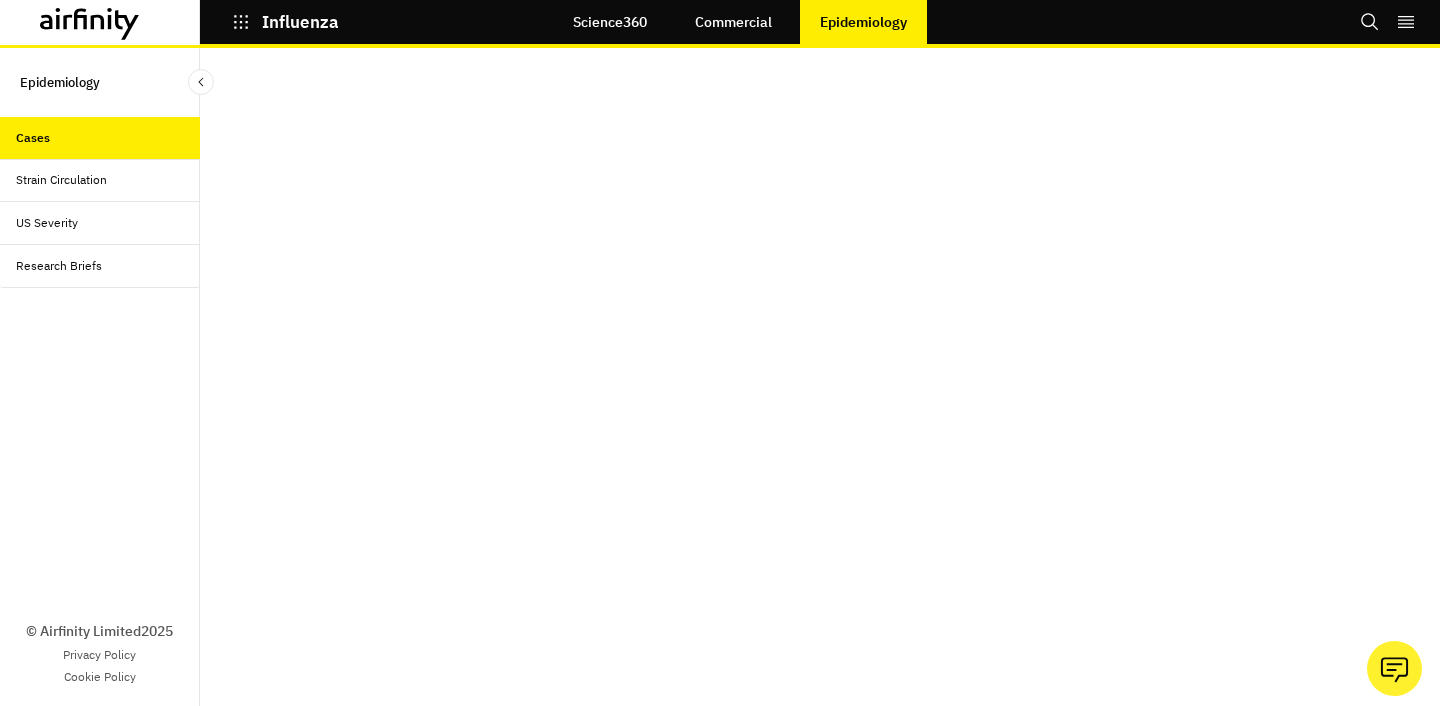 click on "Strain Circulation" at bounding box center (100, 180) 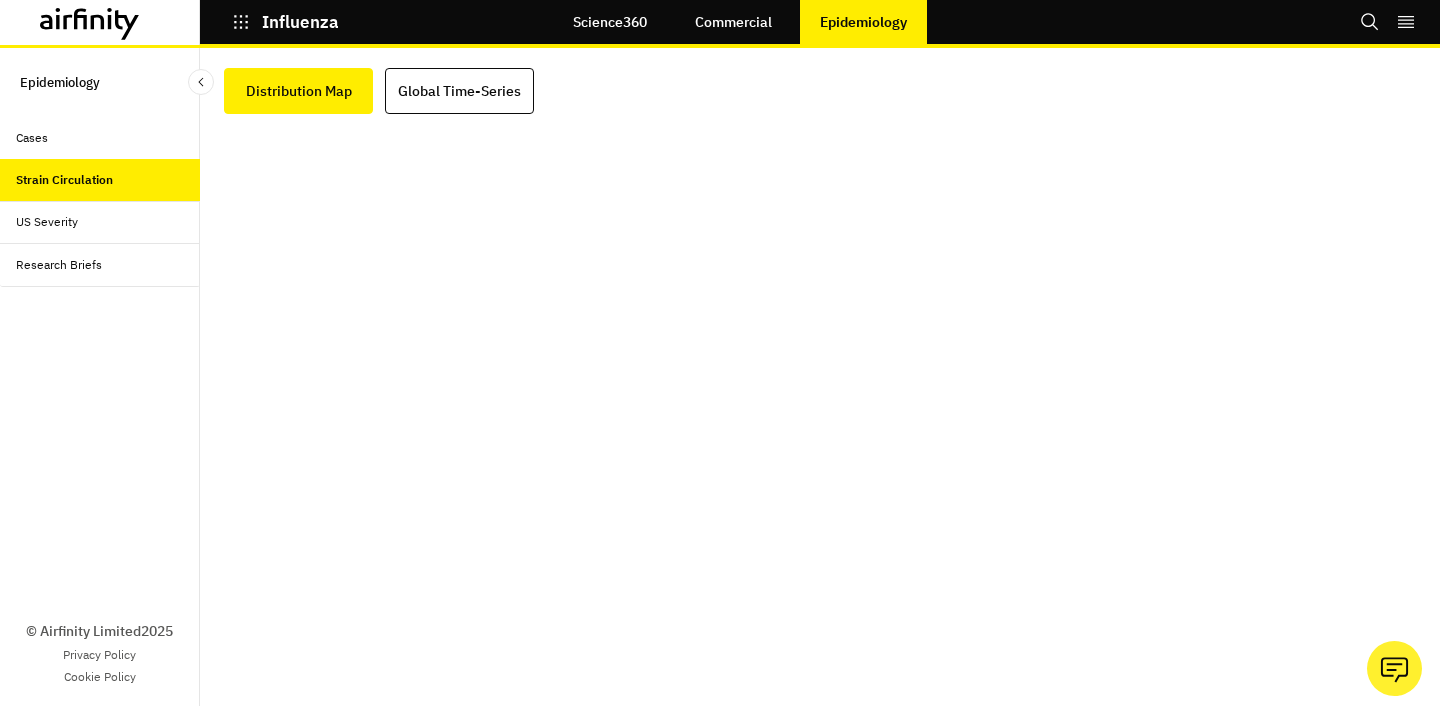 scroll, scrollTop: 0, scrollLeft: 0, axis: both 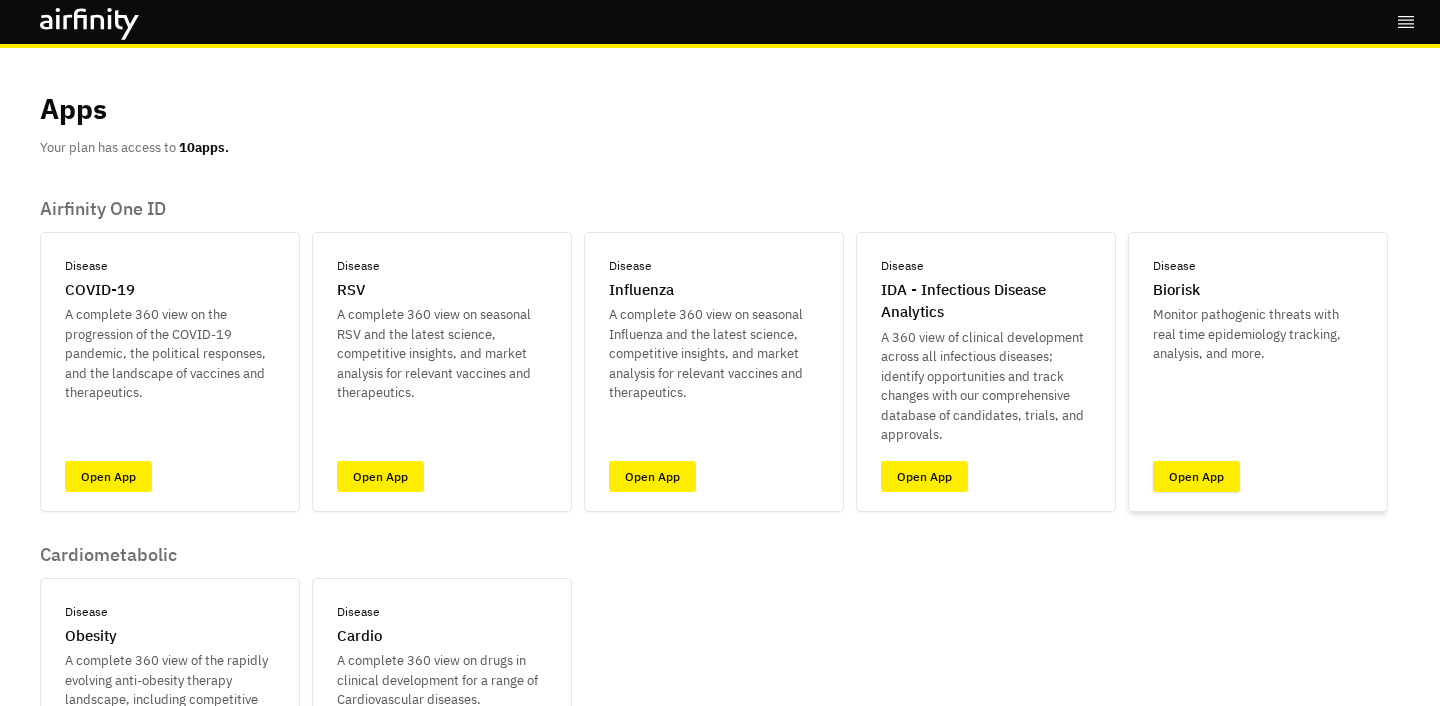 click on "Open App" at bounding box center [1196, 476] 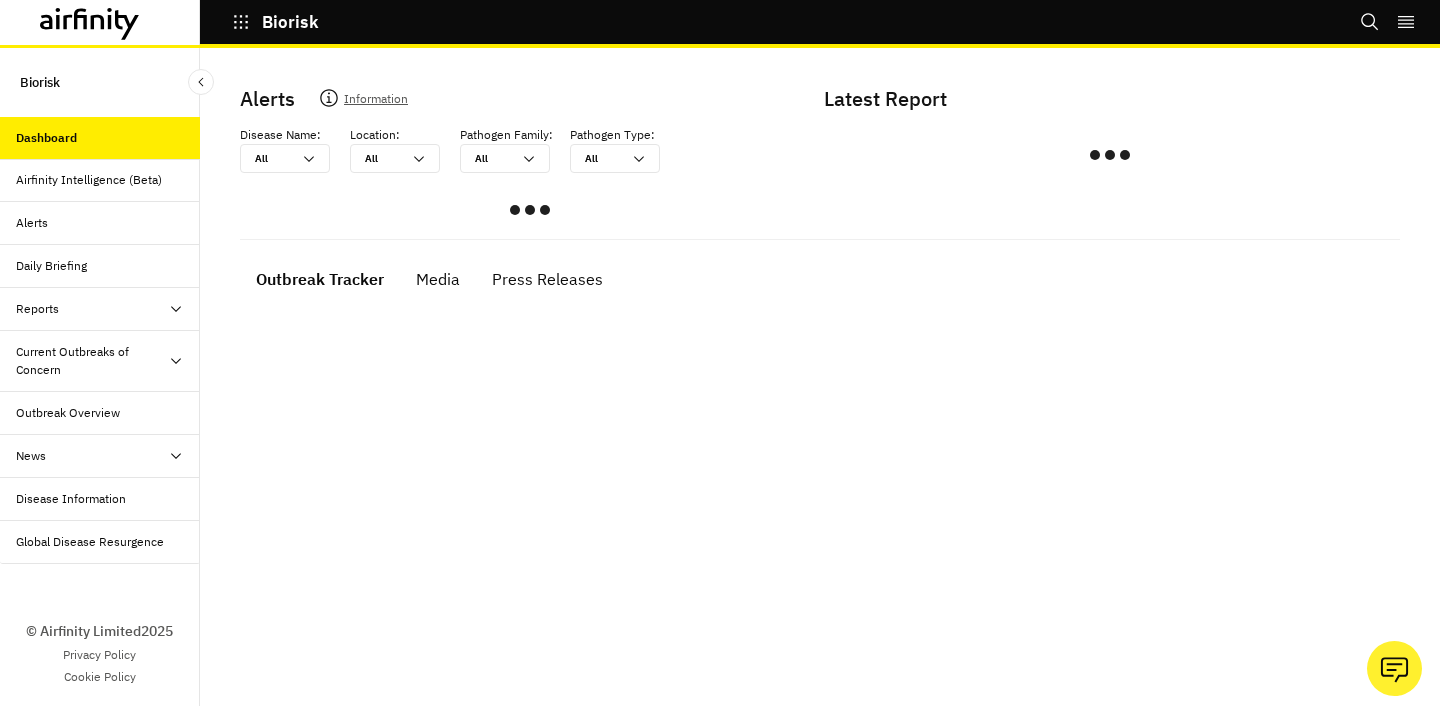 scroll, scrollTop: 0, scrollLeft: 0, axis: both 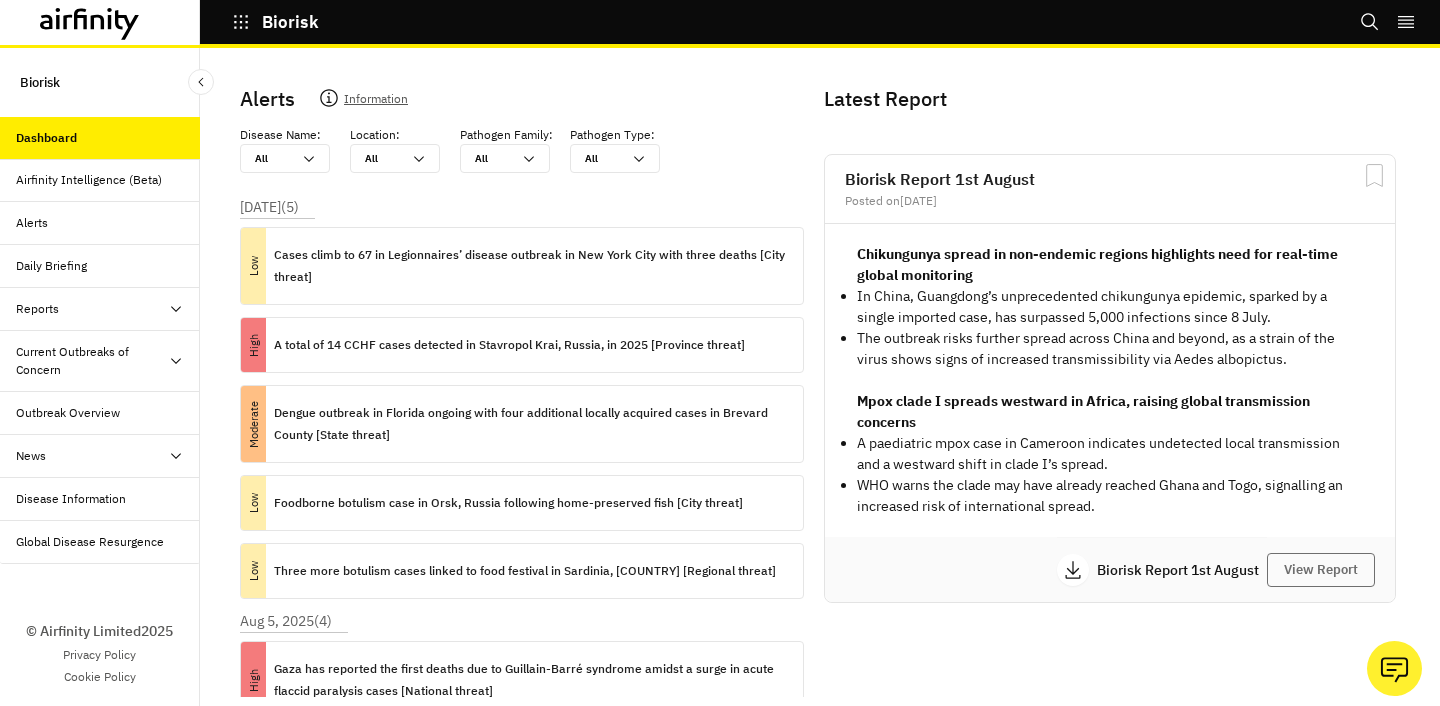 click on "Airfinity Intelligence (Beta)" at bounding box center [89, 180] 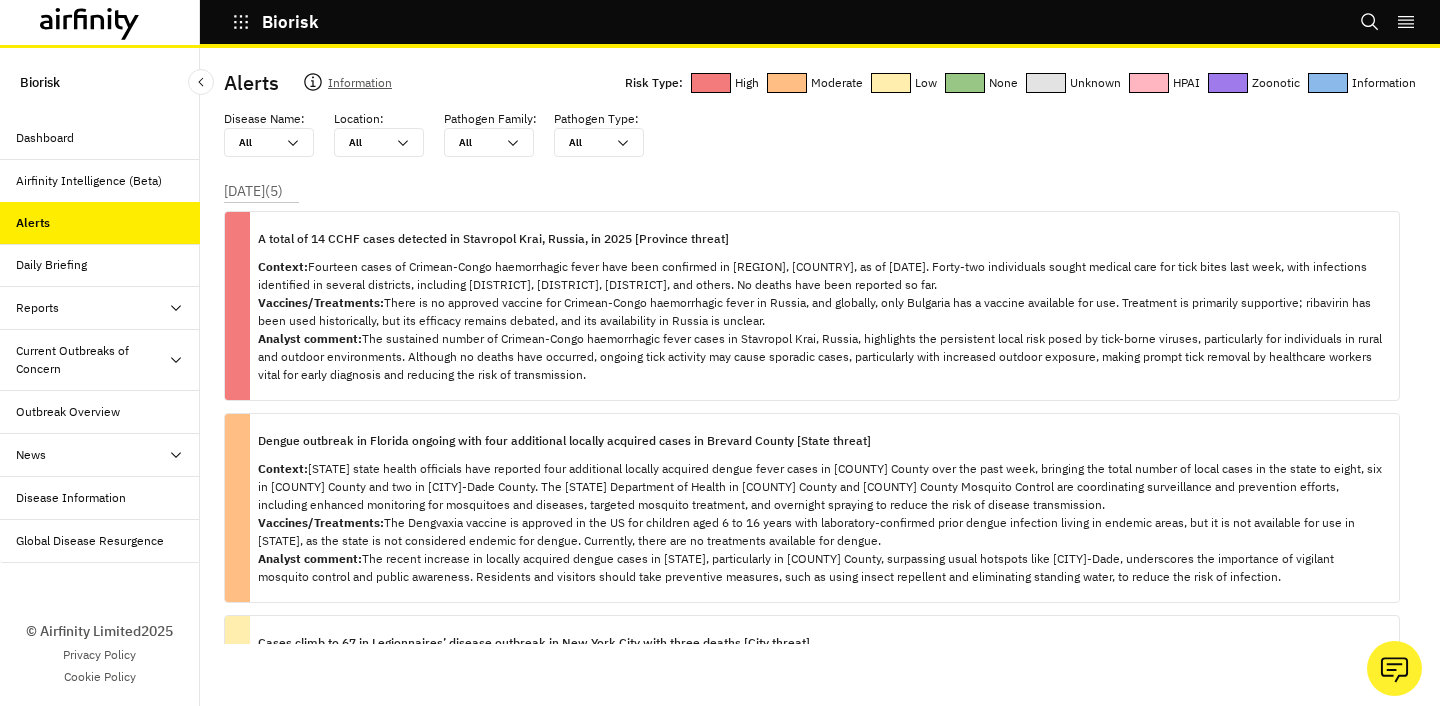 scroll, scrollTop: 0, scrollLeft: 0, axis: both 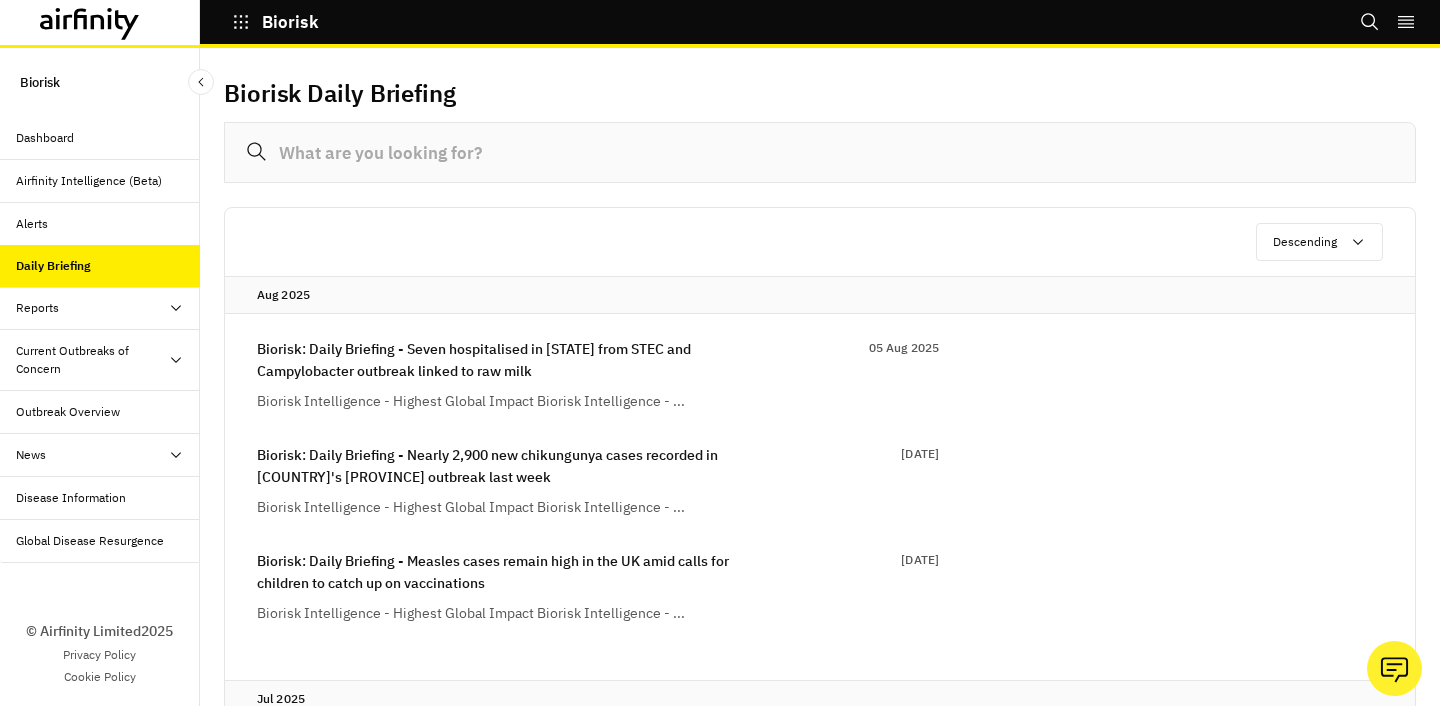 click on "Reports" at bounding box center [108, 308] 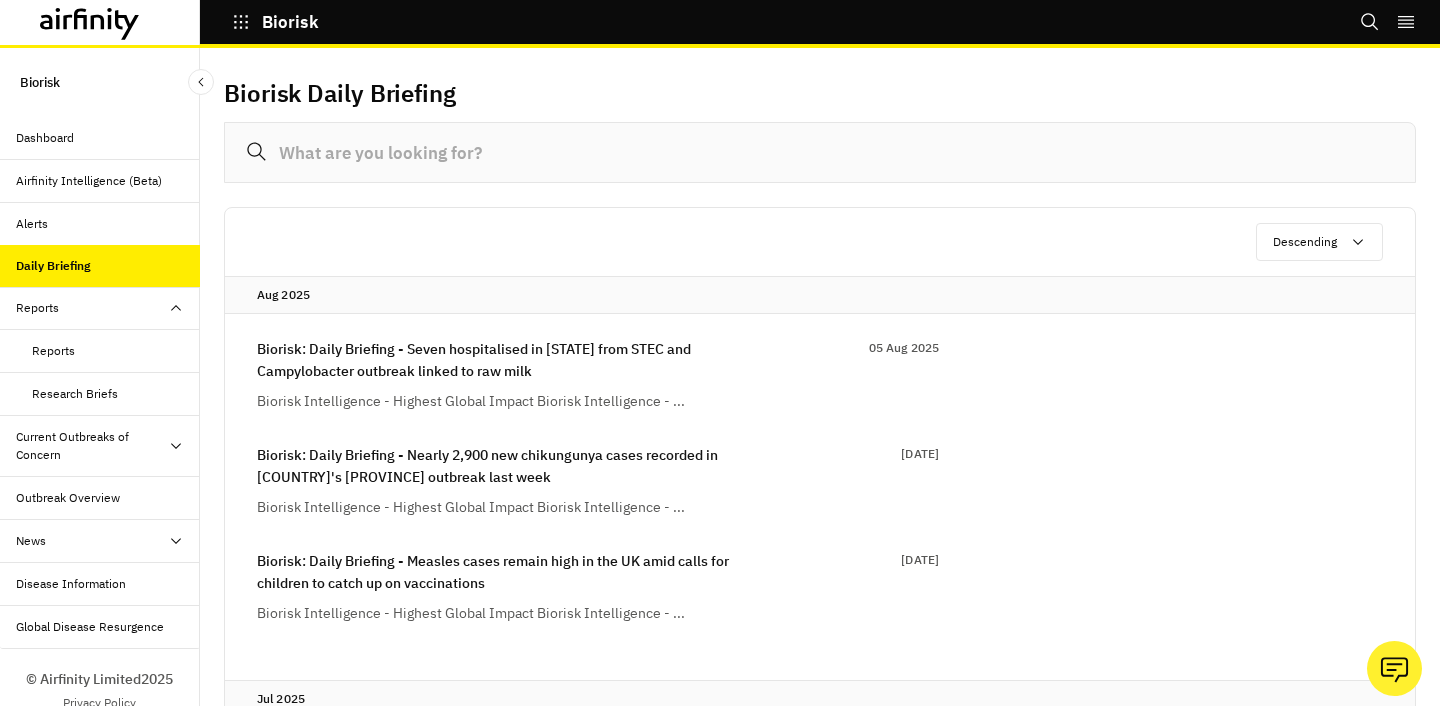 click on "Reports" at bounding box center [100, 308] 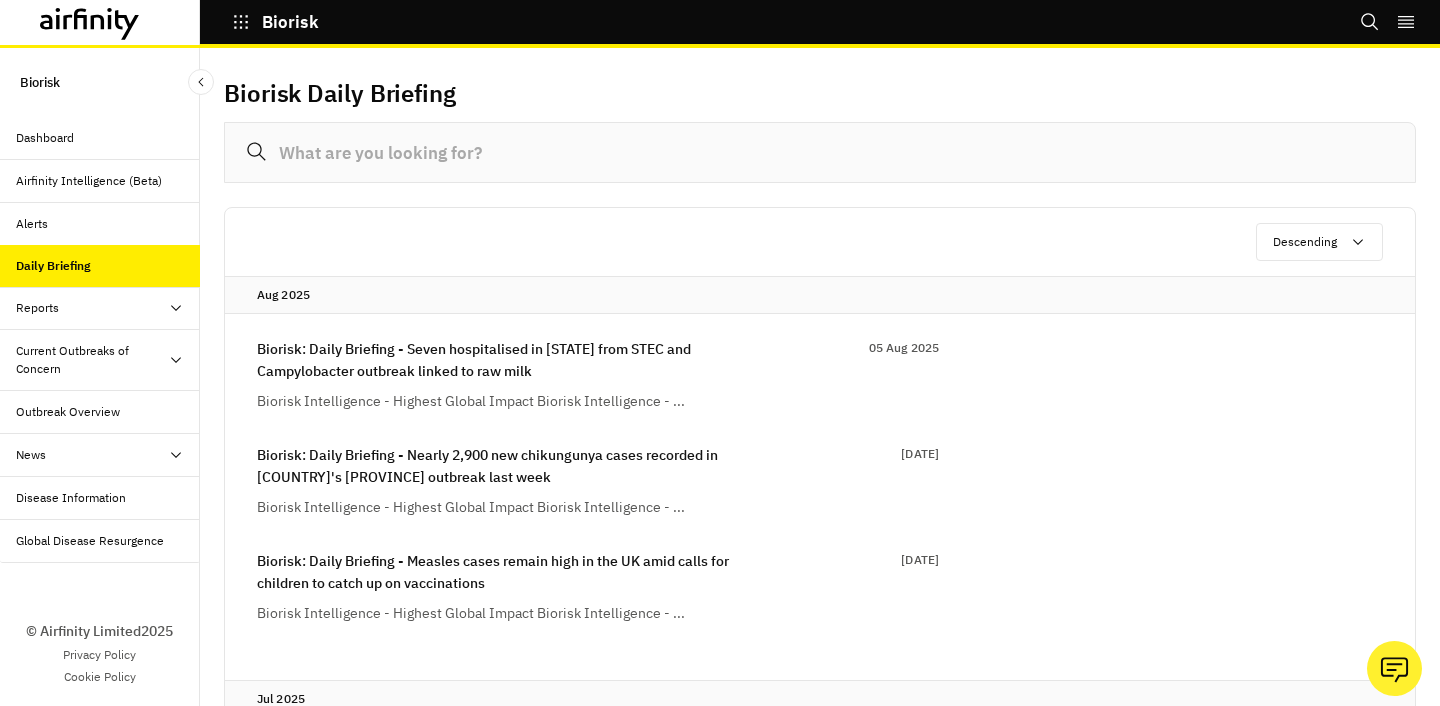 click on "Current Outbreaks of Concern" at bounding box center (92, 360) 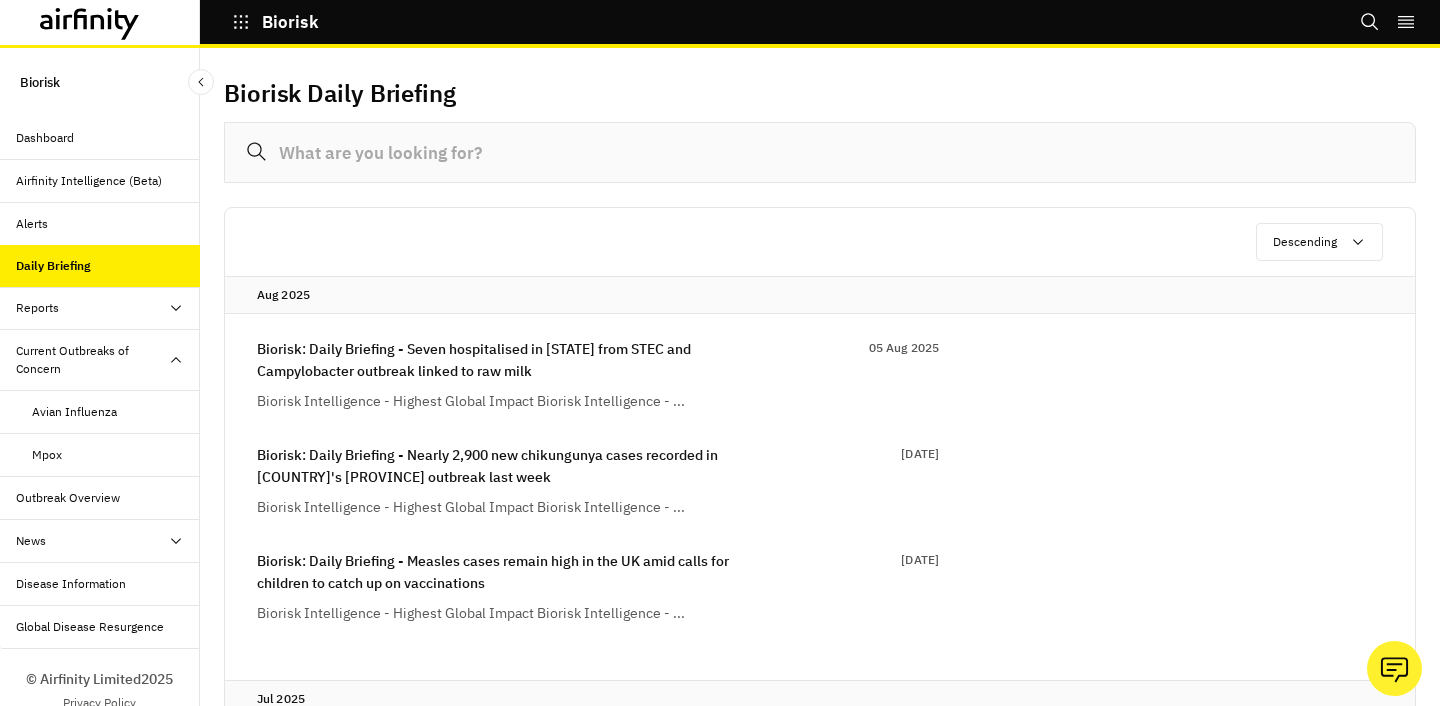 click on "Mpox" at bounding box center (116, 455) 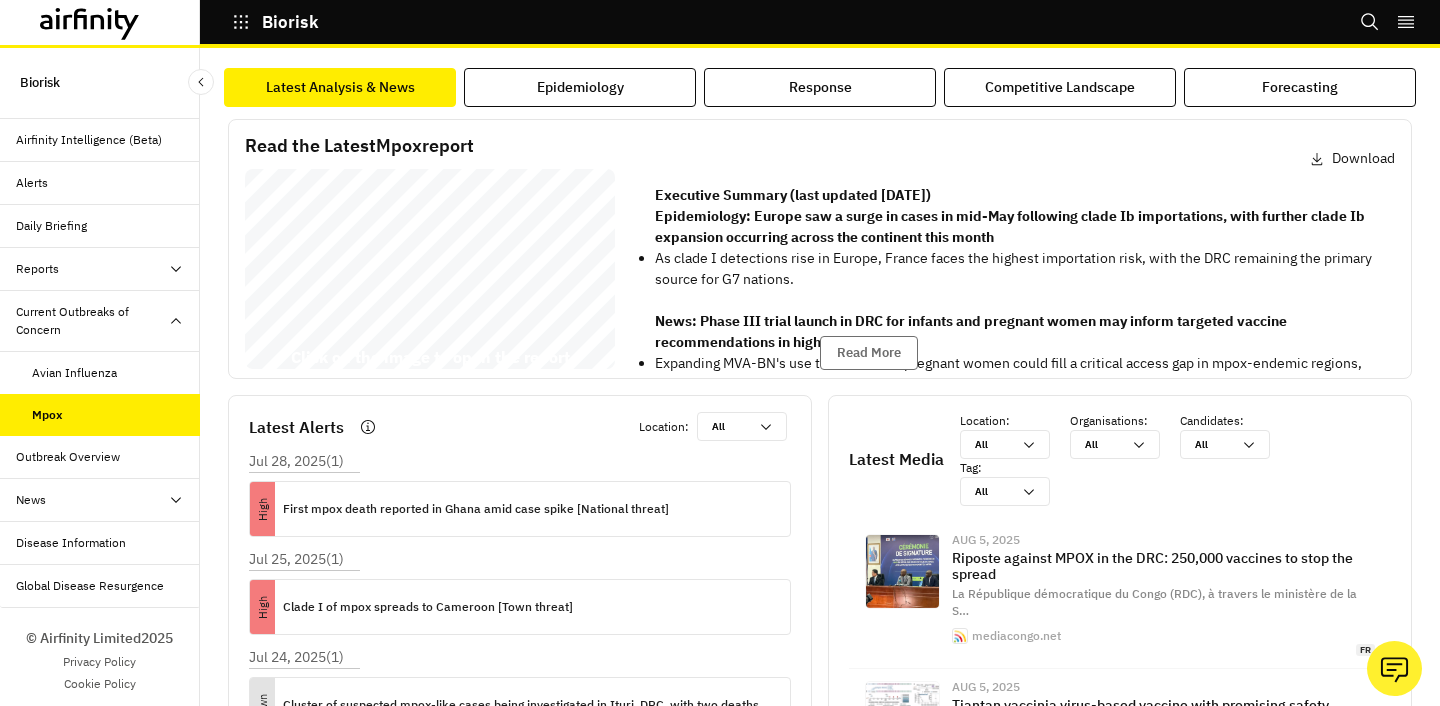 scroll, scrollTop: 48, scrollLeft: 0, axis: vertical 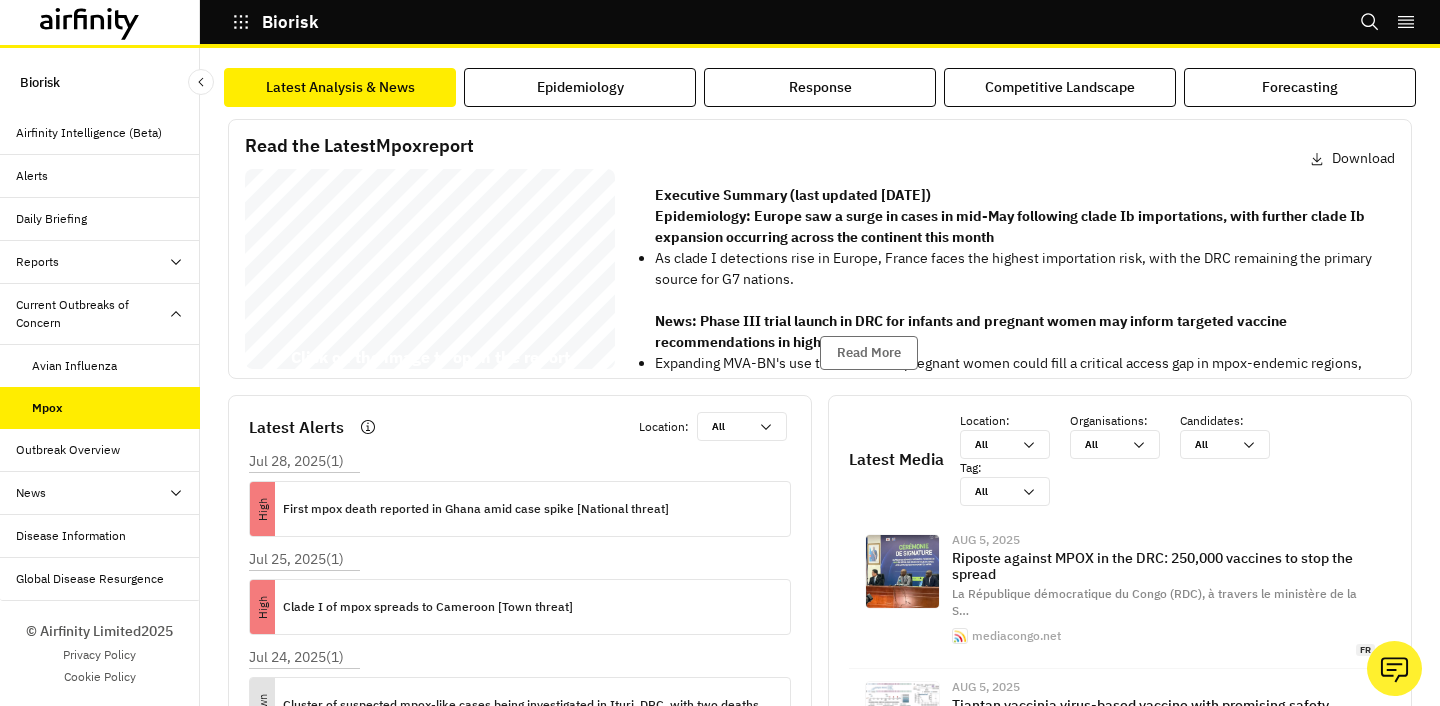 click on "Outbreak Overview" at bounding box center (68, 450) 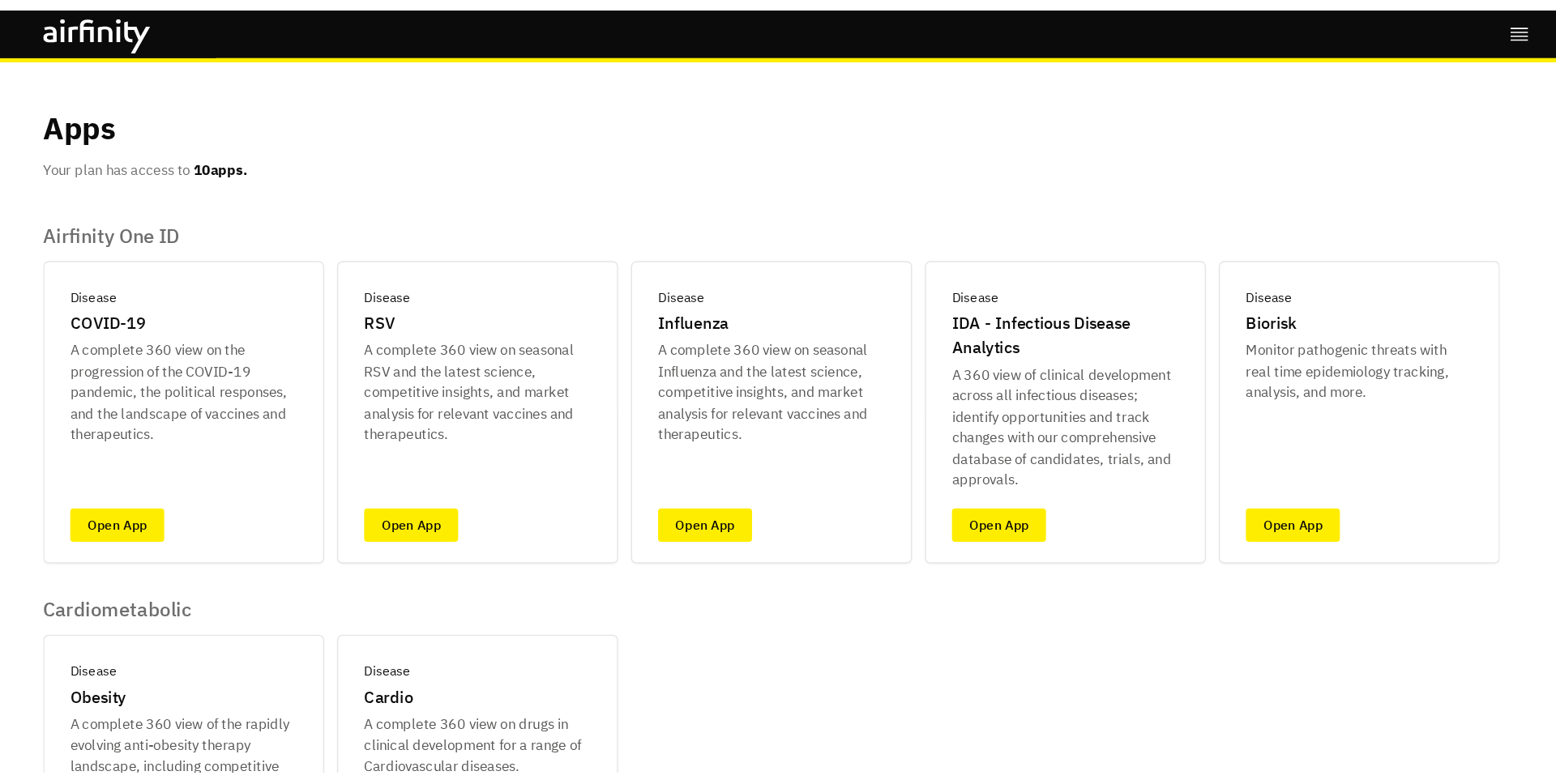 scroll, scrollTop: 0, scrollLeft: 0, axis: both 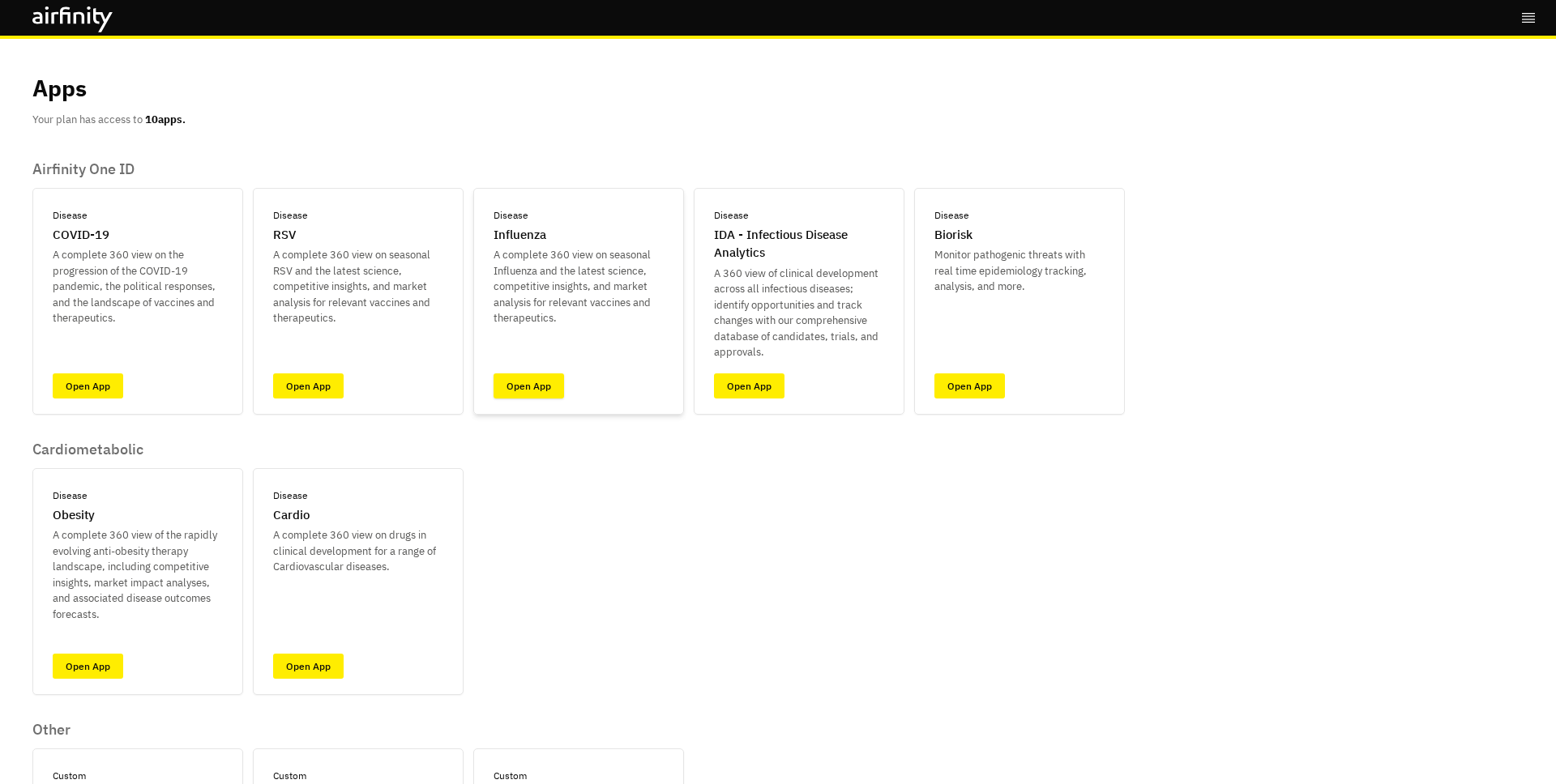 click on "Open App" at bounding box center (528, 386) 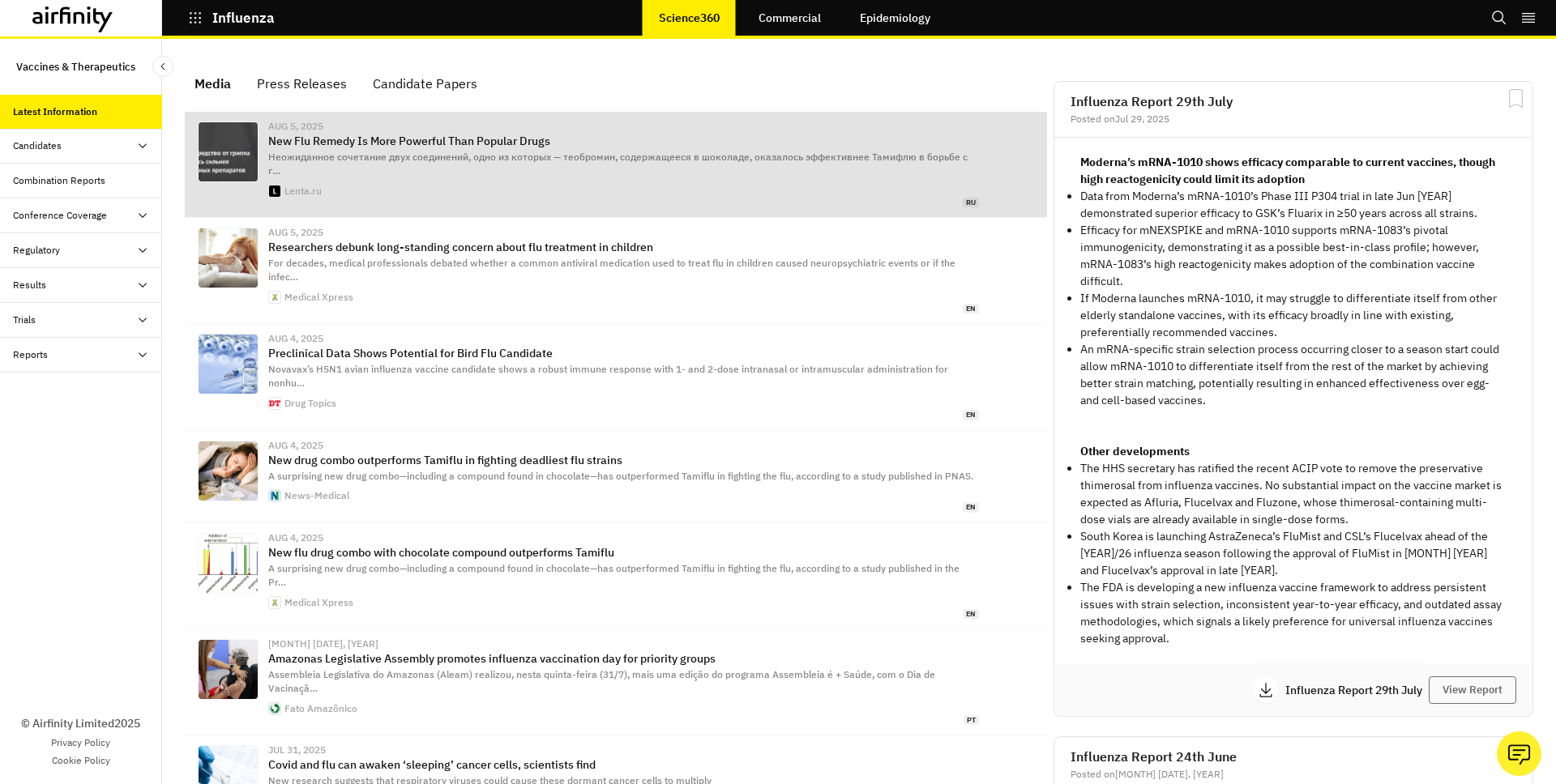 scroll, scrollTop: 1, scrollLeft: 1, axis: both 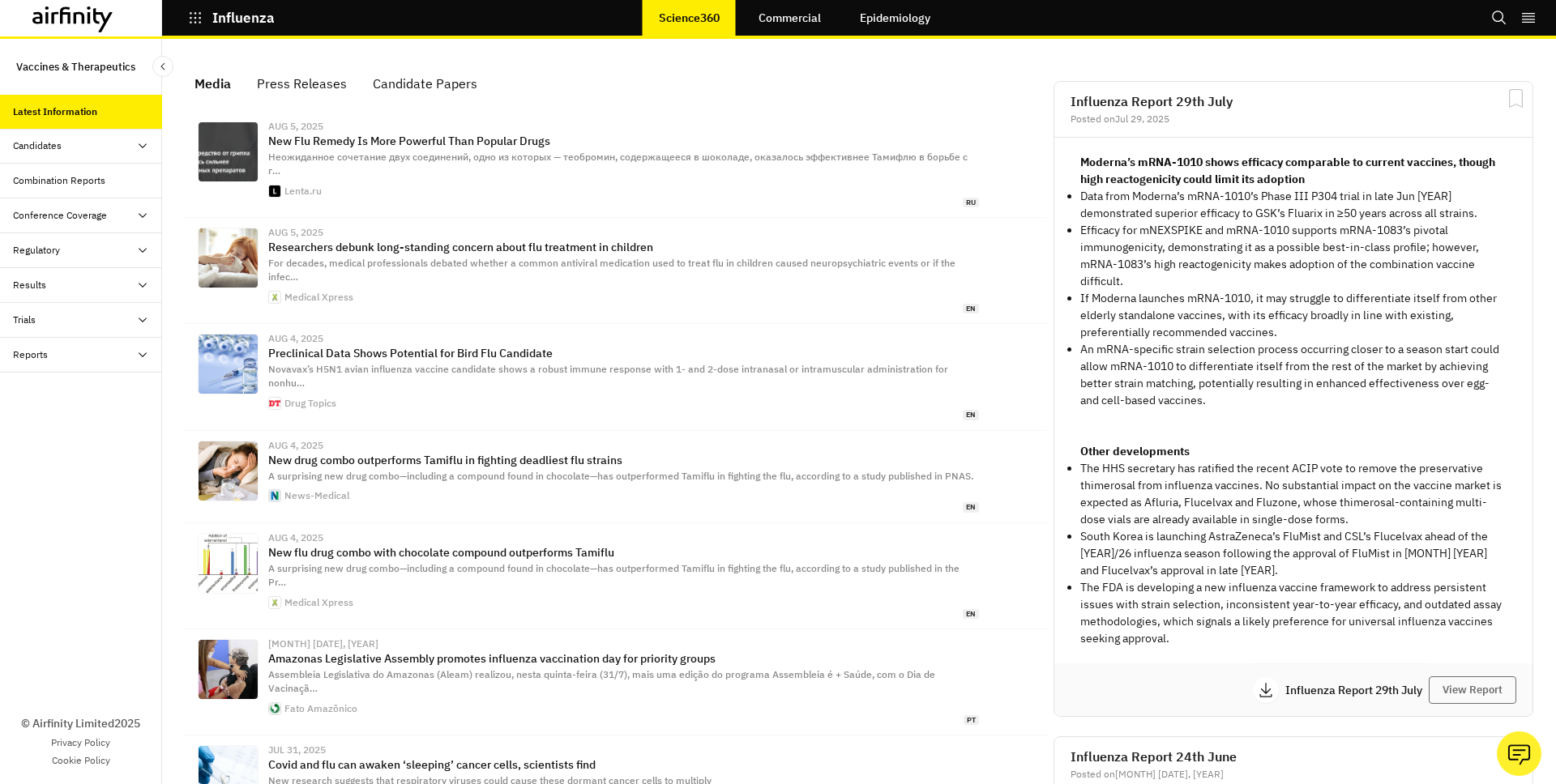 click at bounding box center (81, 18) 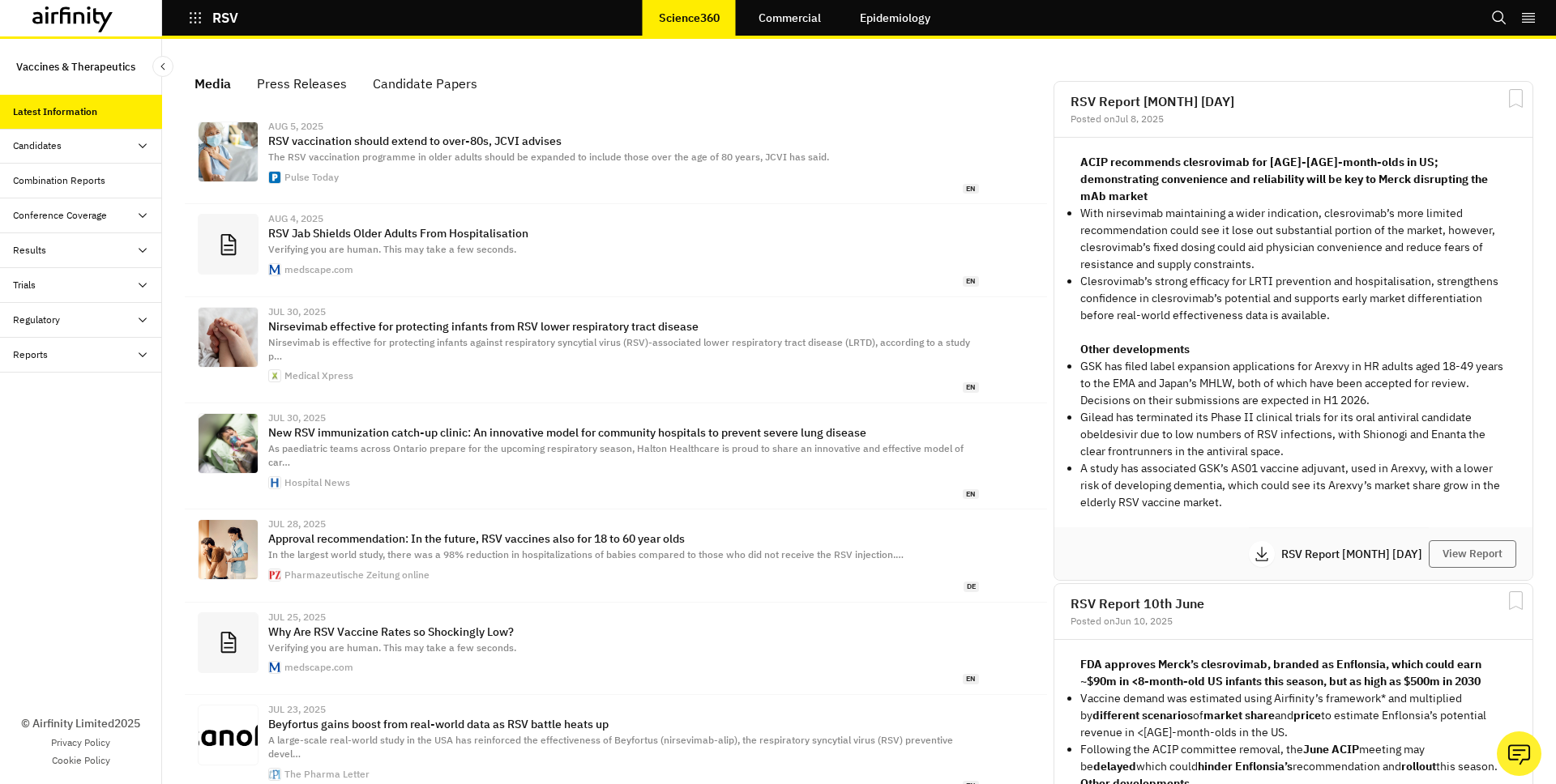scroll, scrollTop: 0, scrollLeft: 0, axis: both 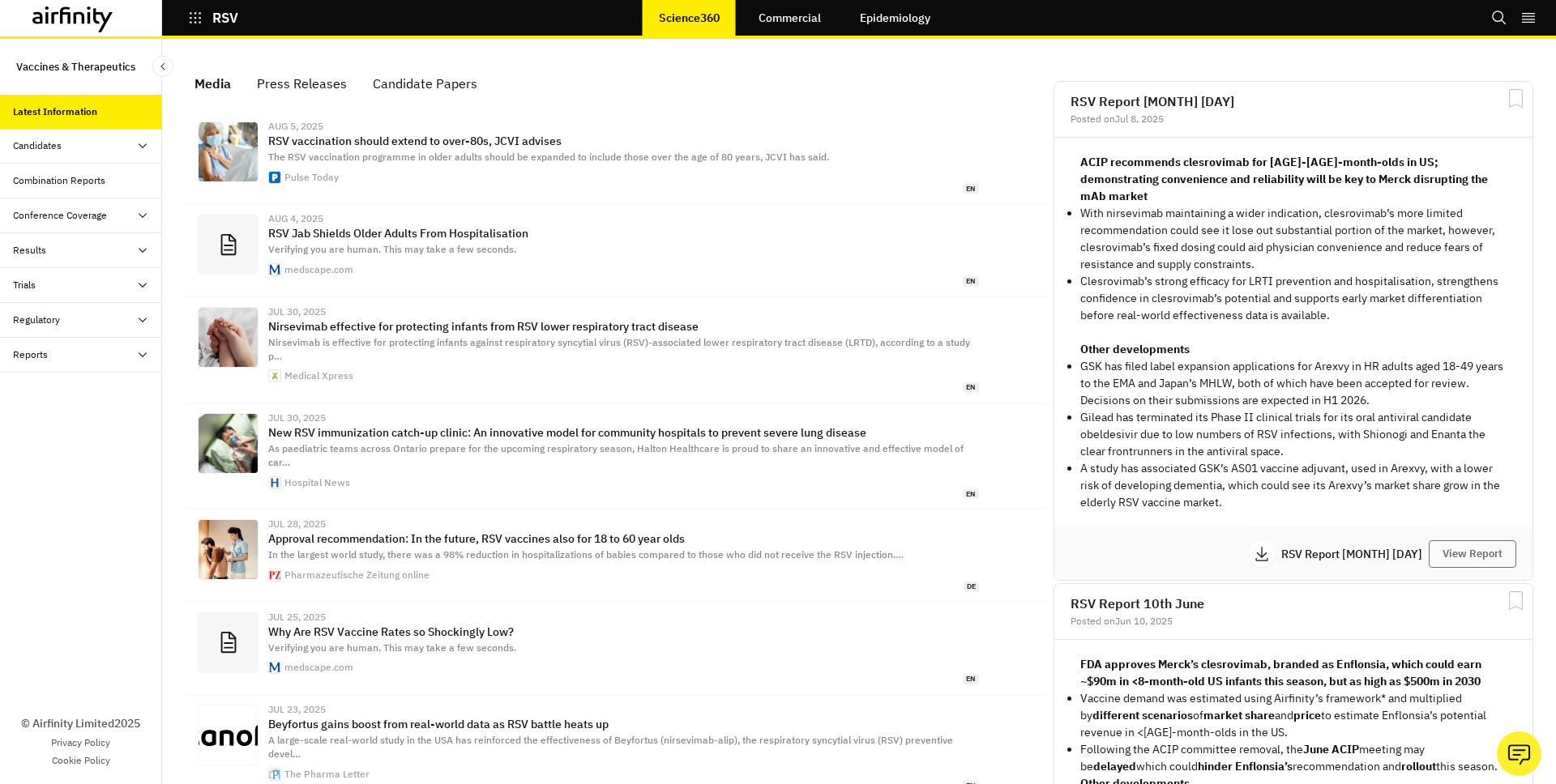 click on "Candidates" at bounding box center [88, 146] 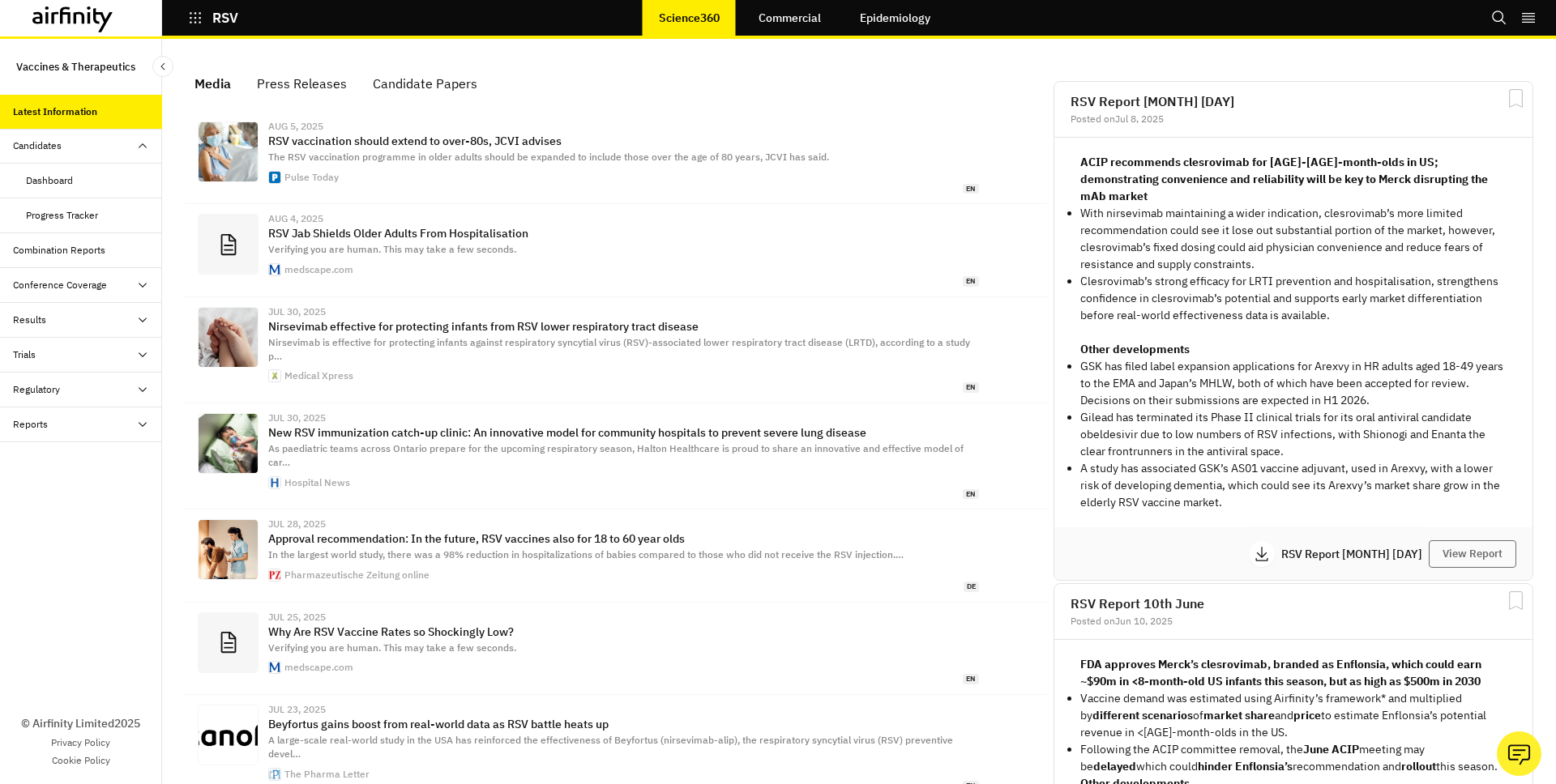 click on "Dashboard" at bounding box center (94, 181) 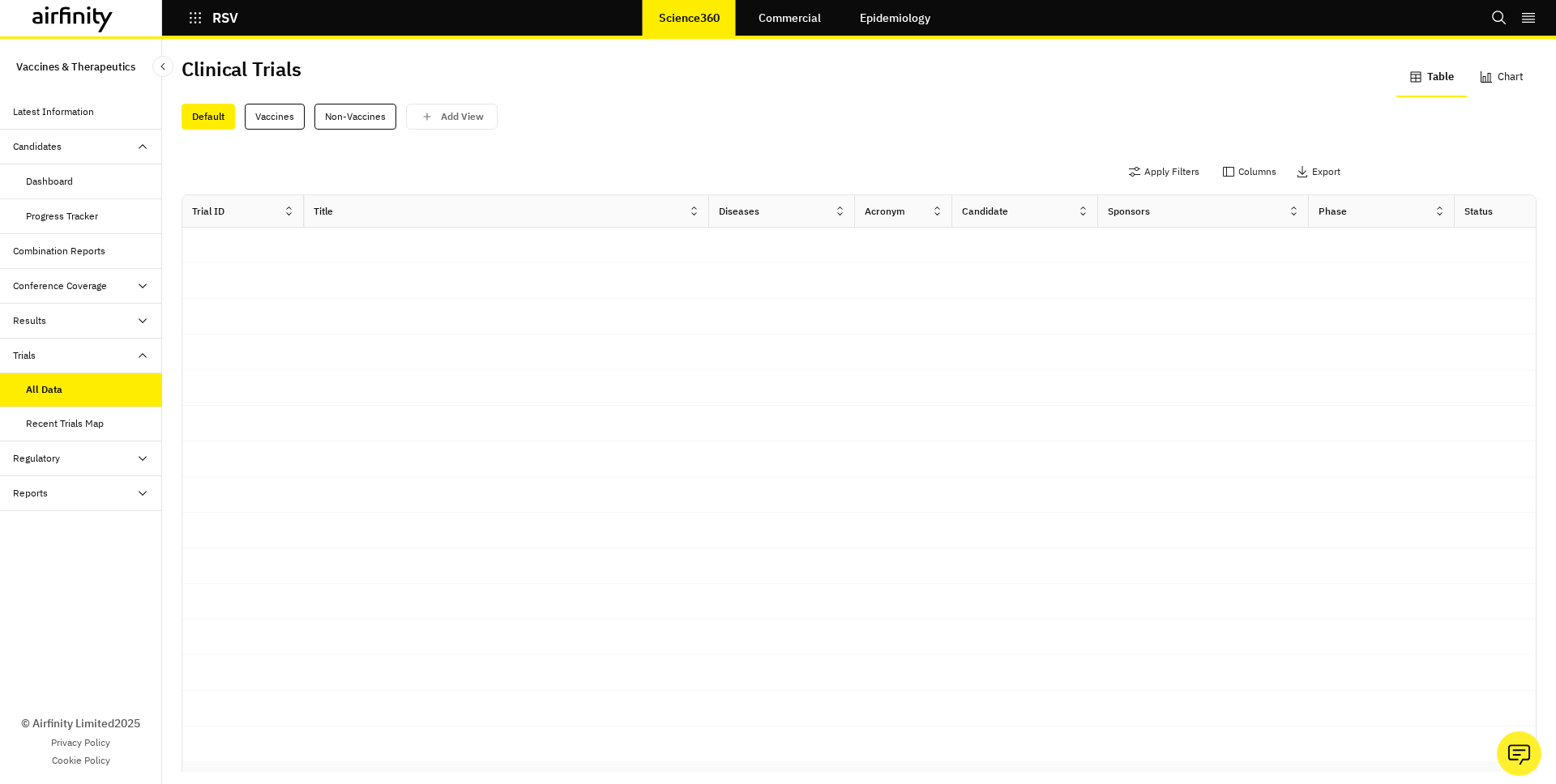 scroll, scrollTop: 0, scrollLeft: 0, axis: both 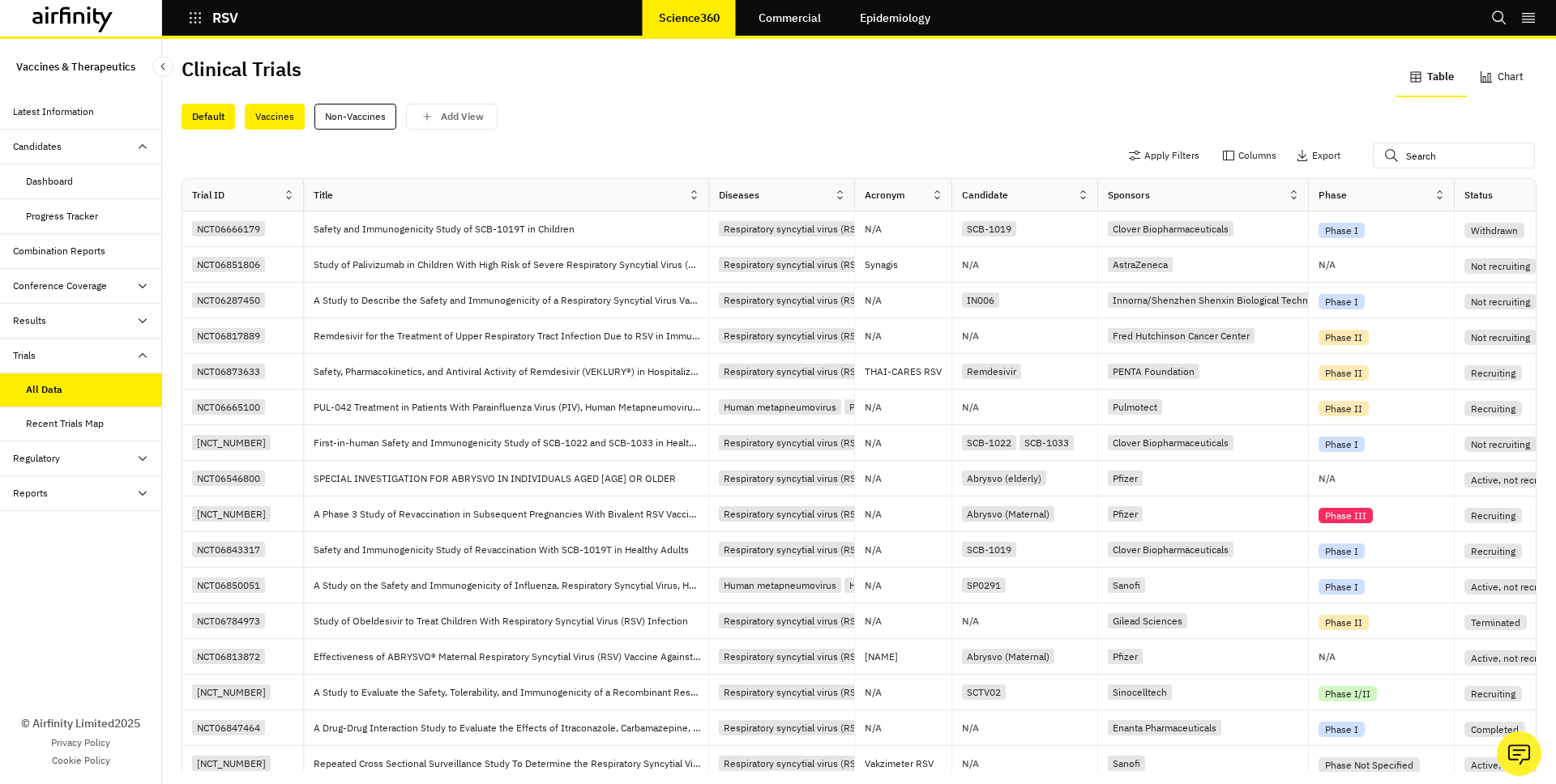 click on "Vaccines" at bounding box center (275, 117) 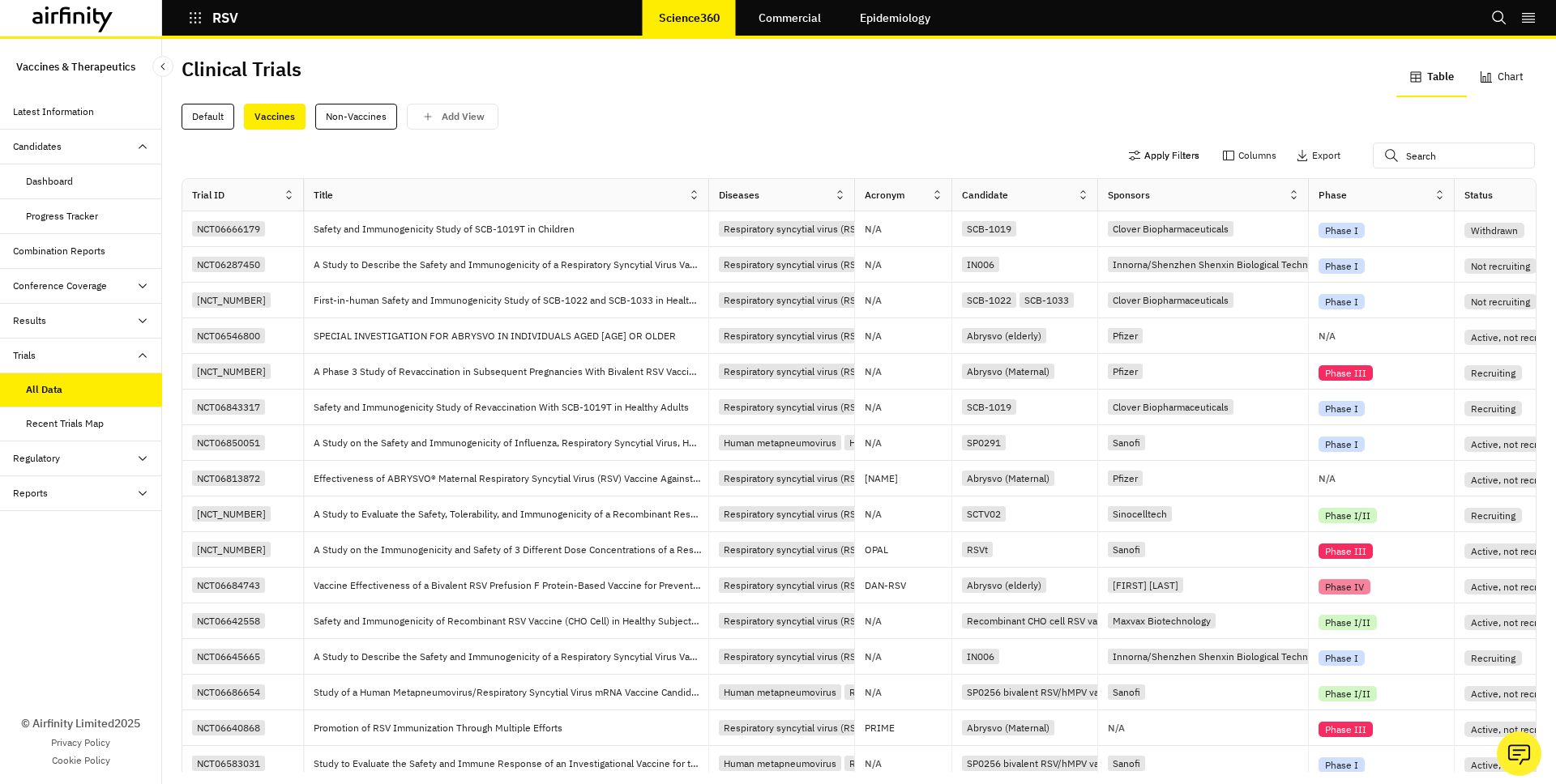 click on "Apply Filters" at bounding box center [1164, 156] 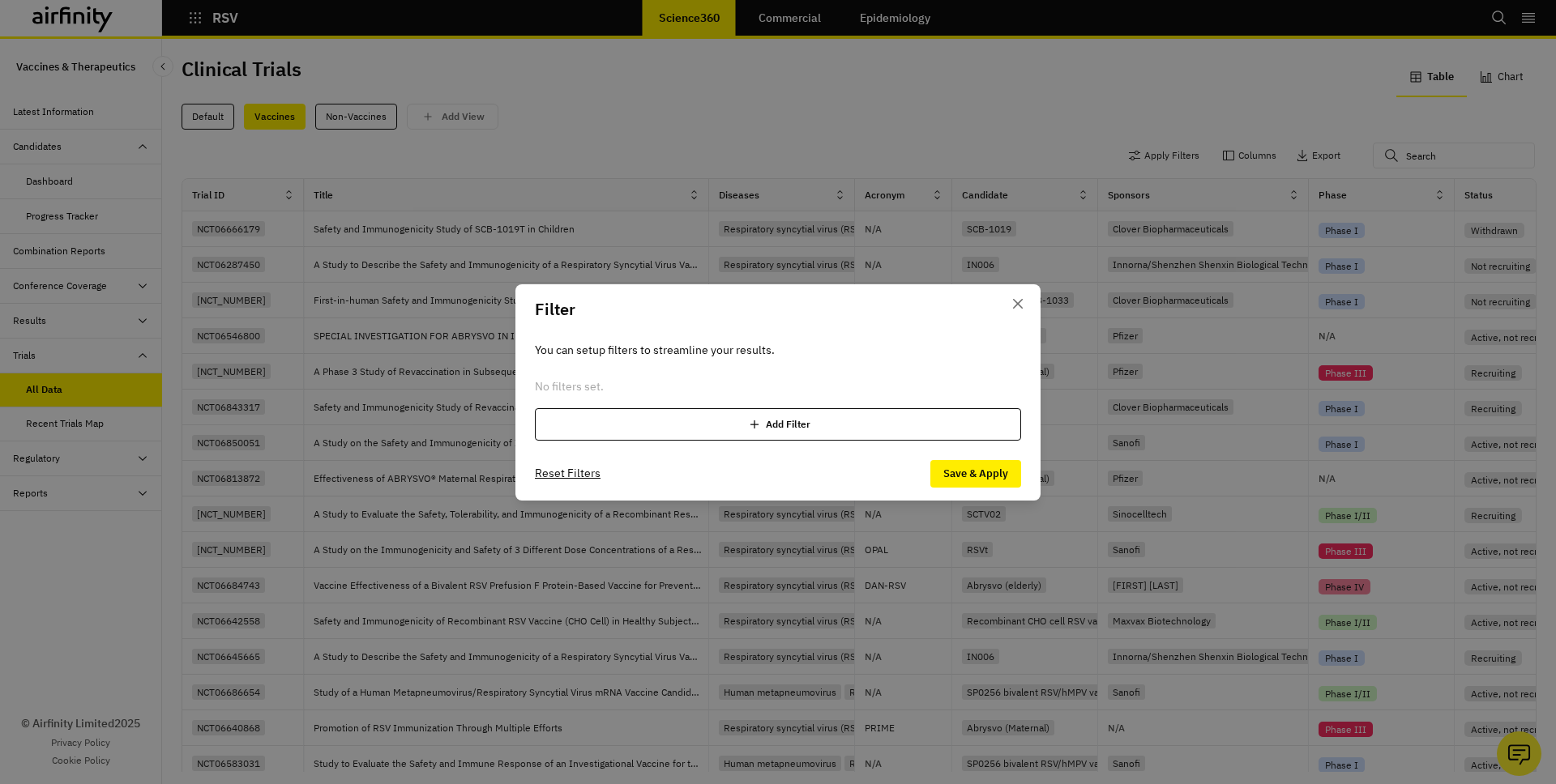click on "Add Filter" at bounding box center (778, 424) 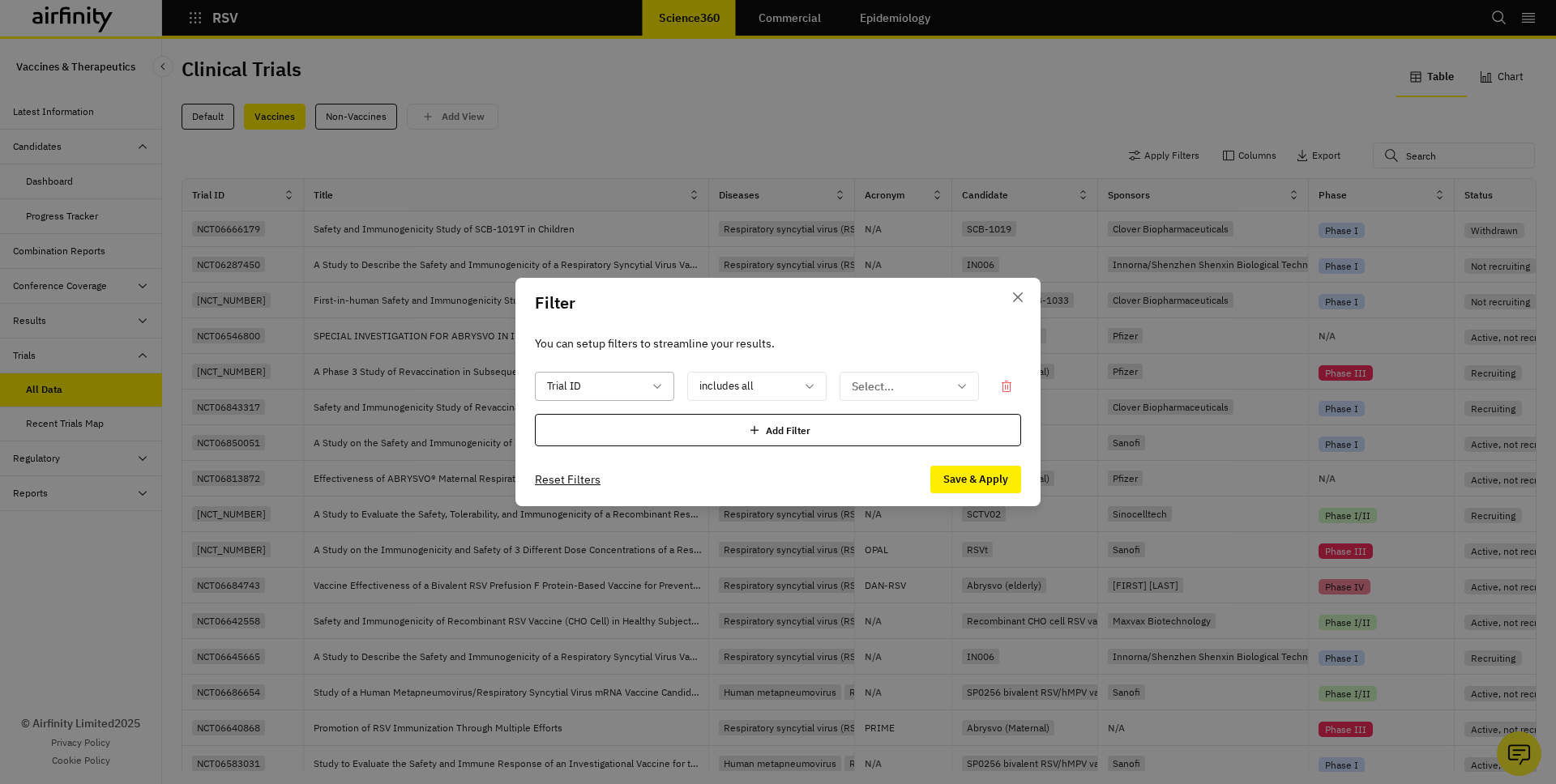click at bounding box center (595, 386) 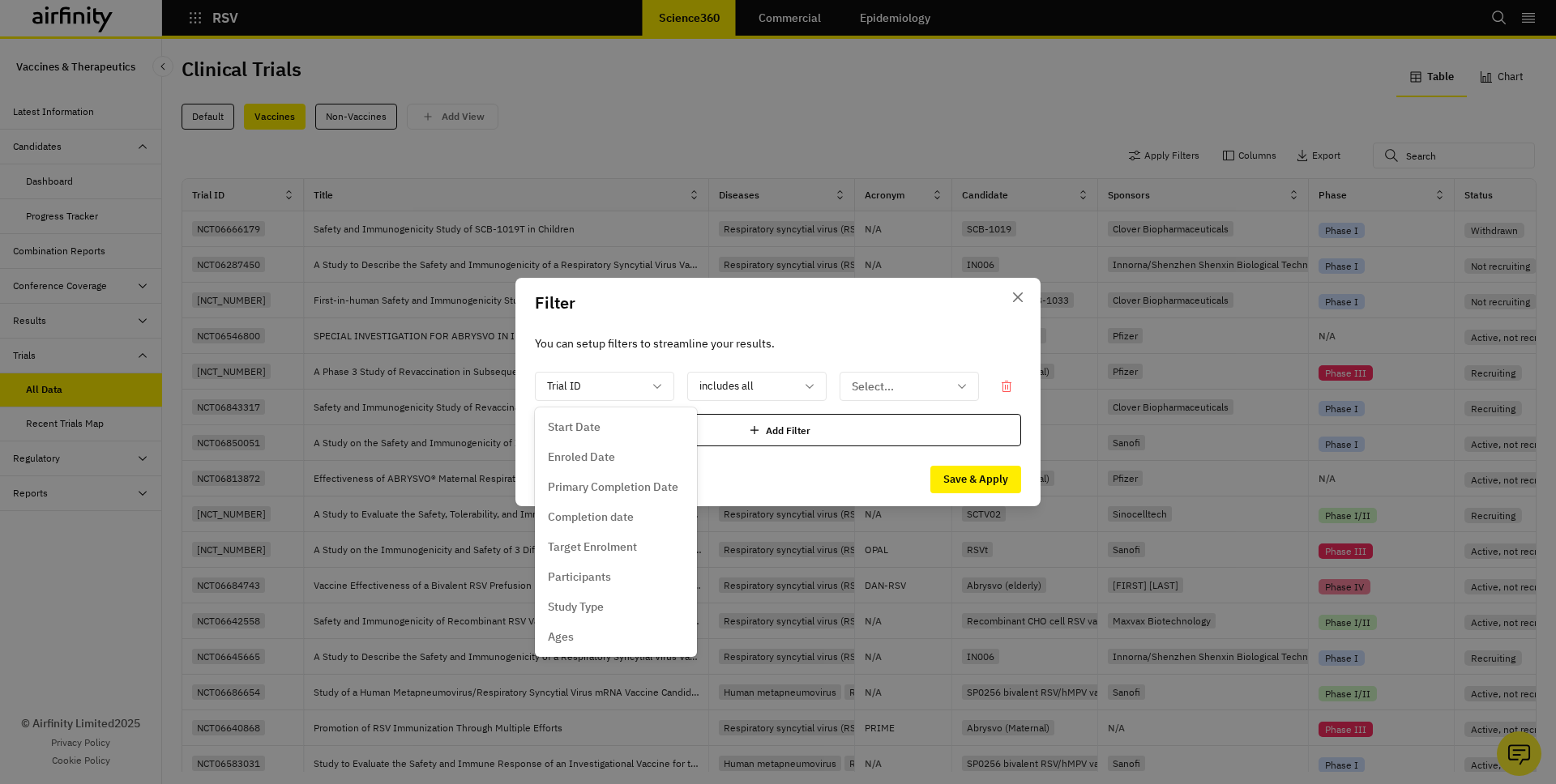 scroll, scrollTop: 333, scrollLeft: 0, axis: vertical 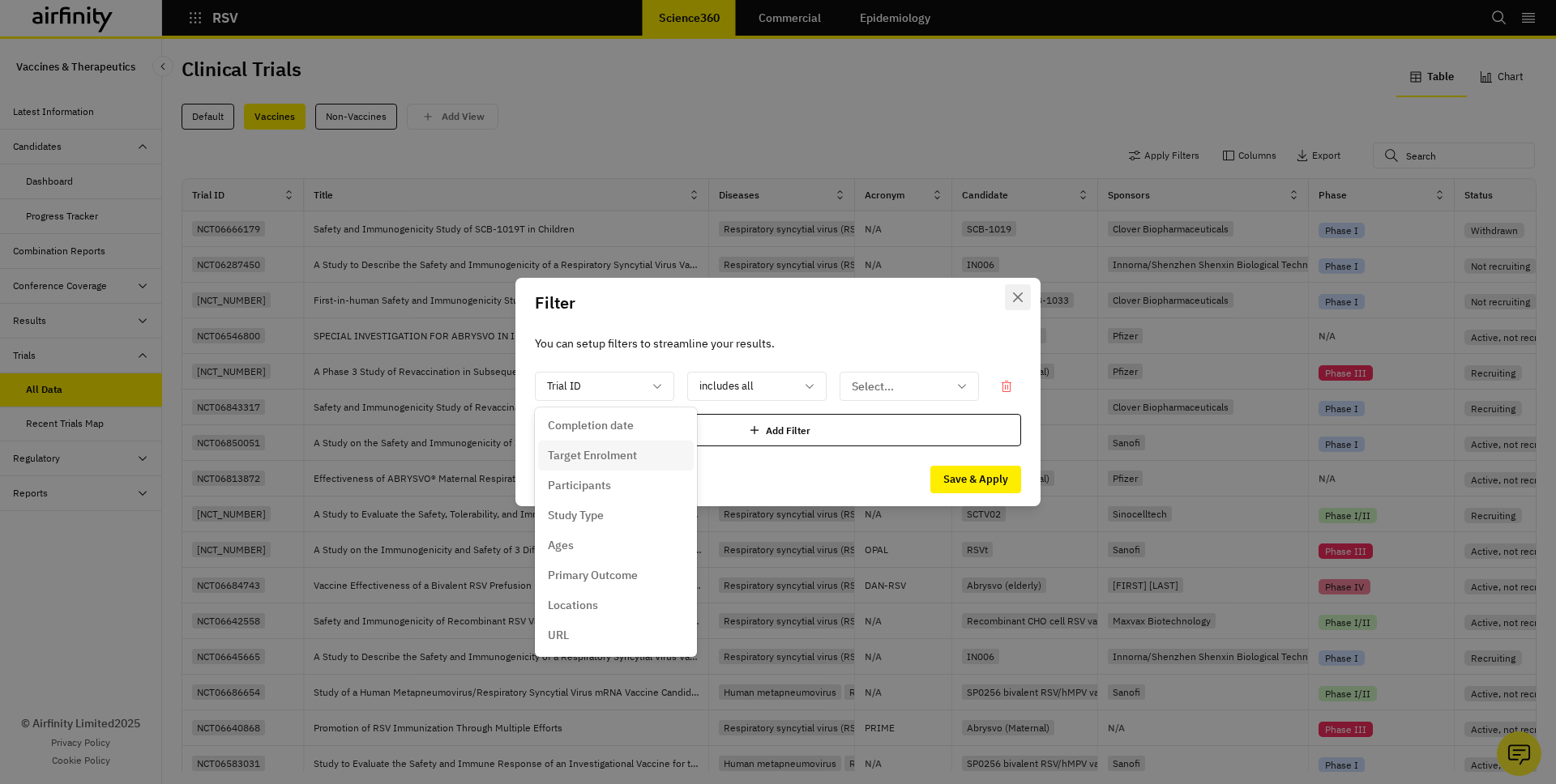 click at bounding box center [1018, 297] 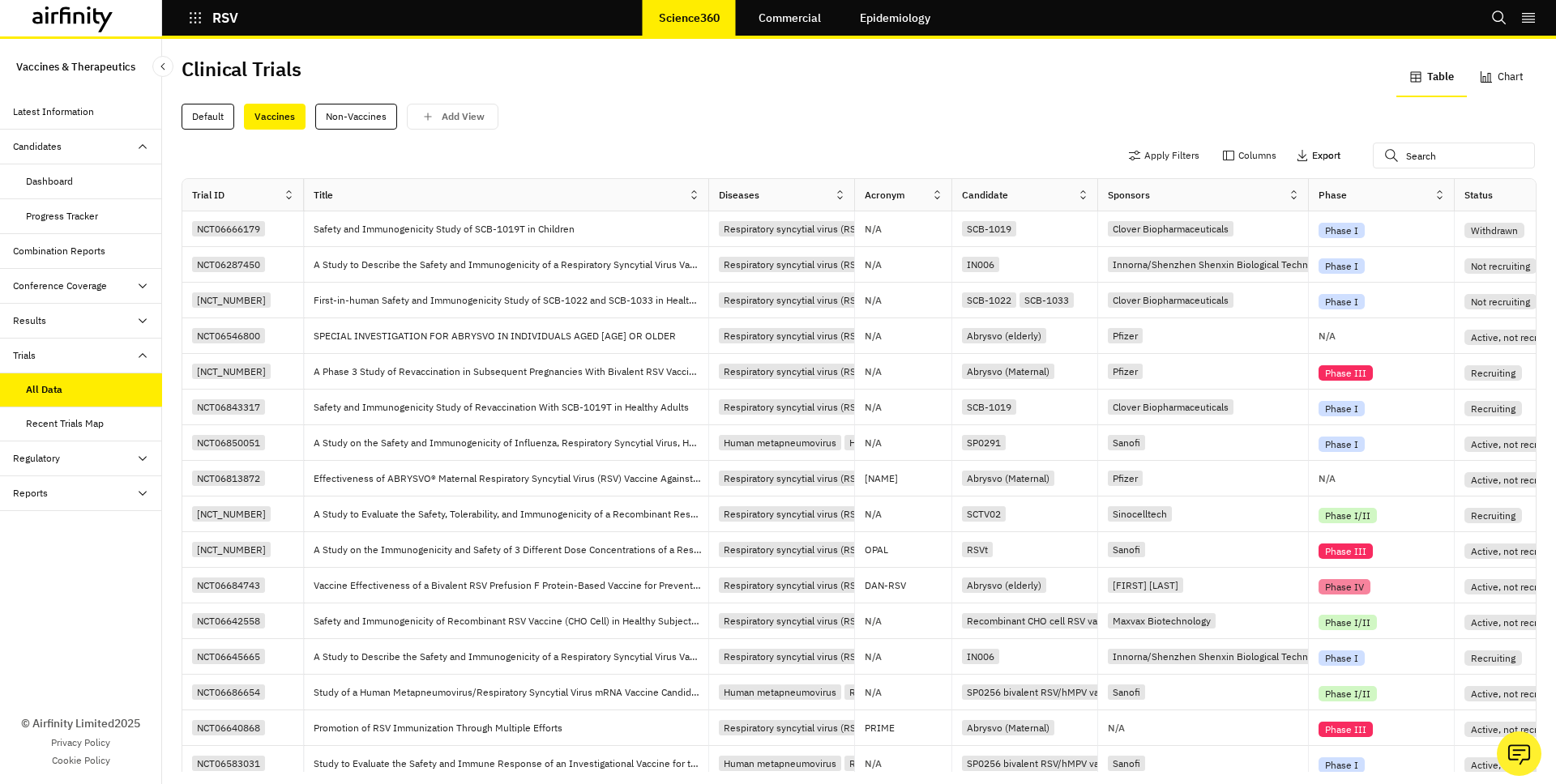 click on "Export" at bounding box center [1318, 156] 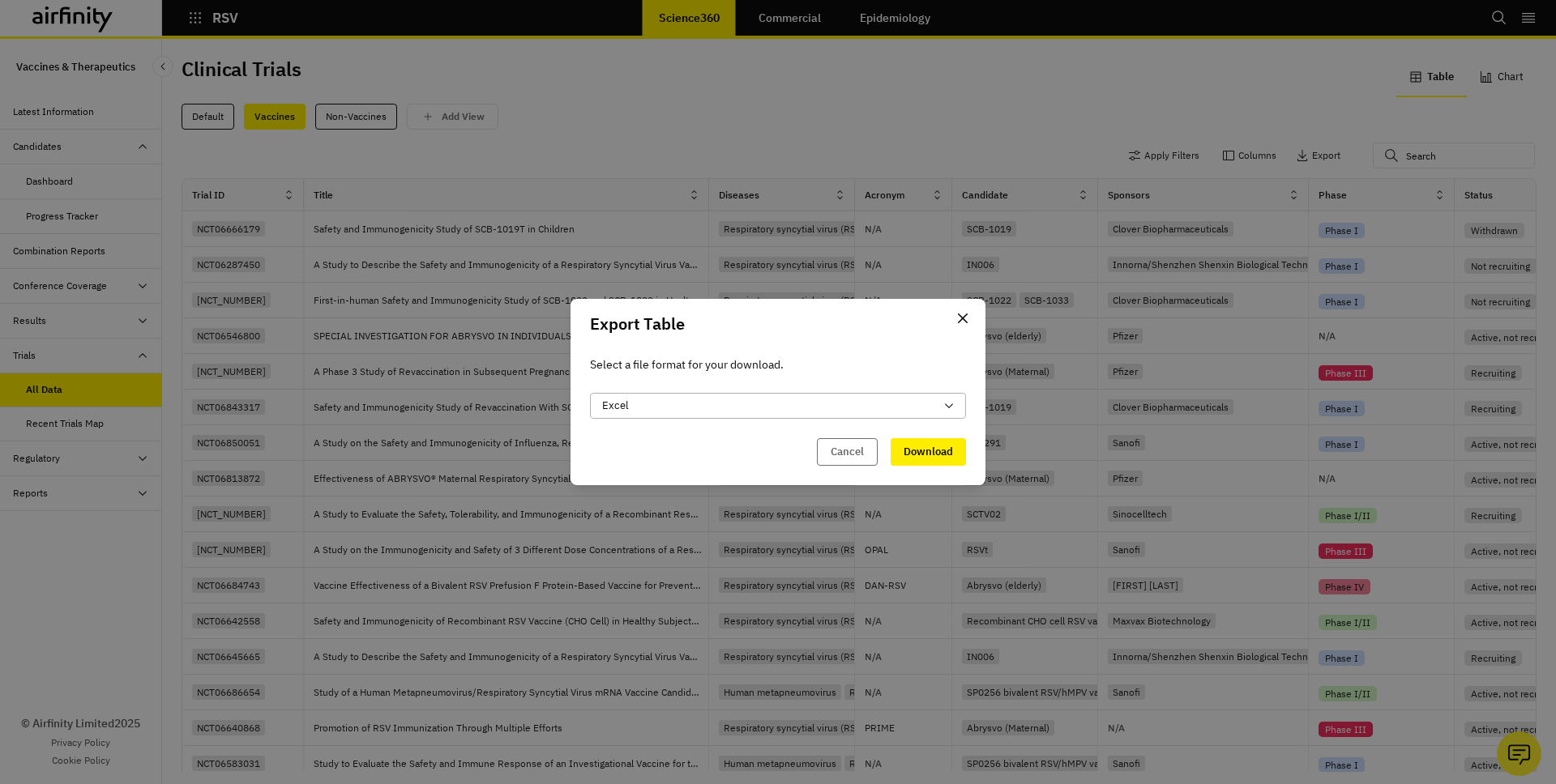 click on "Excel" at bounding box center [768, 406] 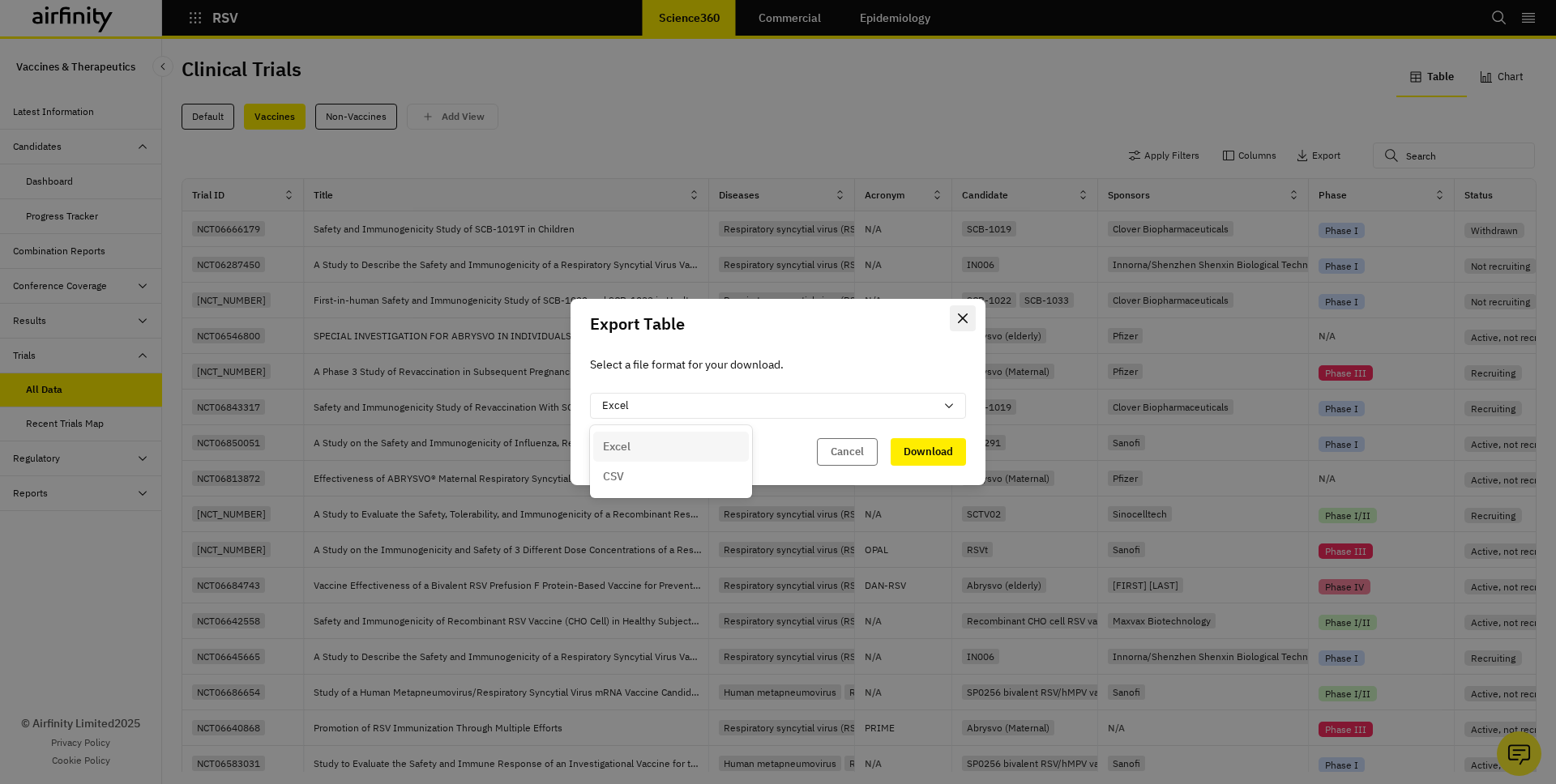 click 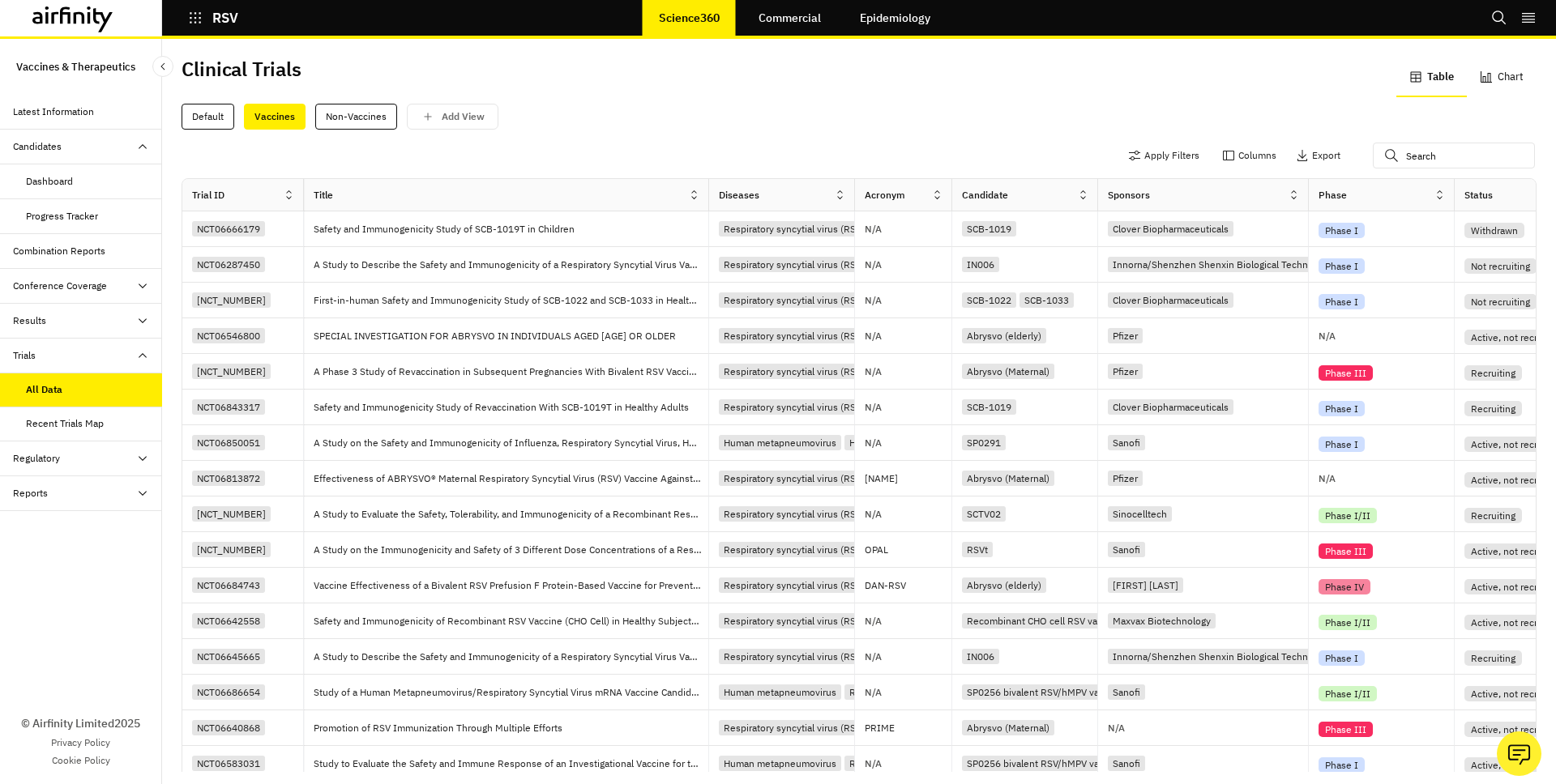 click on "Recent Trials Map" at bounding box center [65, 424] 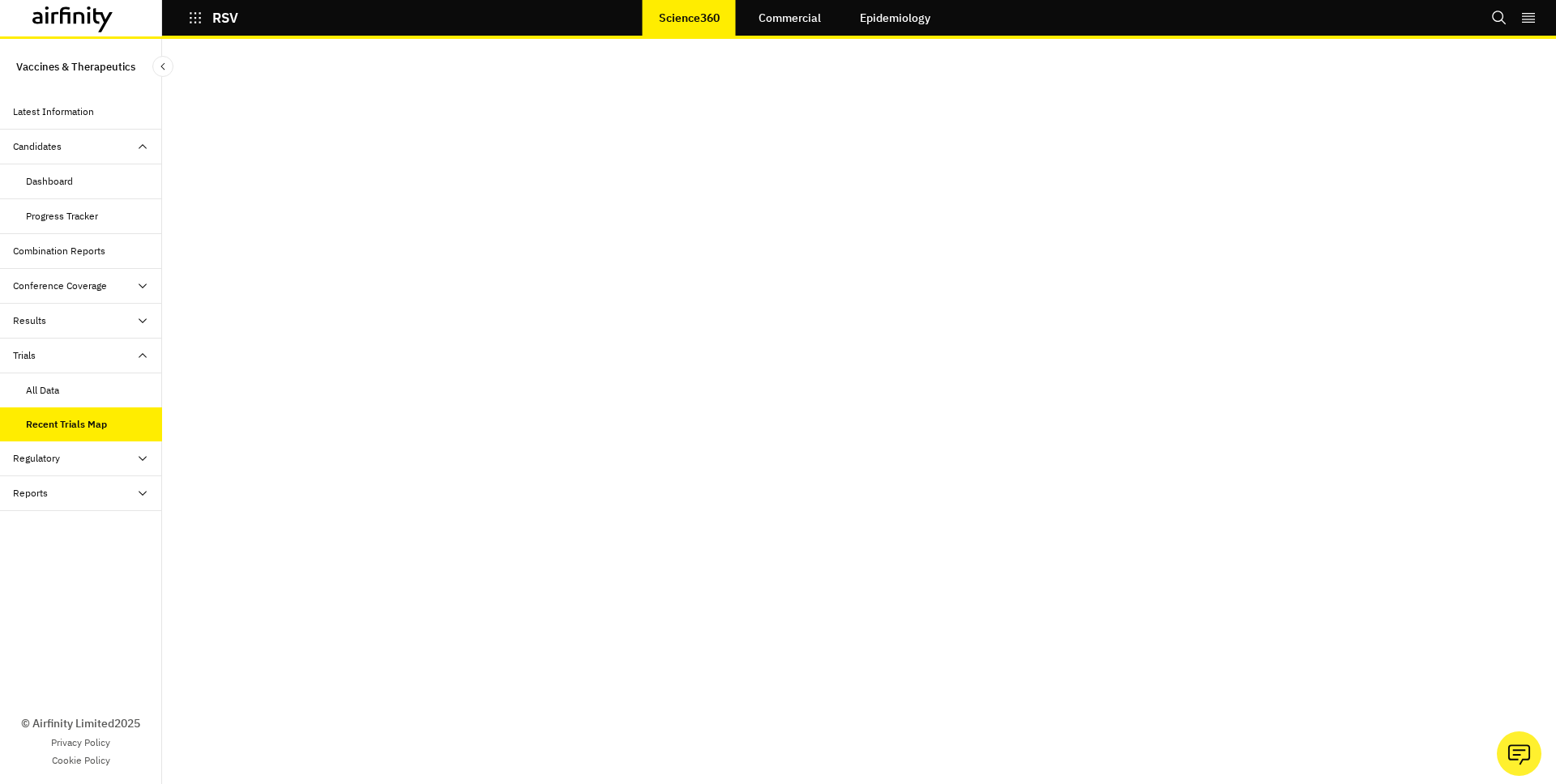 scroll, scrollTop: 794, scrollLeft: 0, axis: vertical 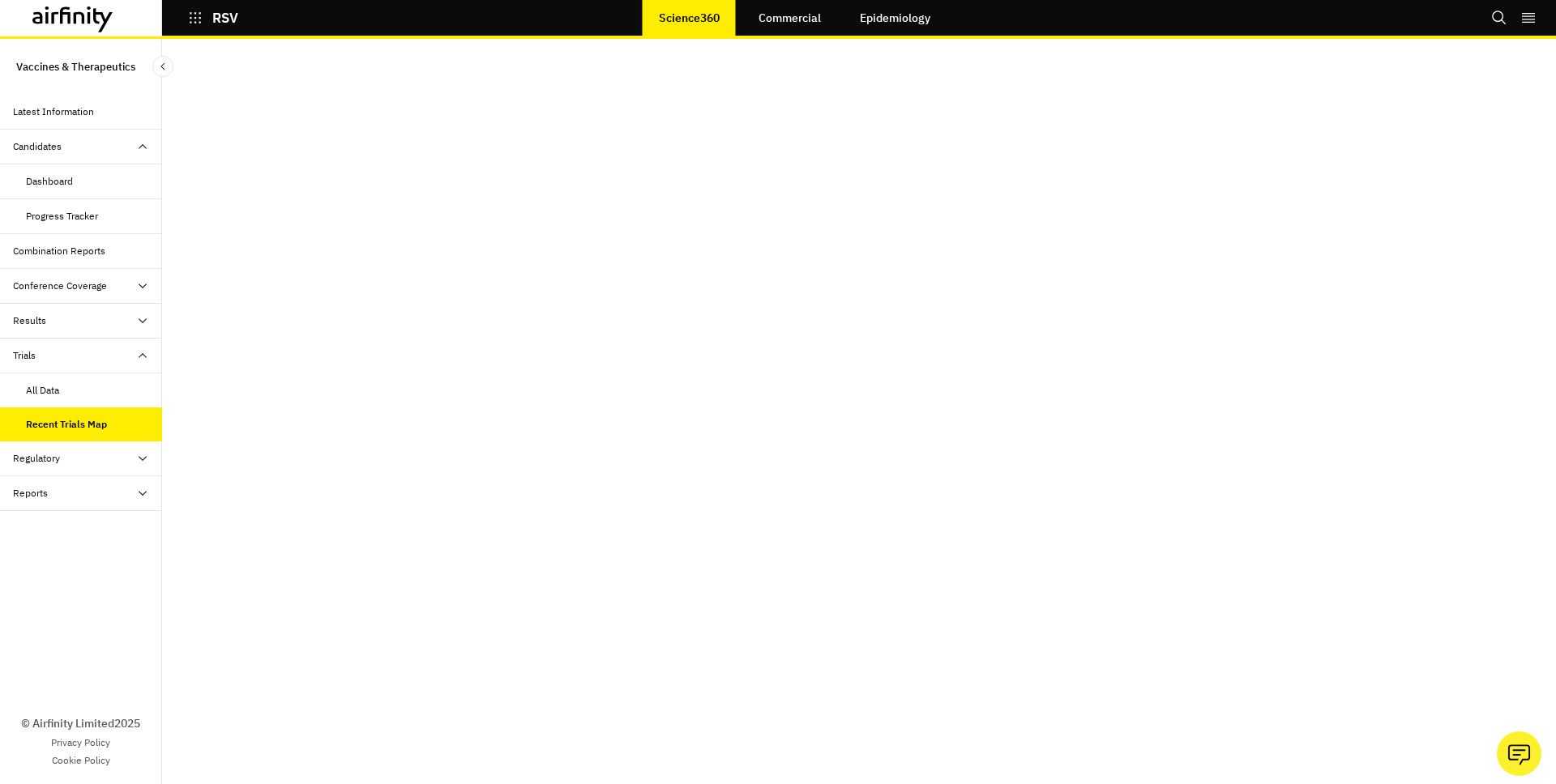 click on "All Data" at bounding box center (94, 390) 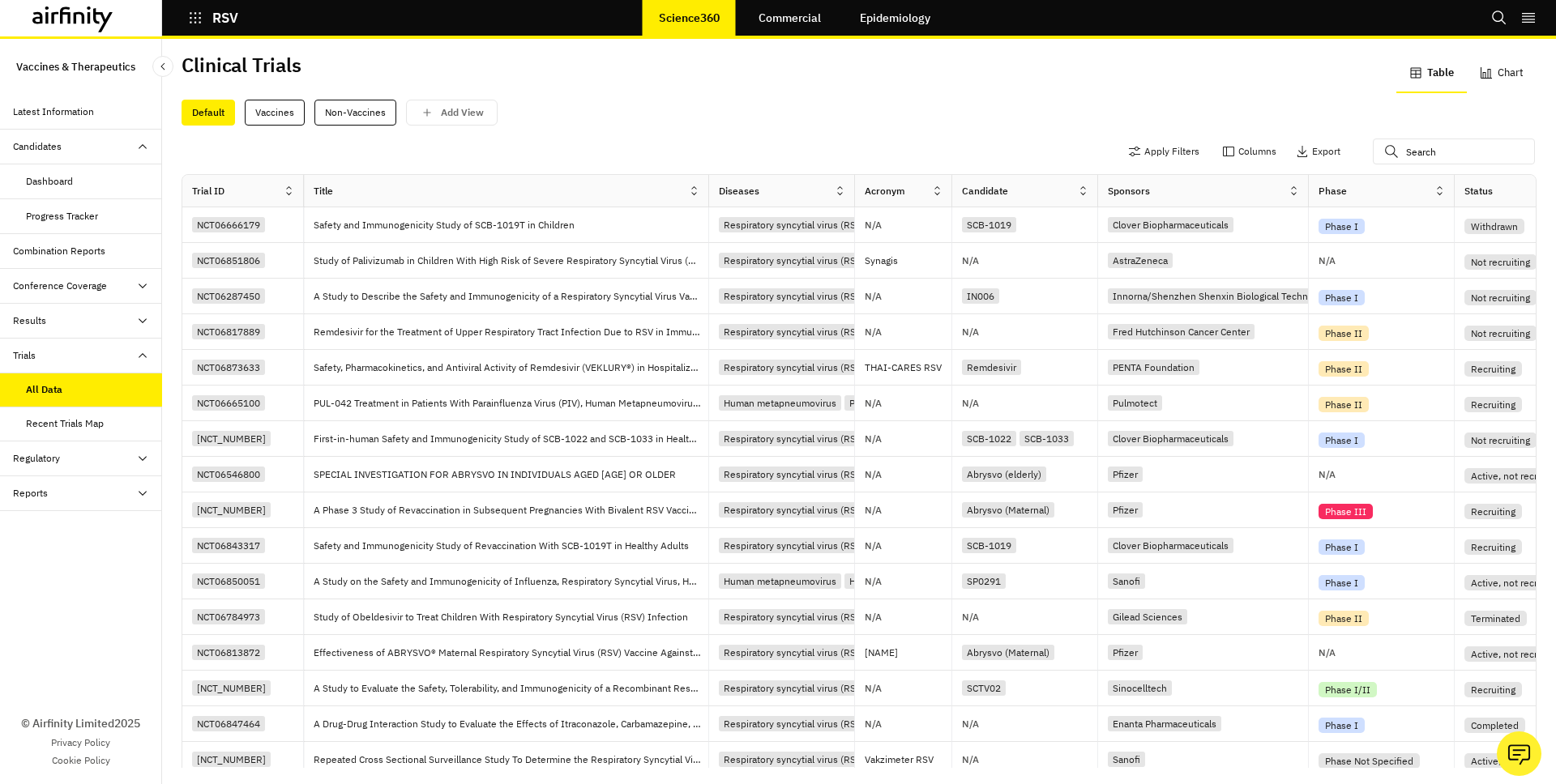 scroll, scrollTop: 4, scrollLeft: 0, axis: vertical 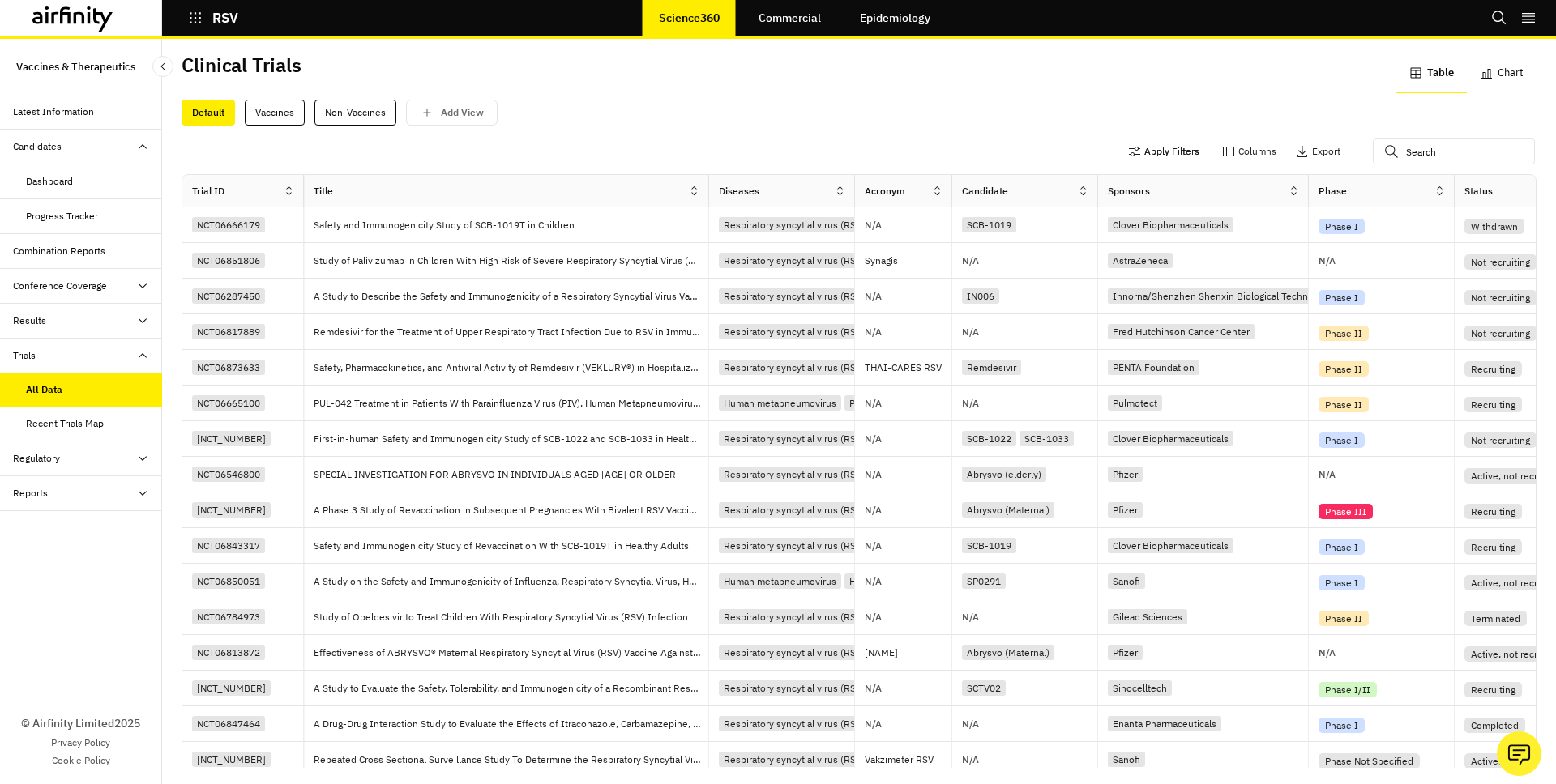 click on "Apply Filters" at bounding box center (1164, 151) 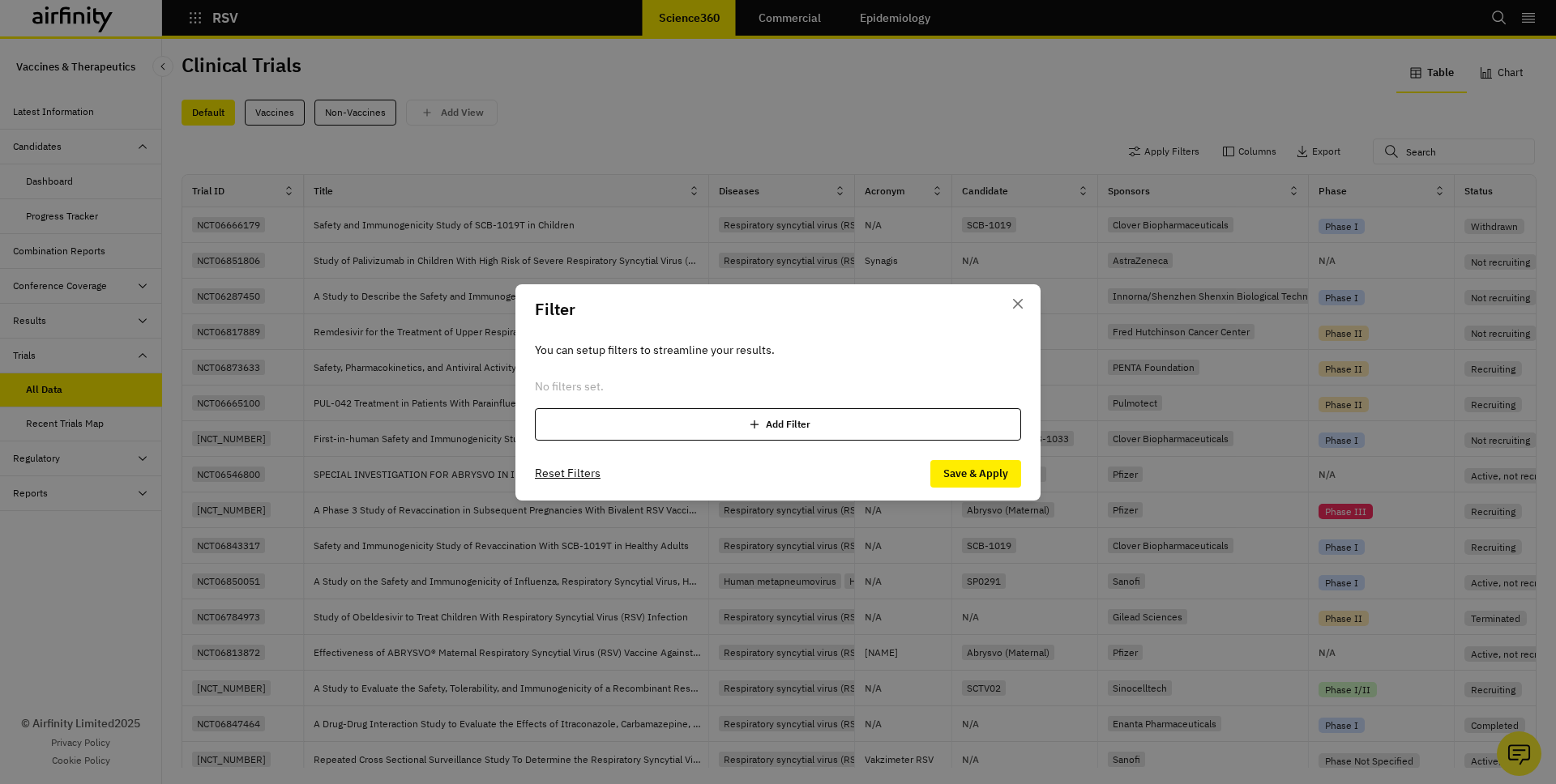 click on "Add Filter" at bounding box center [778, 424] 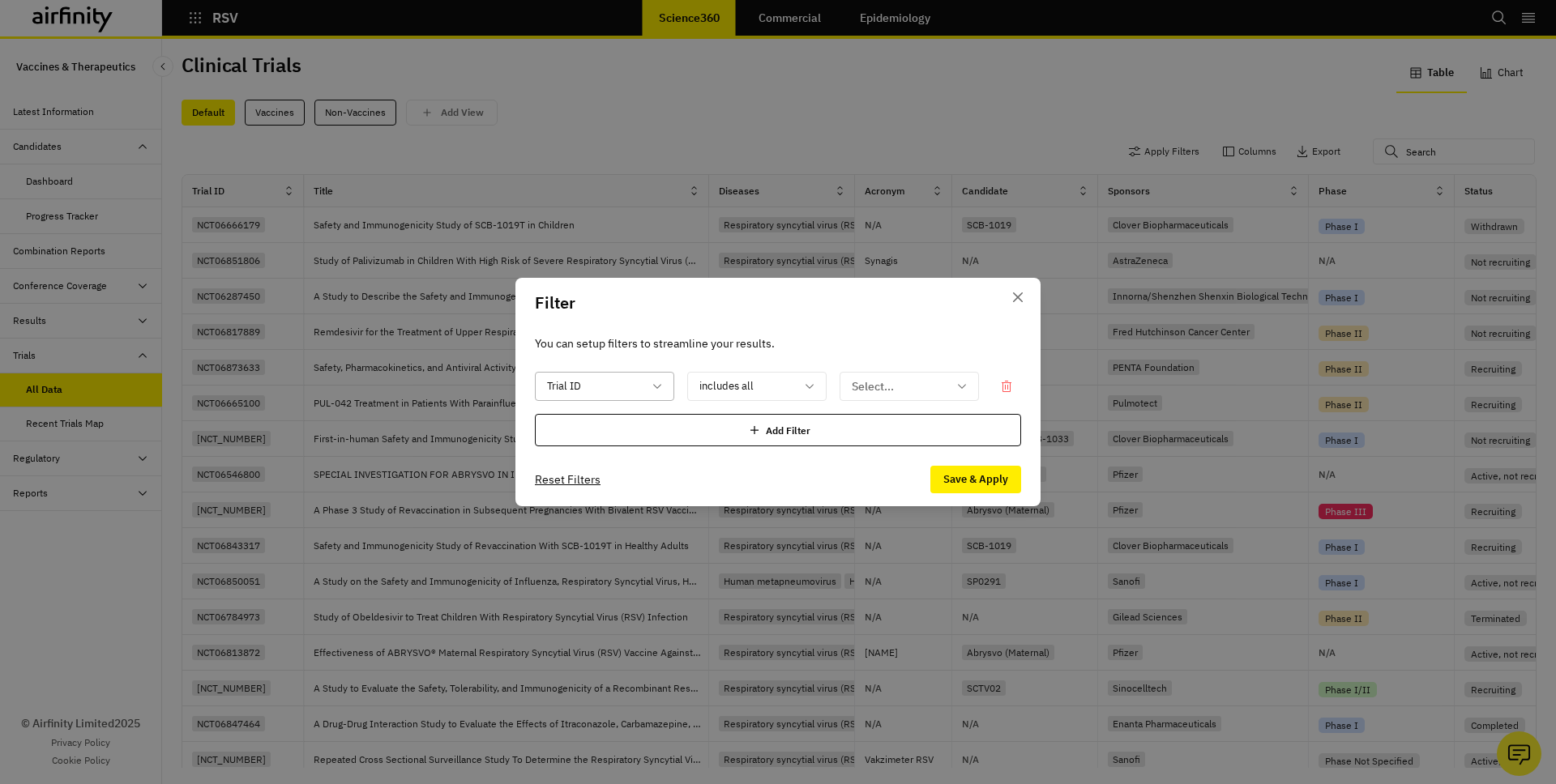 click at bounding box center [595, 386] 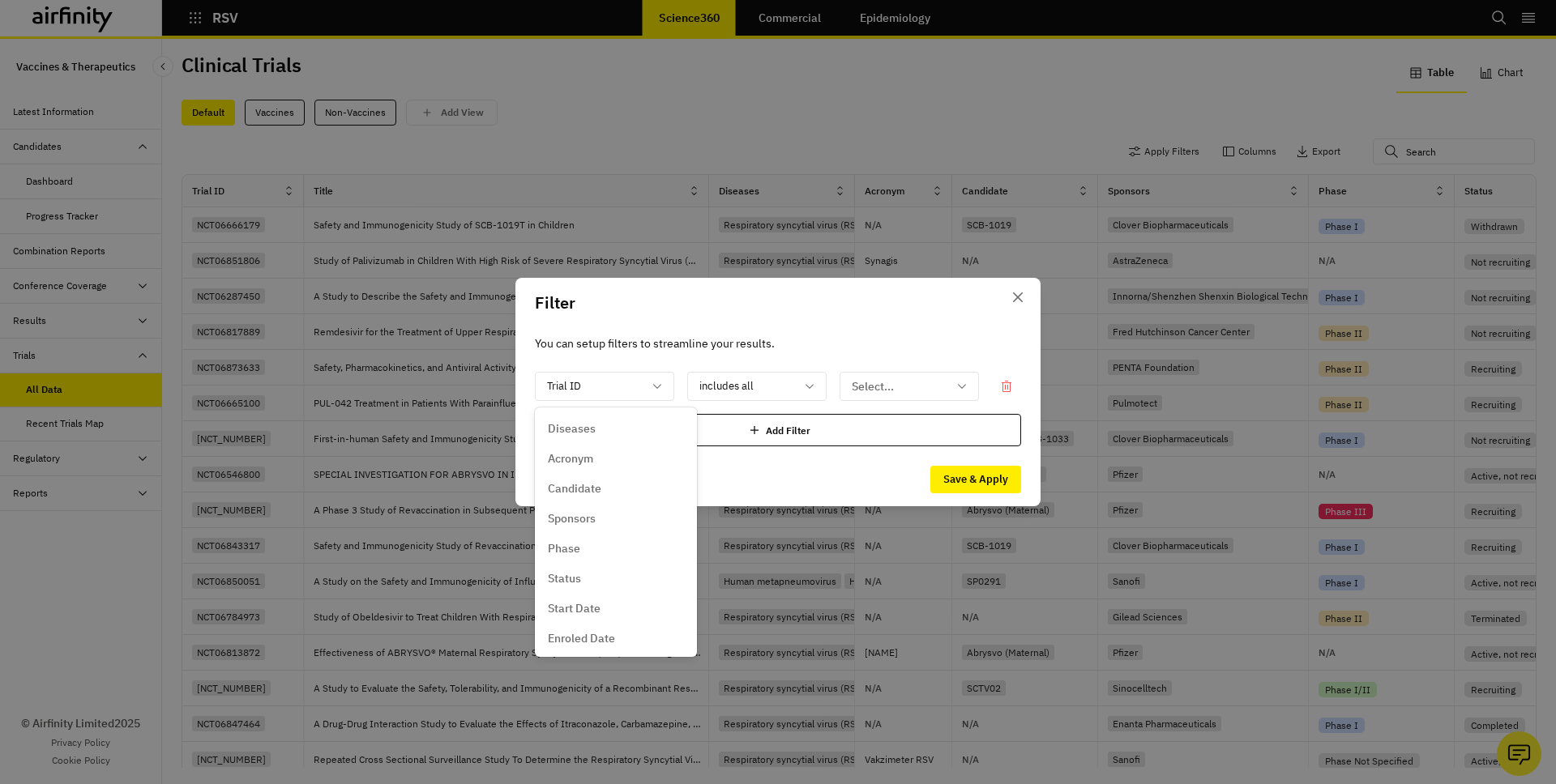 scroll, scrollTop: 0, scrollLeft: 0, axis: both 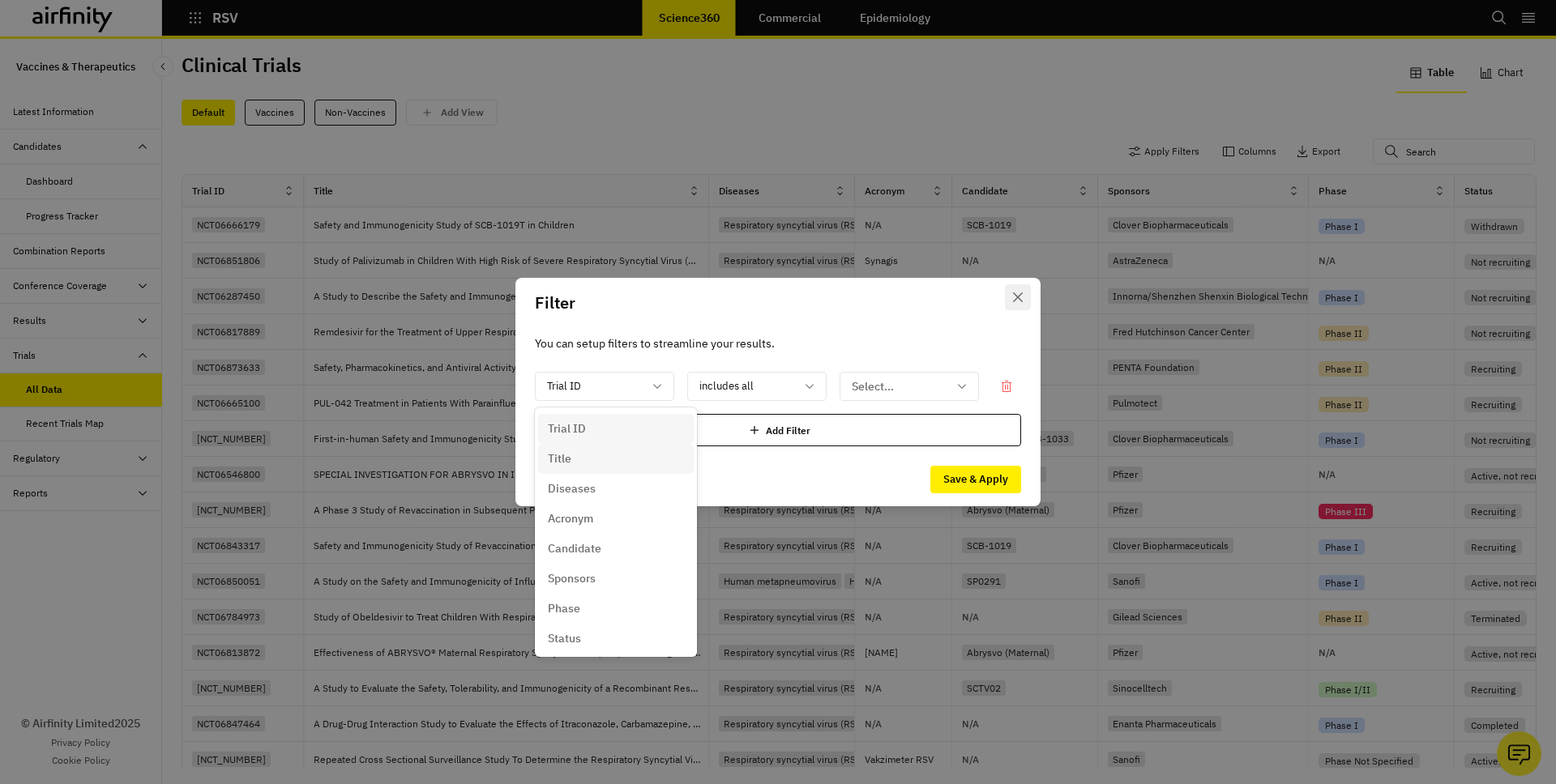 click at bounding box center [1018, 297] 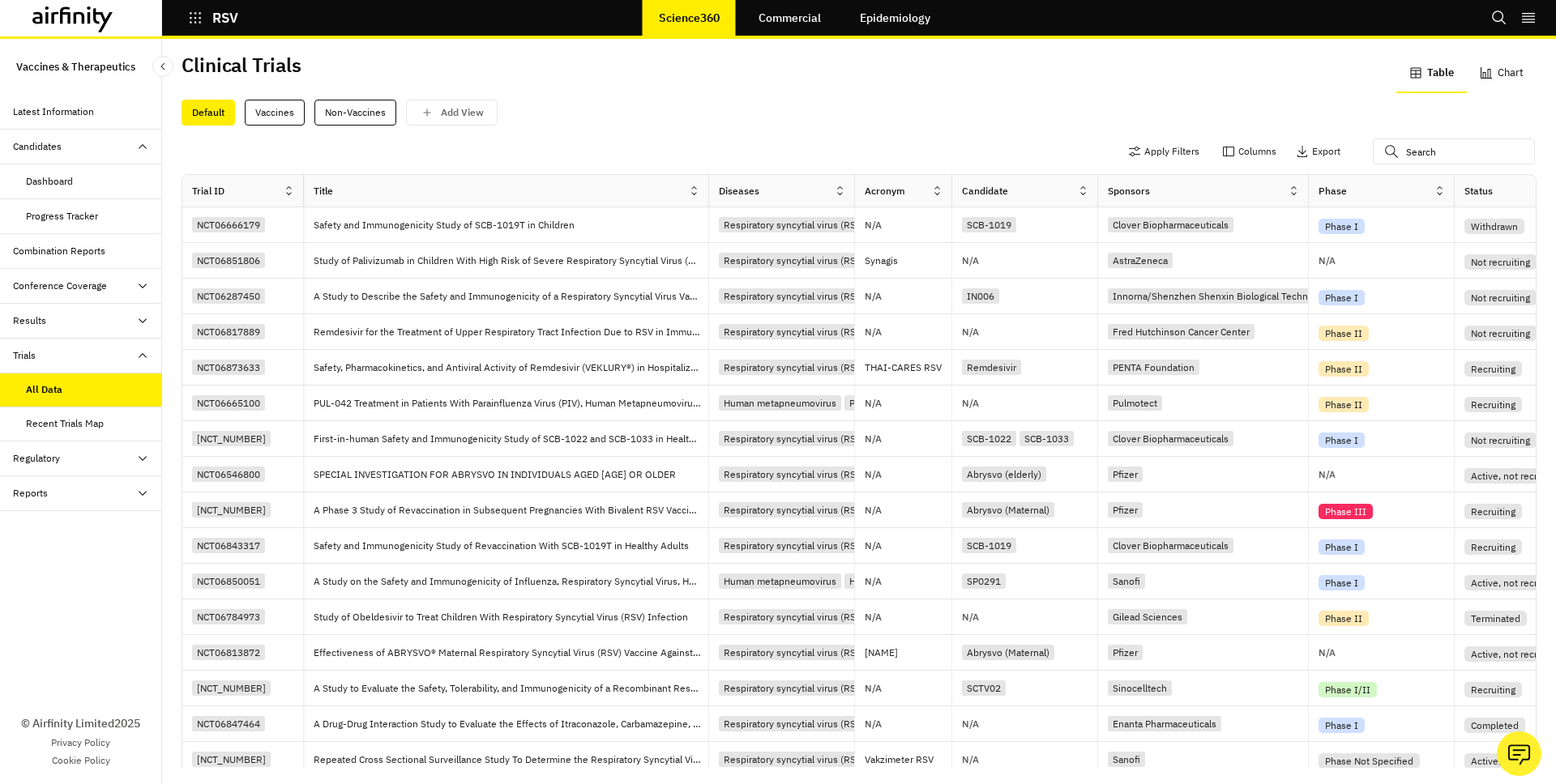 click on "Commercial" at bounding box center [789, 18] 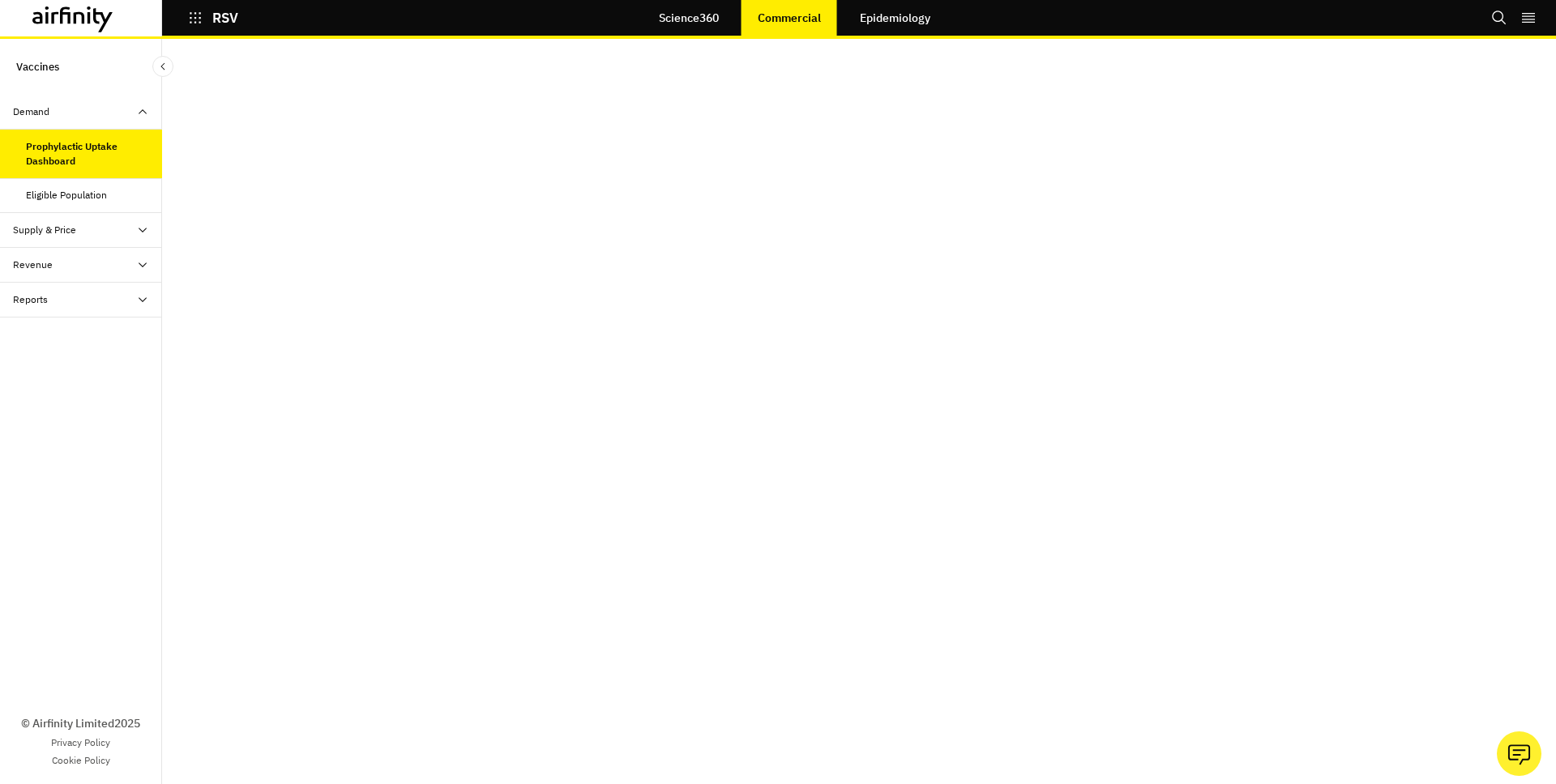 click on "Supply & Price" at bounding box center [88, 230] 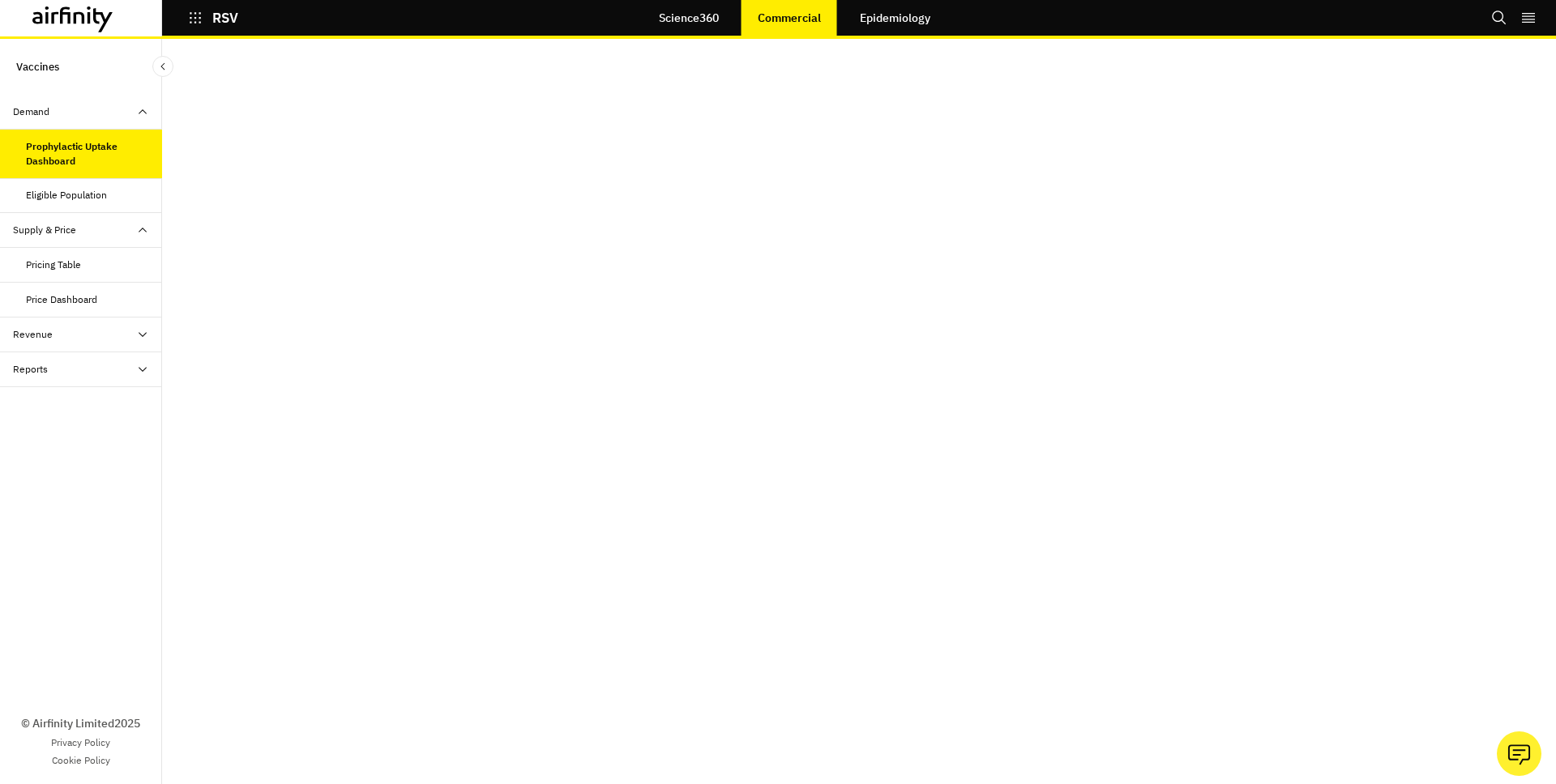 click on "Revenue" at bounding box center (88, 334) 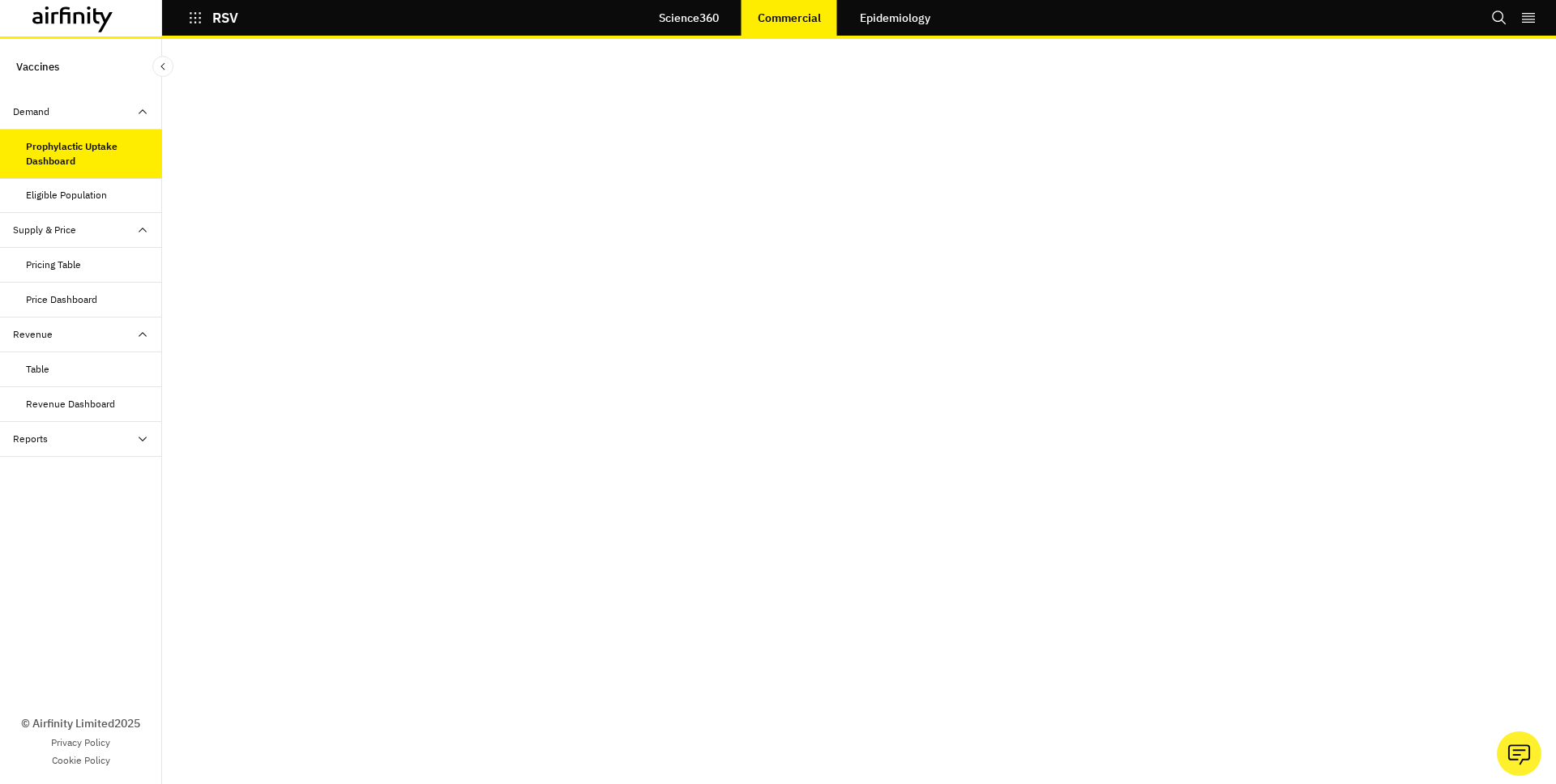 click on "Reports" at bounding box center (81, 439) 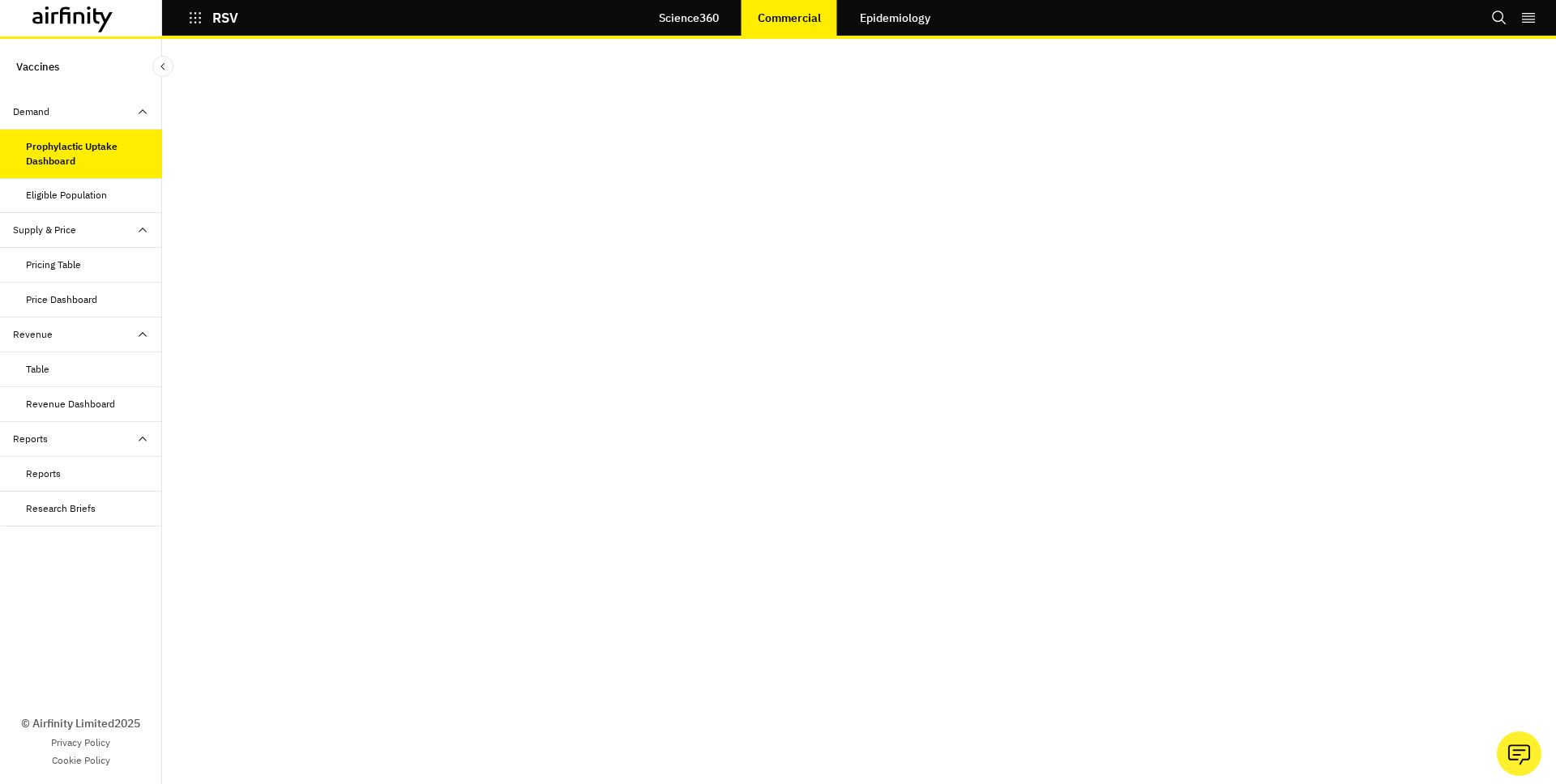 click on "Epidemiology" at bounding box center [895, 18] 